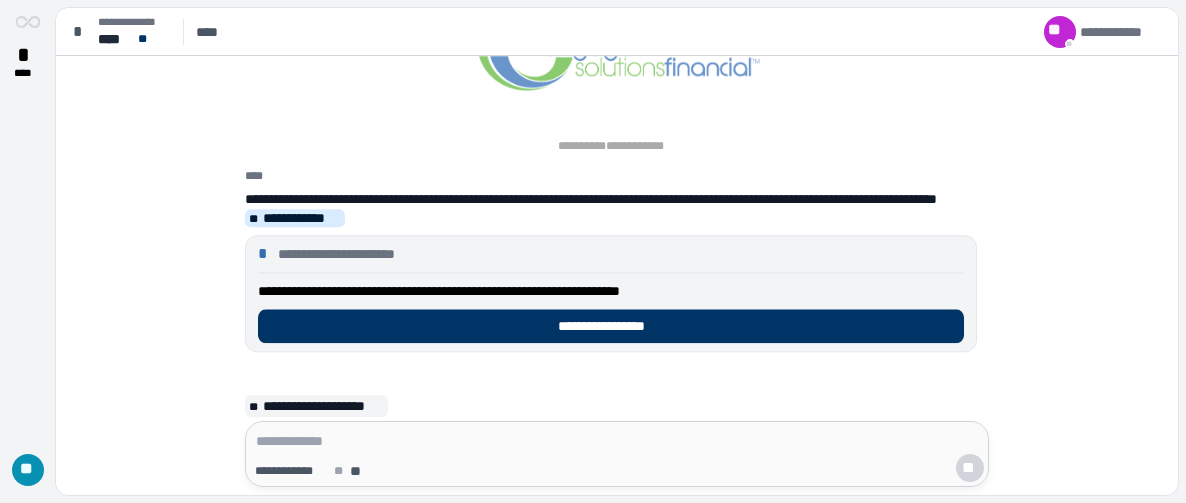 scroll, scrollTop: 0, scrollLeft: 0, axis: both 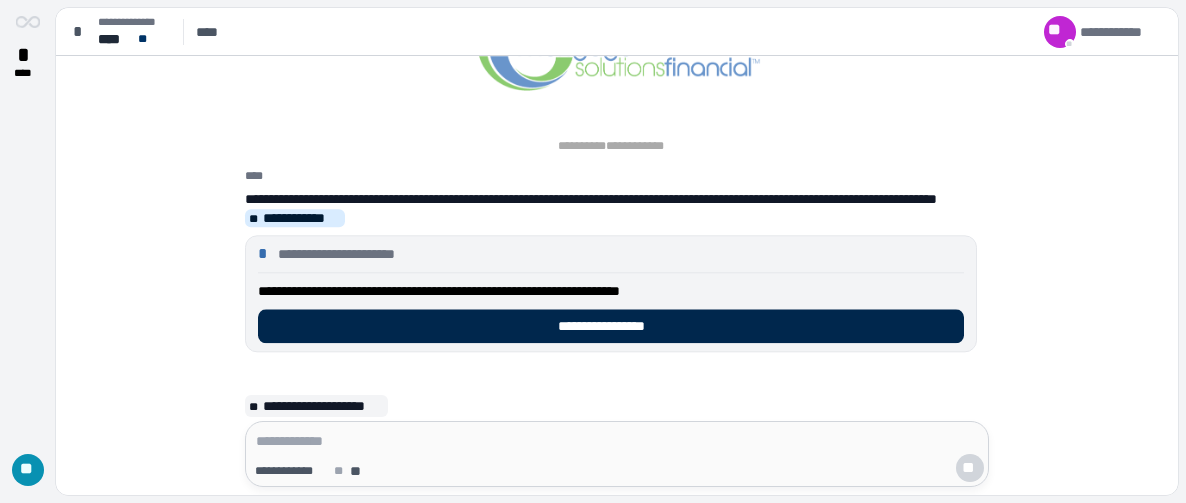 click on "**********" at bounding box center [611, 326] 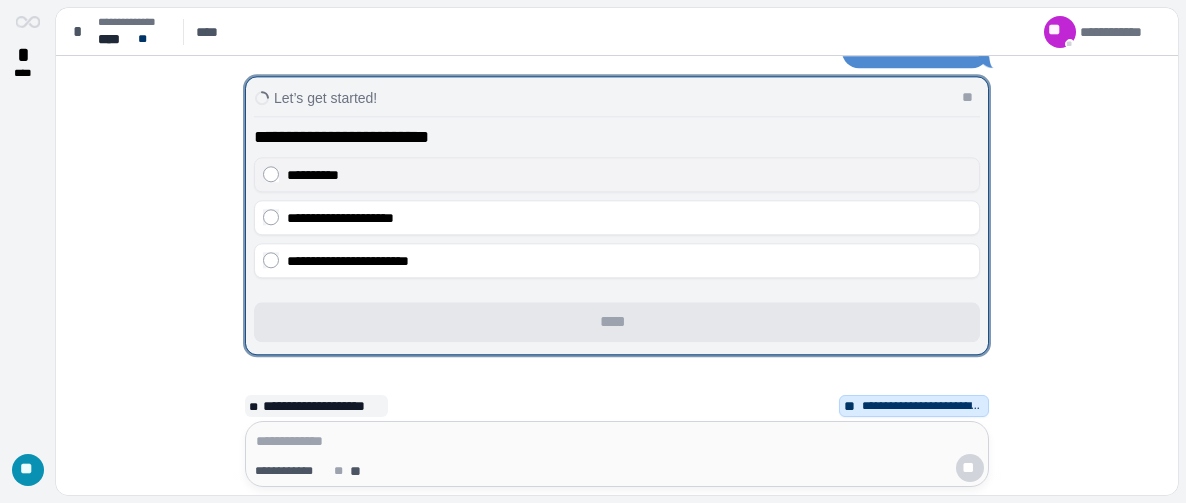 click on "**********" at bounding box center [617, 174] 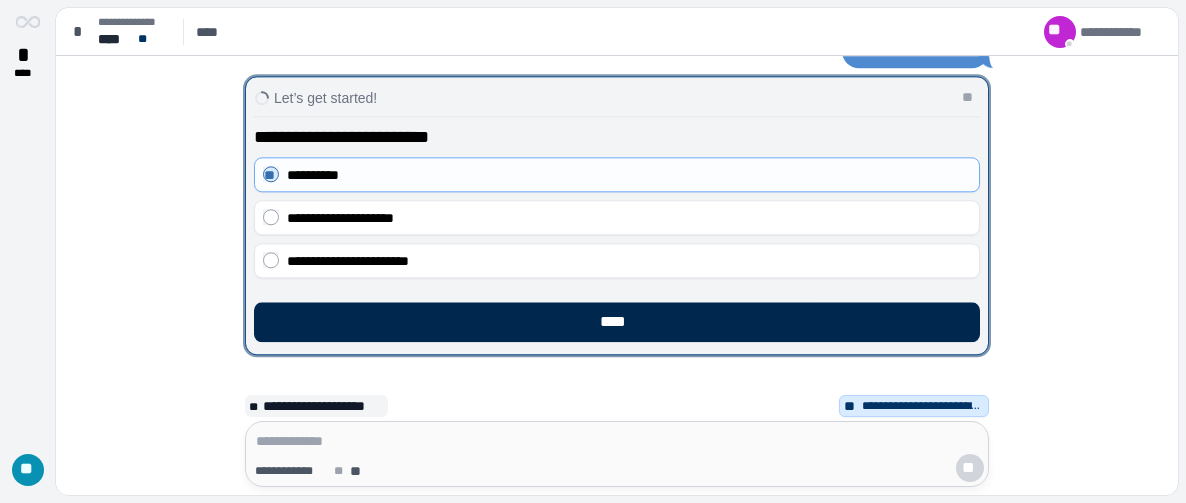 click on "****" at bounding box center [617, 322] 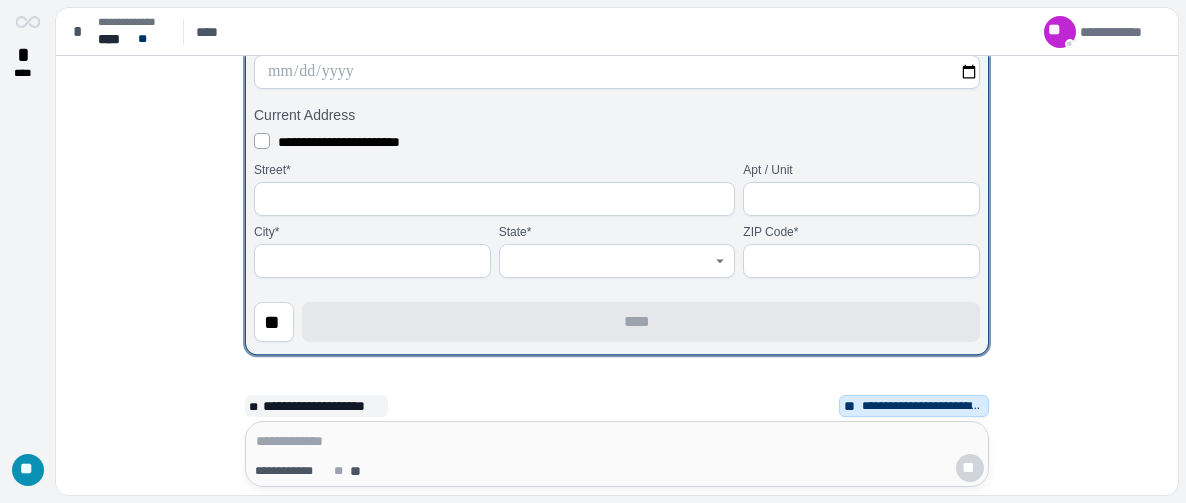 scroll, scrollTop: 200, scrollLeft: 0, axis: vertical 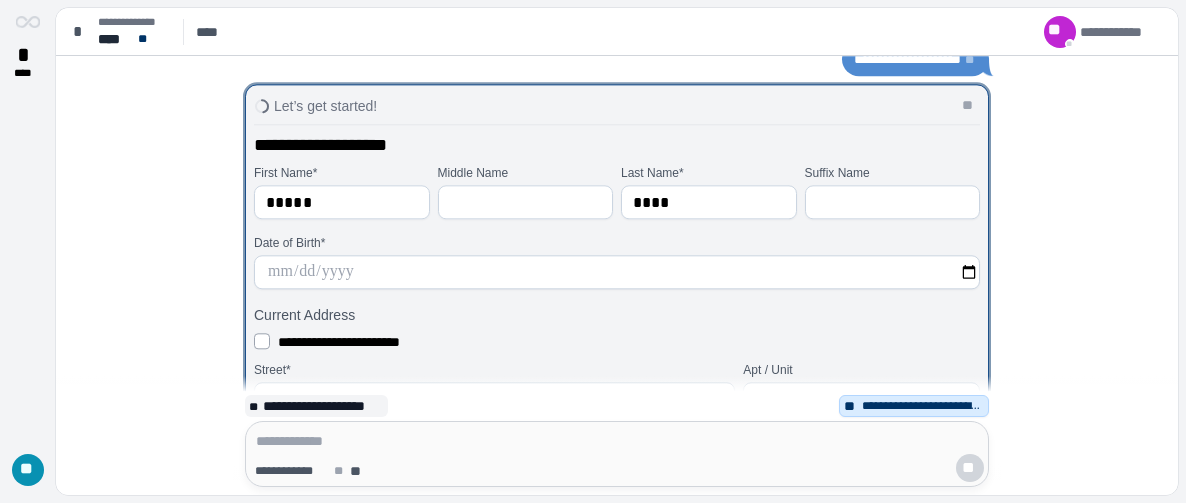 click at bounding box center (617, 272) 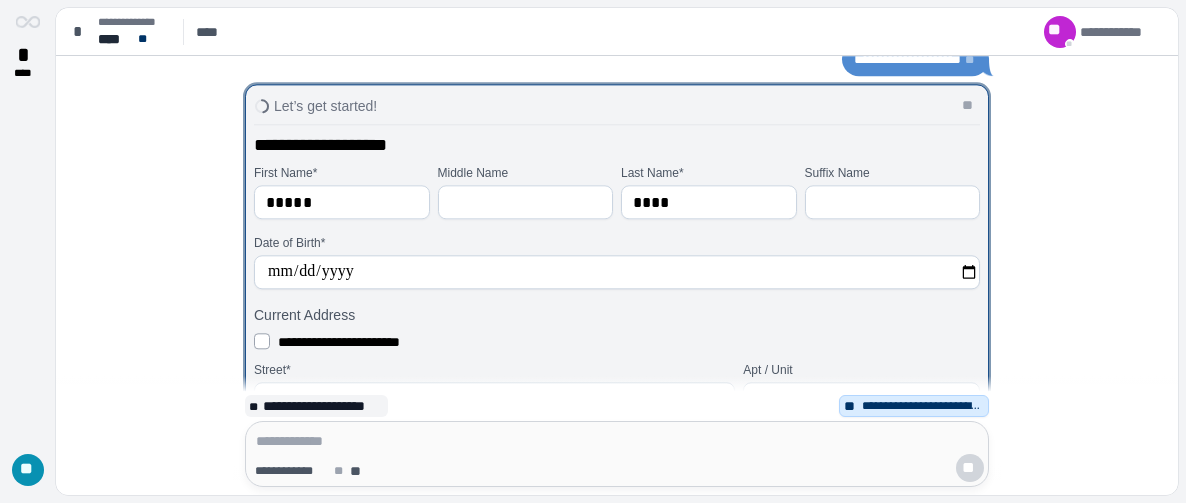 type on "**********" 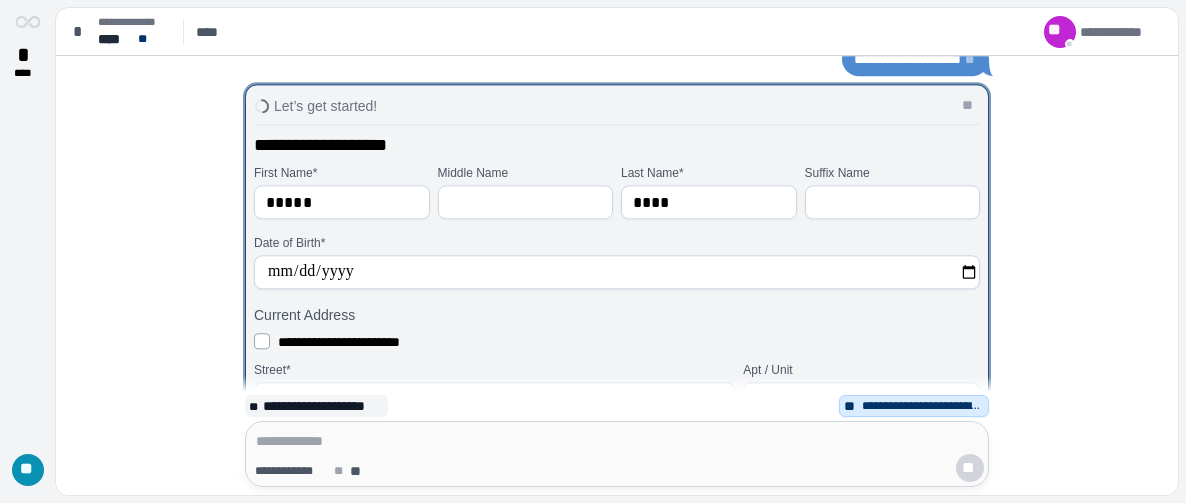 click on "Current Address" at bounding box center (617, 315) 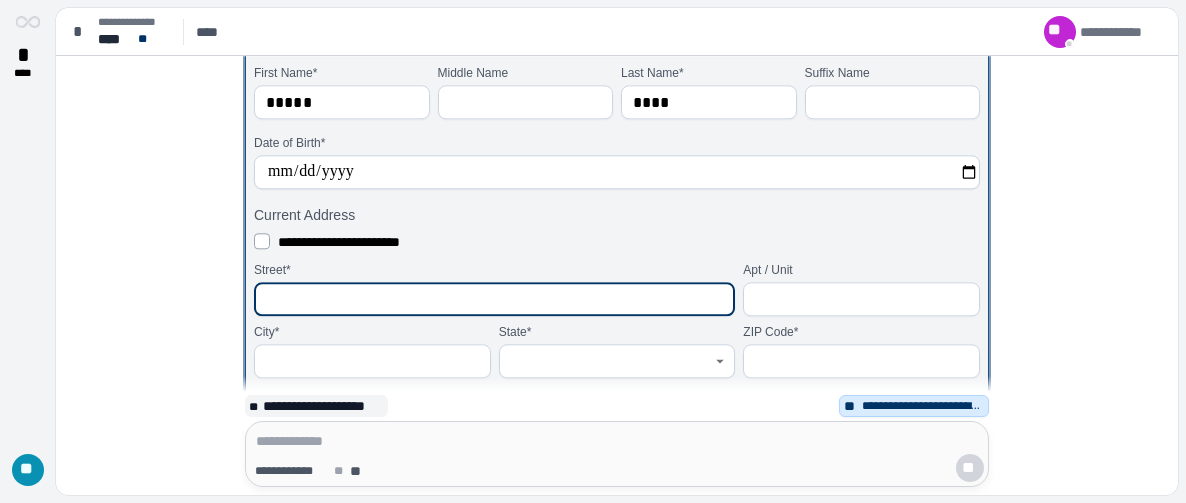 click at bounding box center [494, 299] 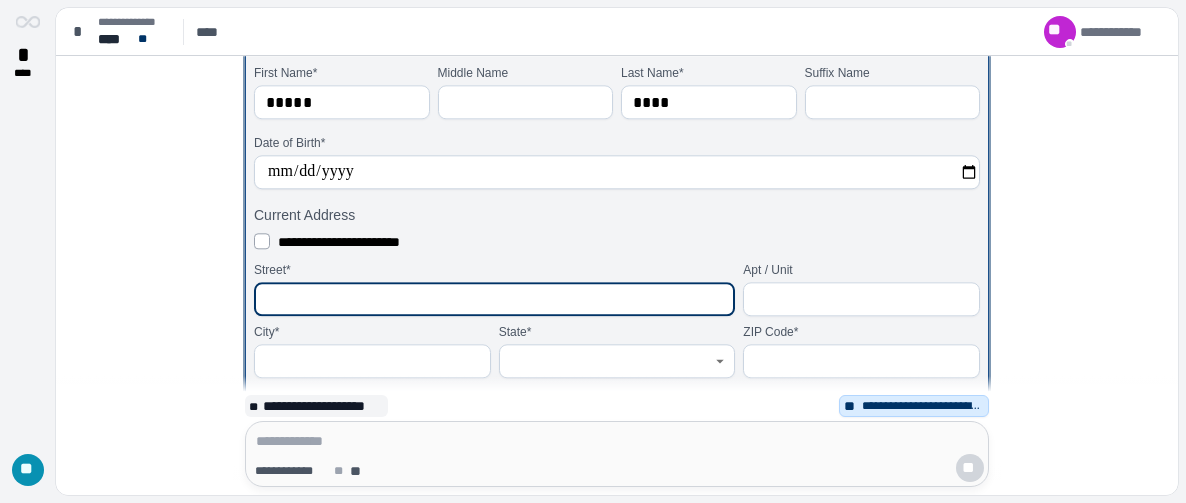 type on "**********" 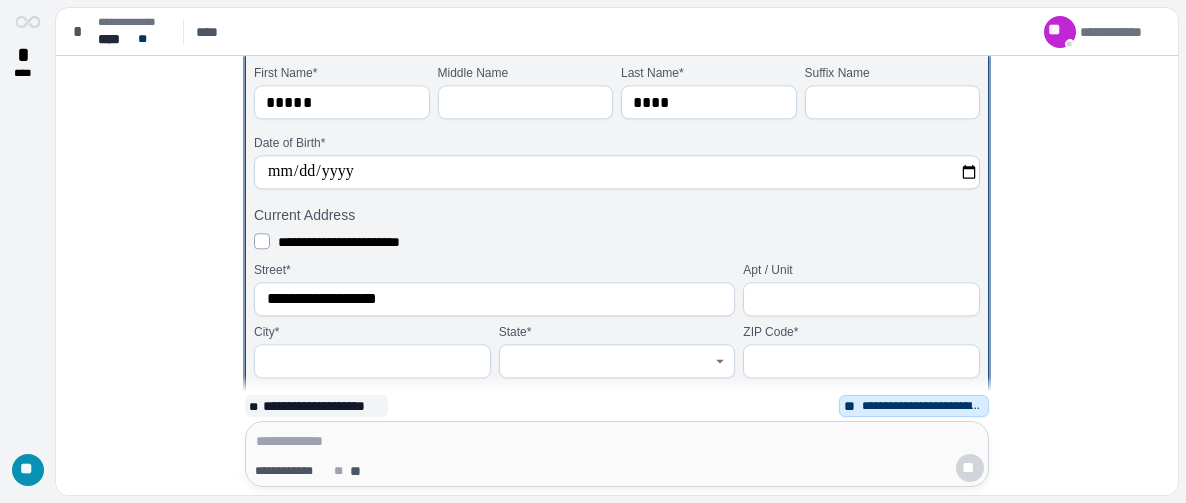 type on "*******" 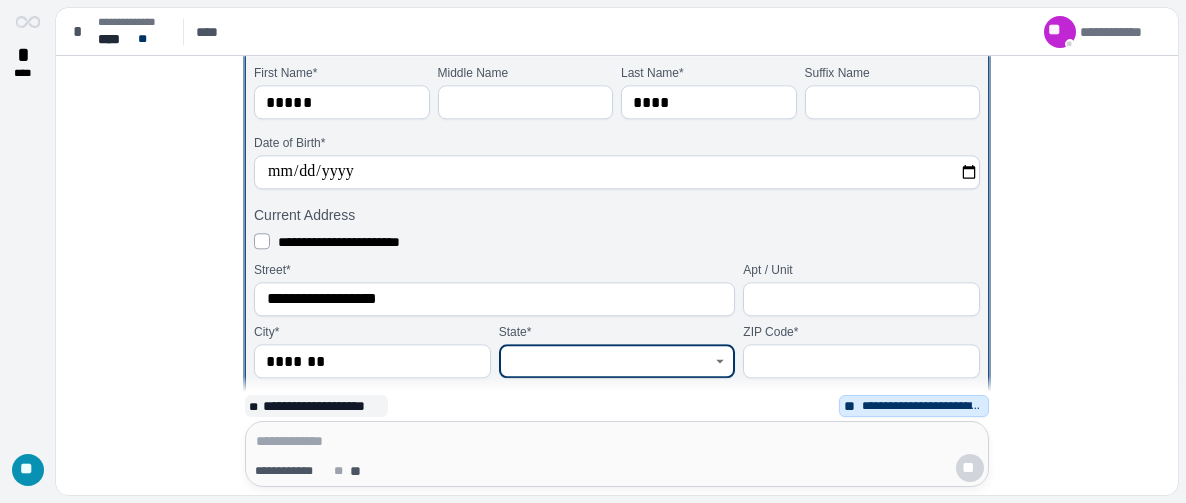 type on "*******" 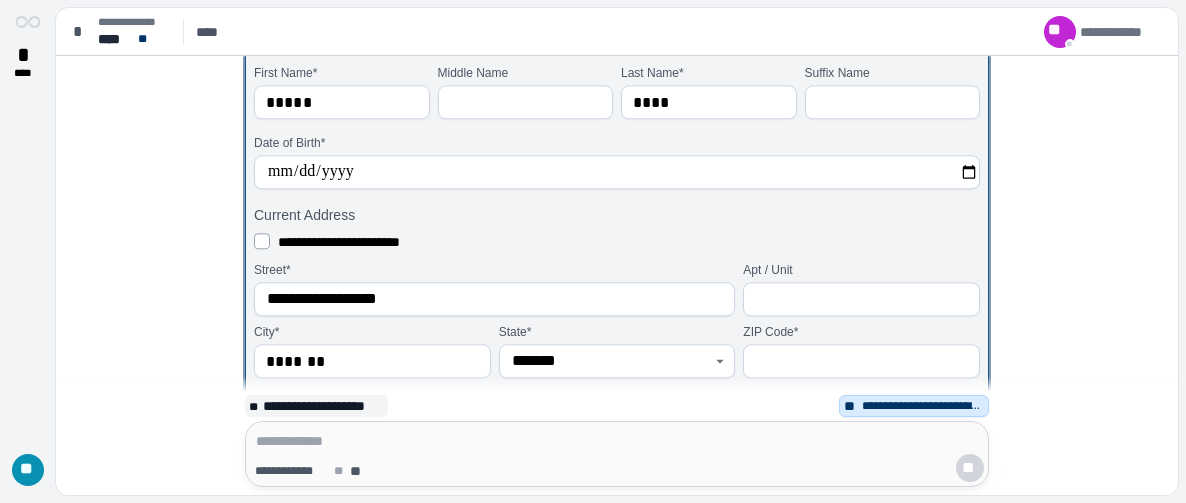 type on "*****" 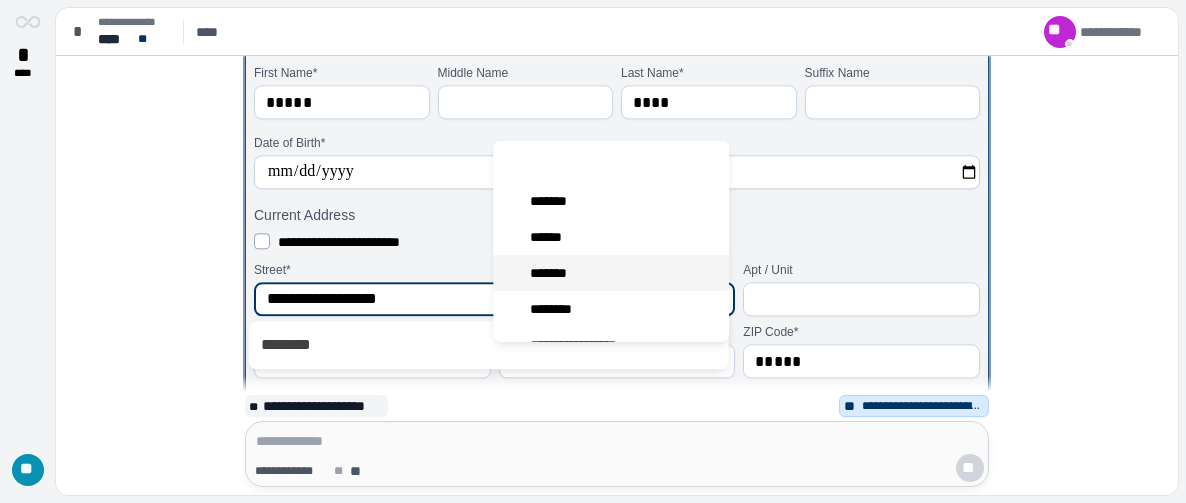 click on "*******" at bounding box center [553, 272] 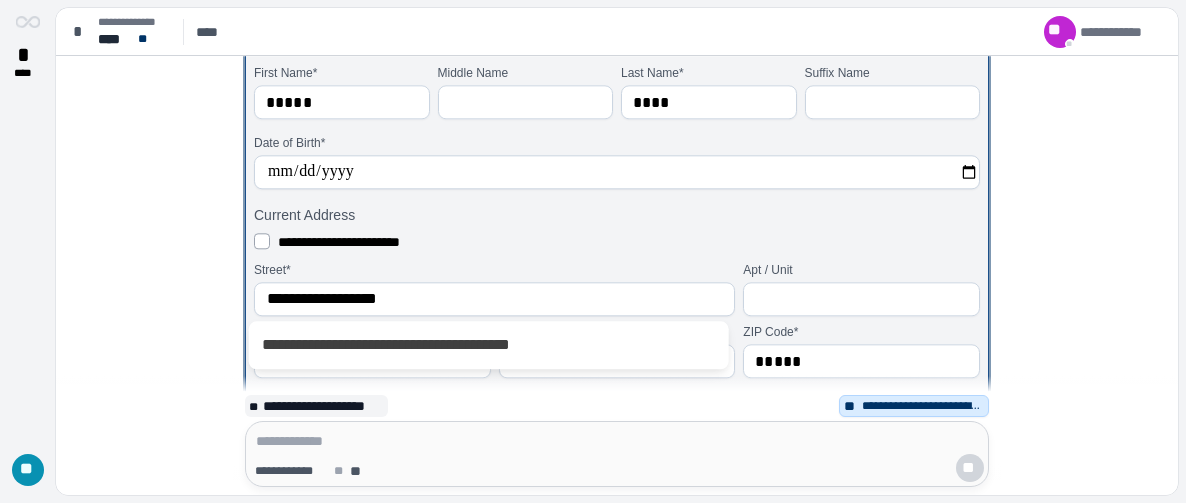 click on "[STREET] Apt / Unit [CITY] [STATE] [ZIP CODE]" at bounding box center (617, 303) 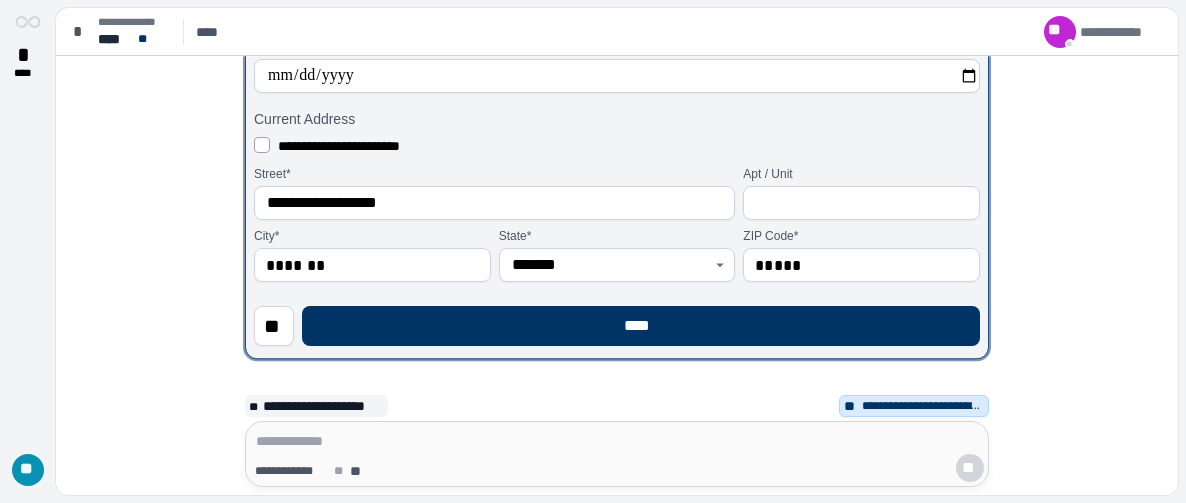 scroll, scrollTop: 0, scrollLeft: 0, axis: both 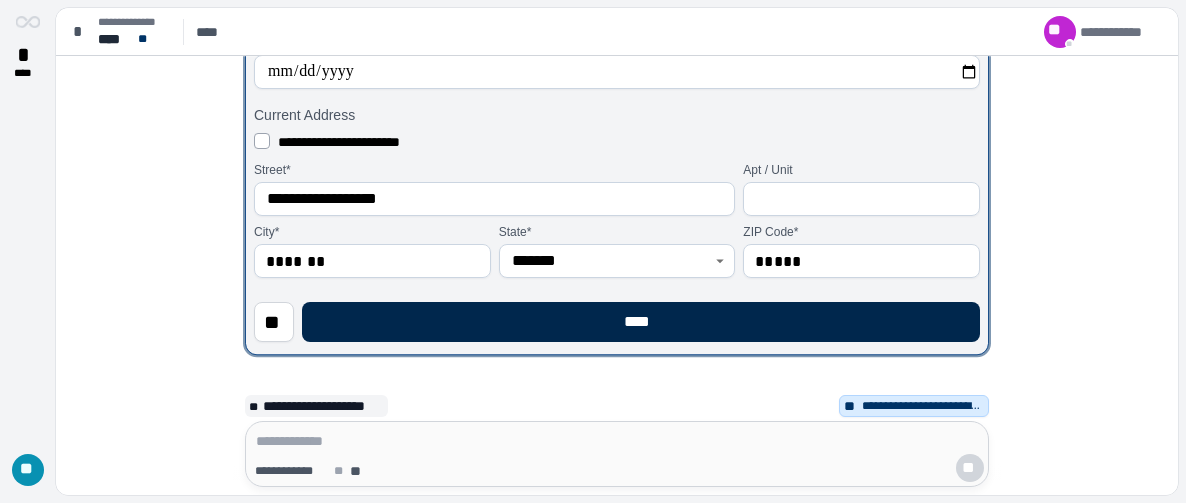 click on "****" at bounding box center (641, 322) 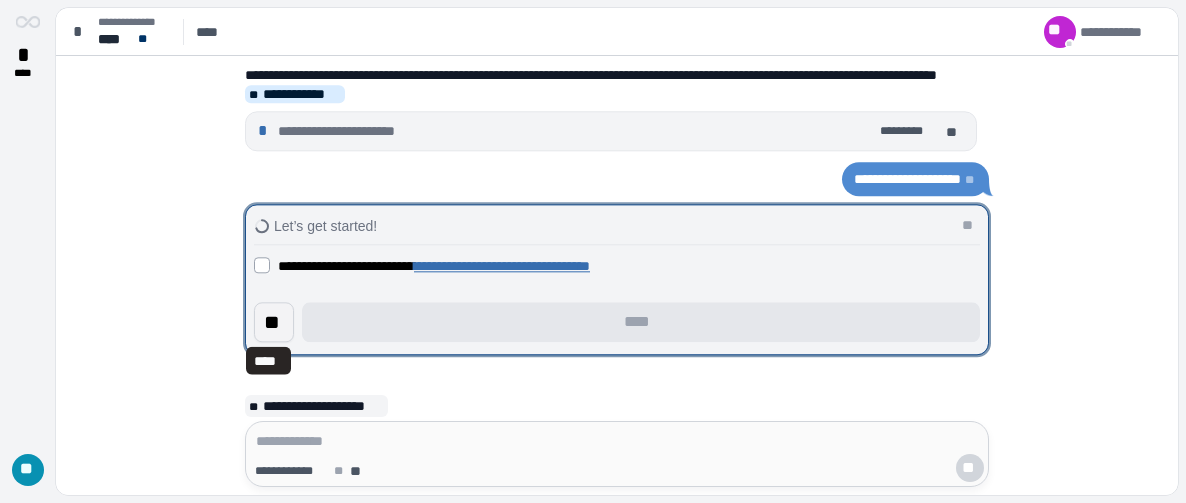 click on "**" at bounding box center [274, 322] 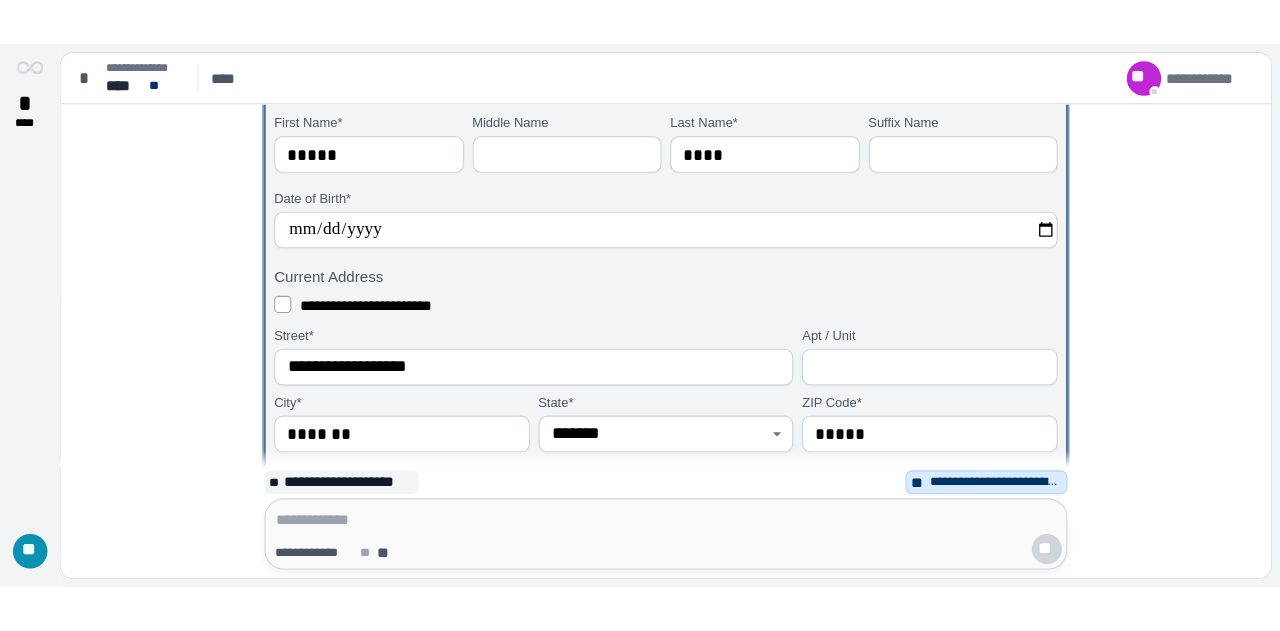 scroll, scrollTop: 0, scrollLeft: 0, axis: both 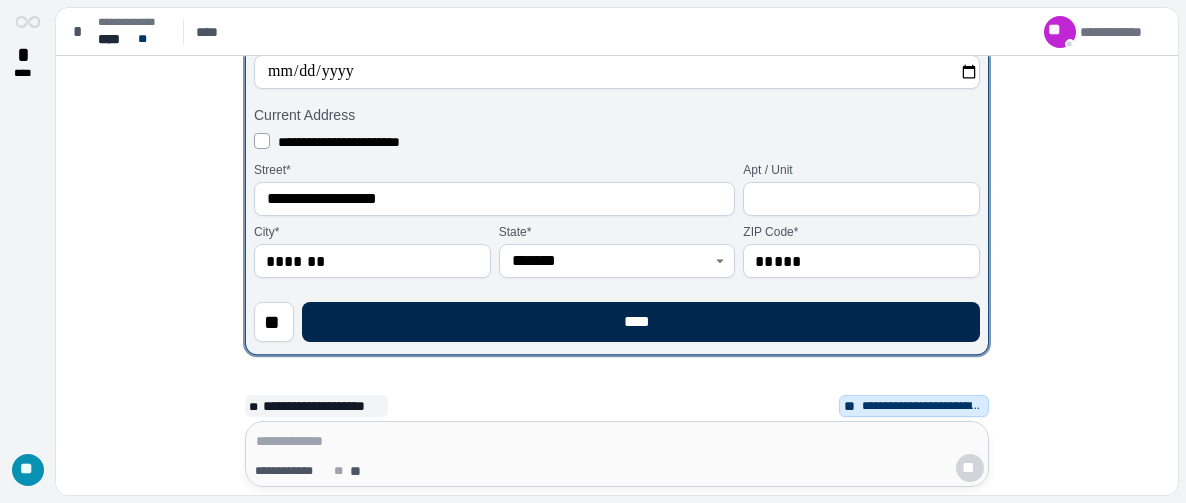 click on "****" at bounding box center [641, 322] 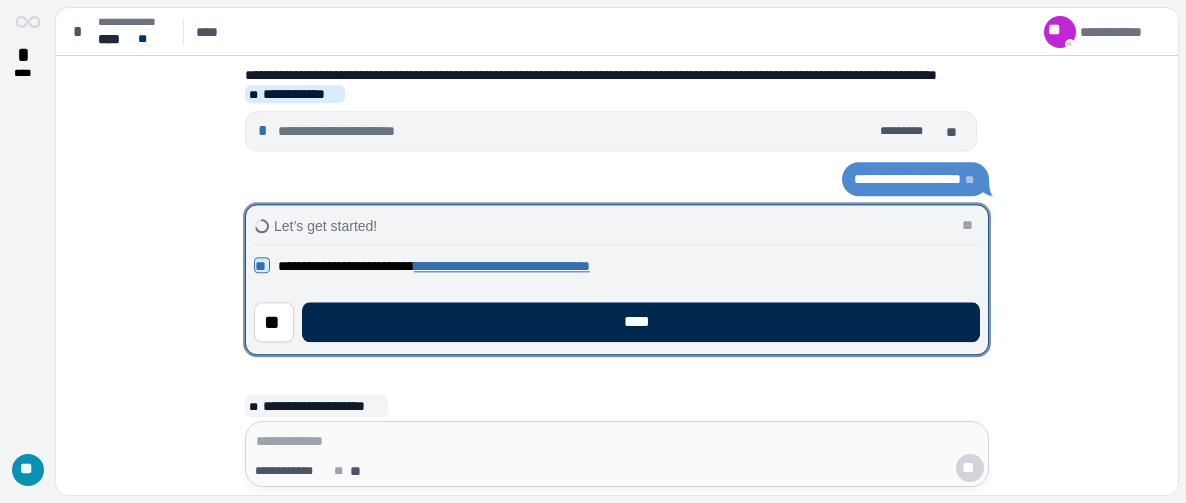 click on "****" at bounding box center [641, 322] 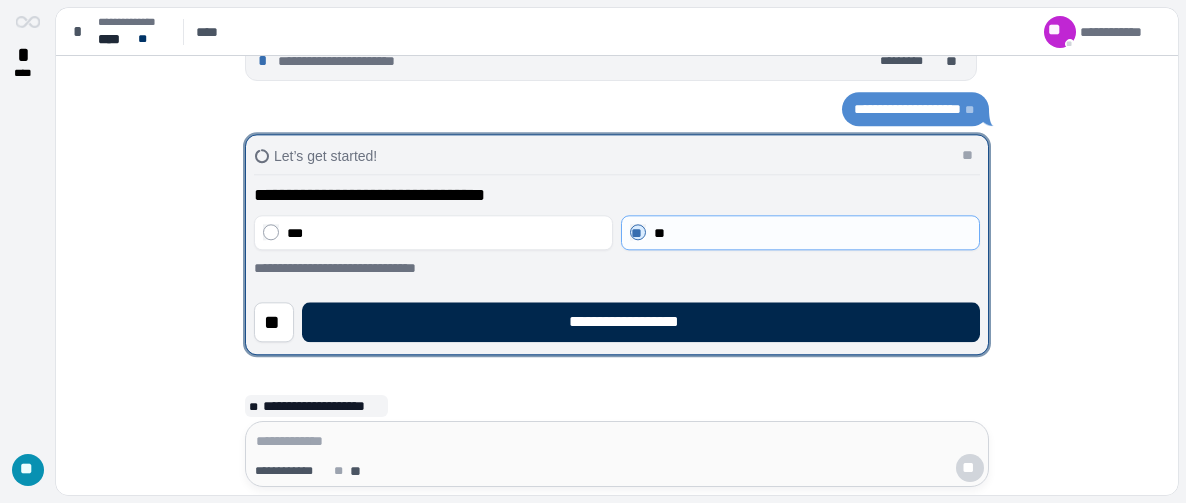click on "**********" at bounding box center [641, 322] 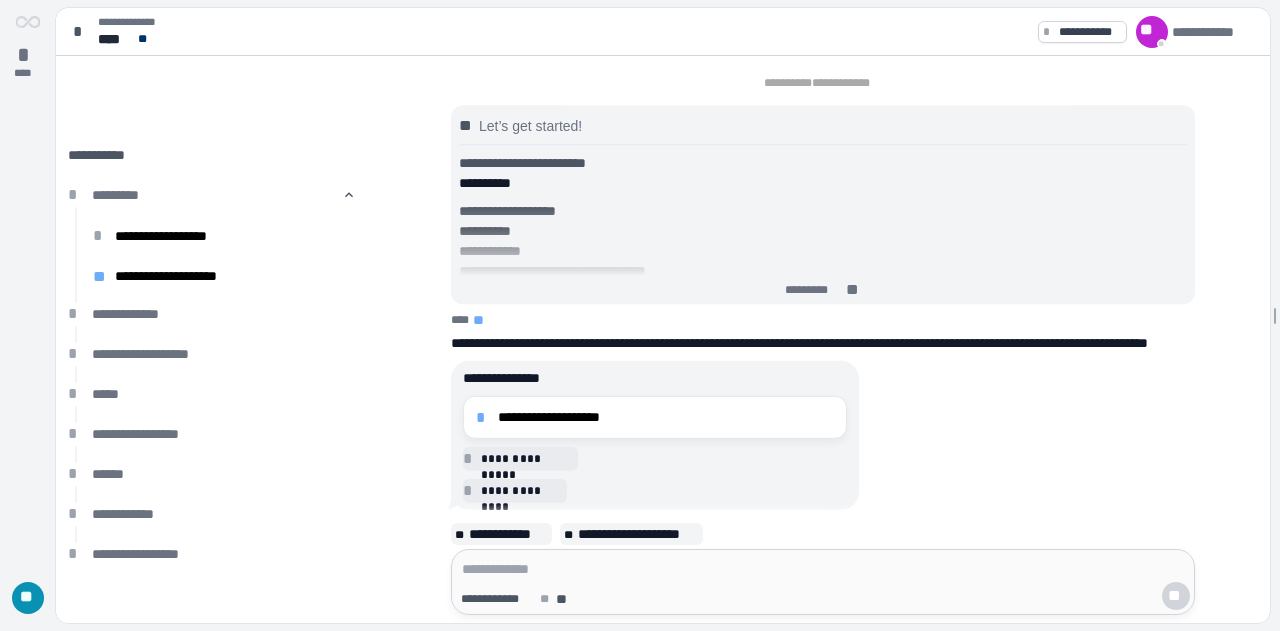 scroll, scrollTop: 0, scrollLeft: 0, axis: both 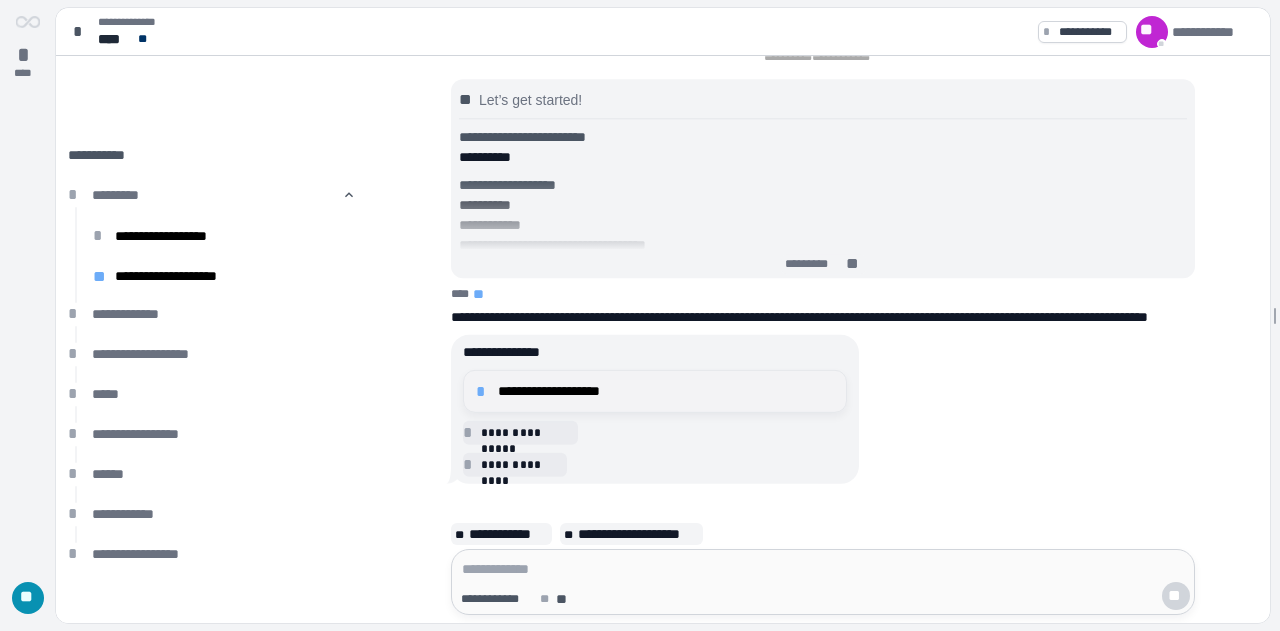 click on "**********" at bounding box center [655, 391] 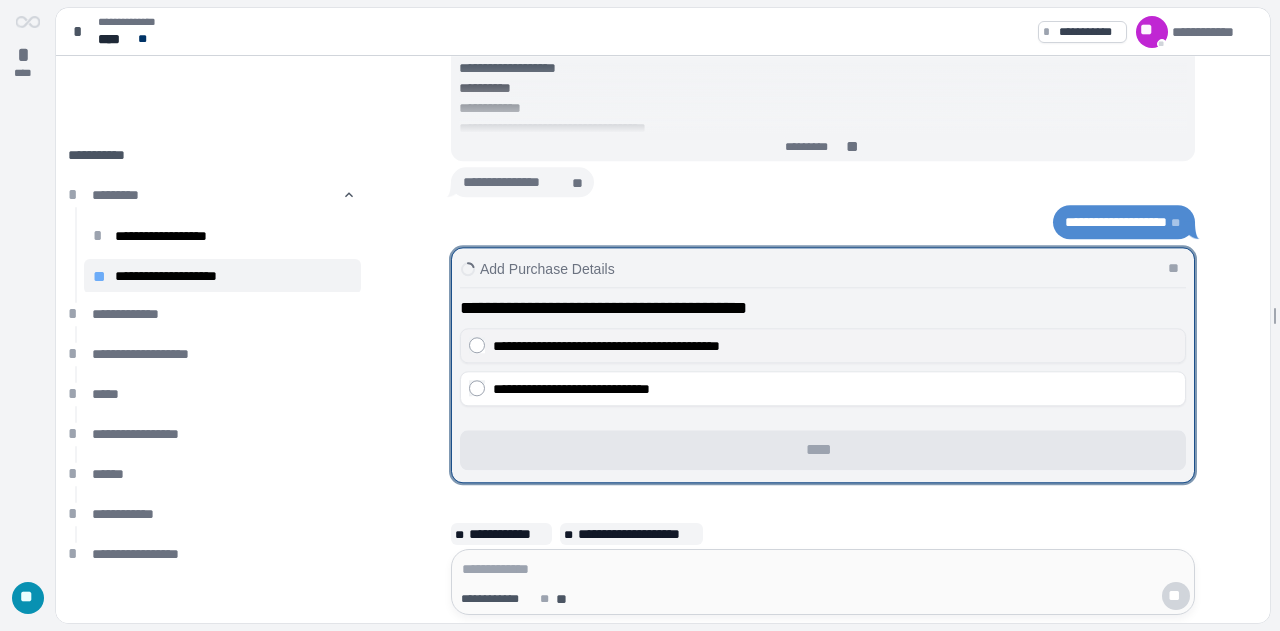 click on "**********" at bounding box center (606, 346) 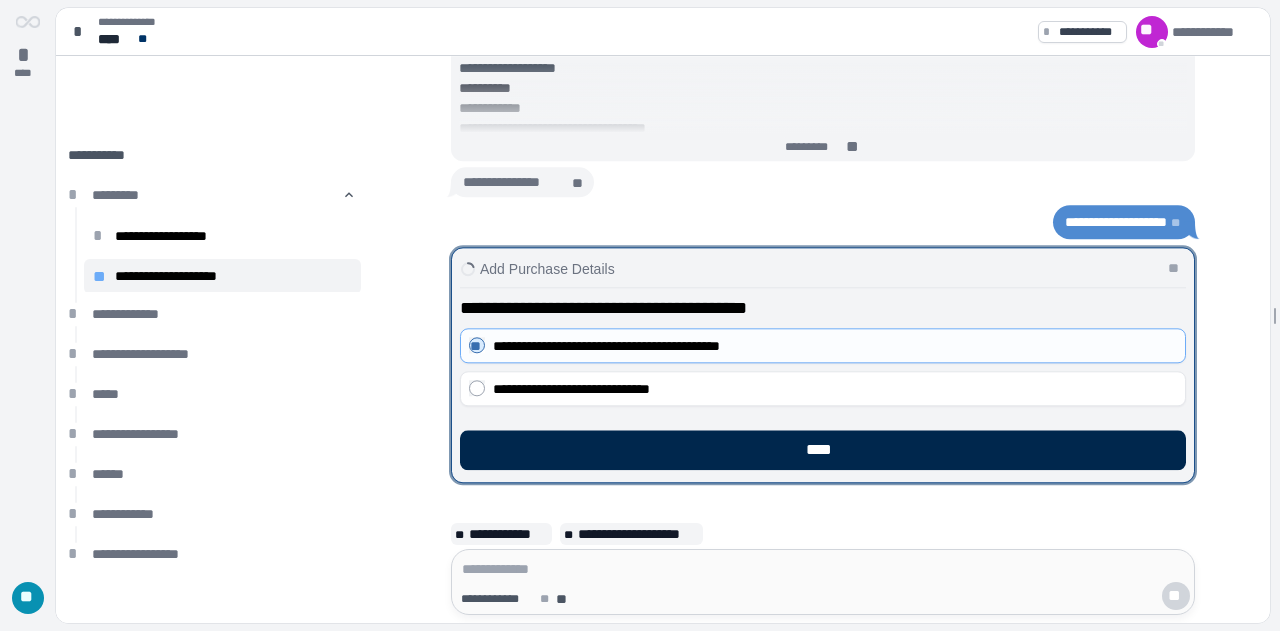 click on "****" at bounding box center [823, 450] 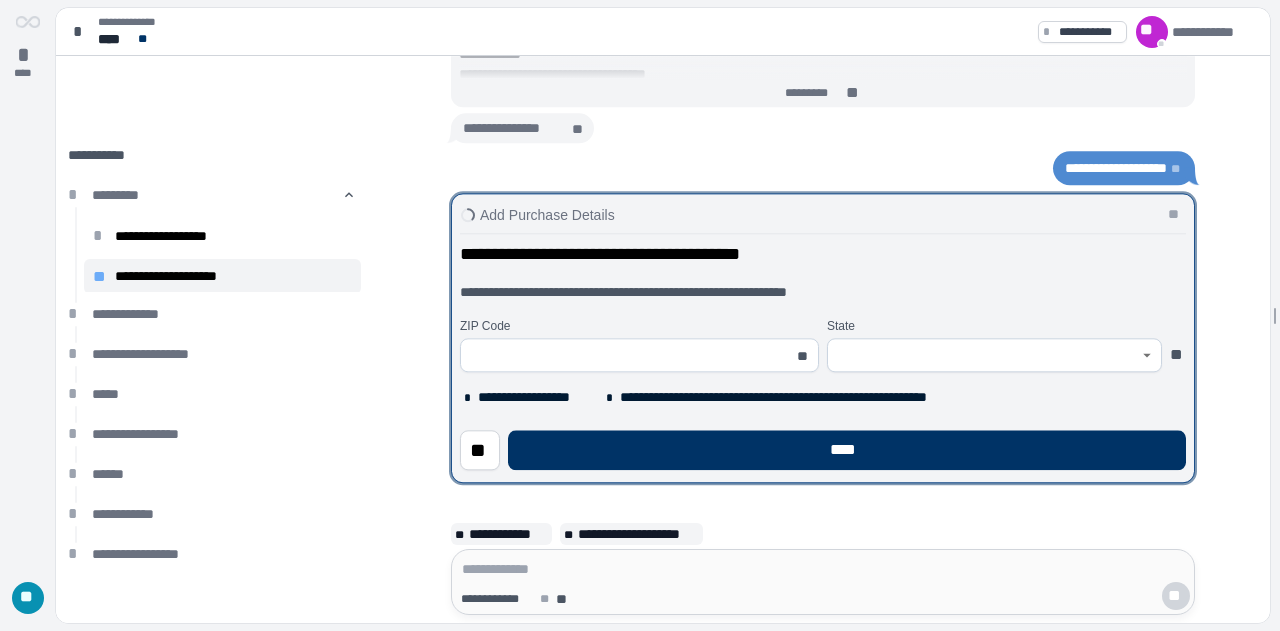 click at bounding box center (628, 355) 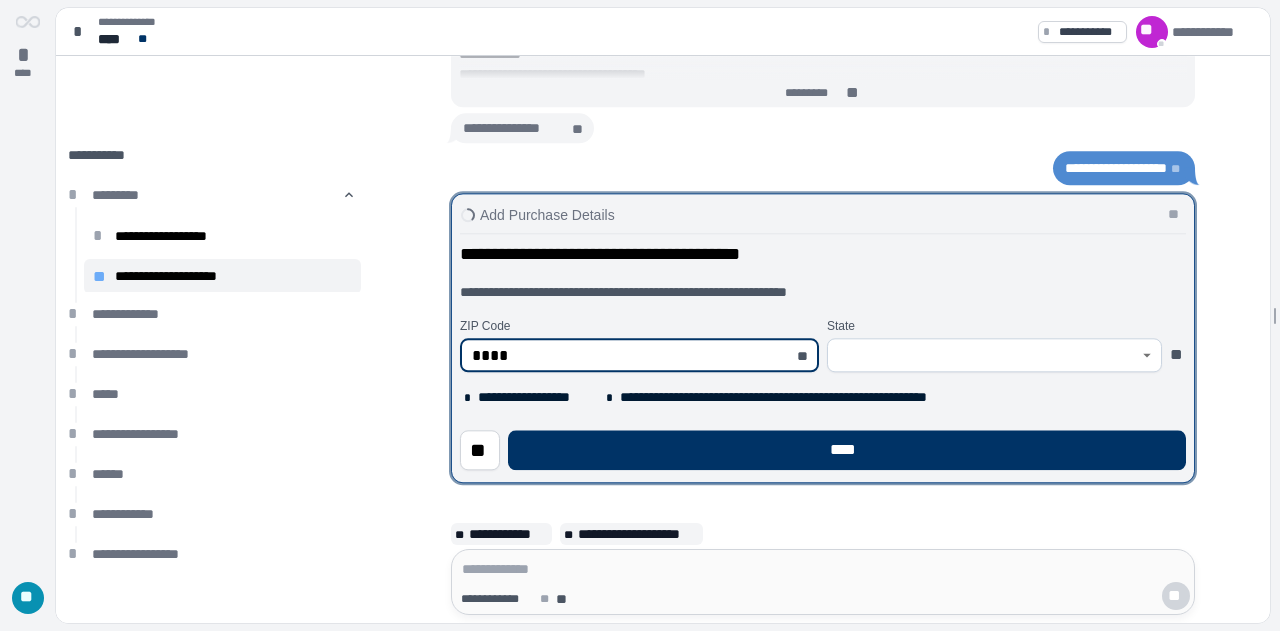 type on "*****" 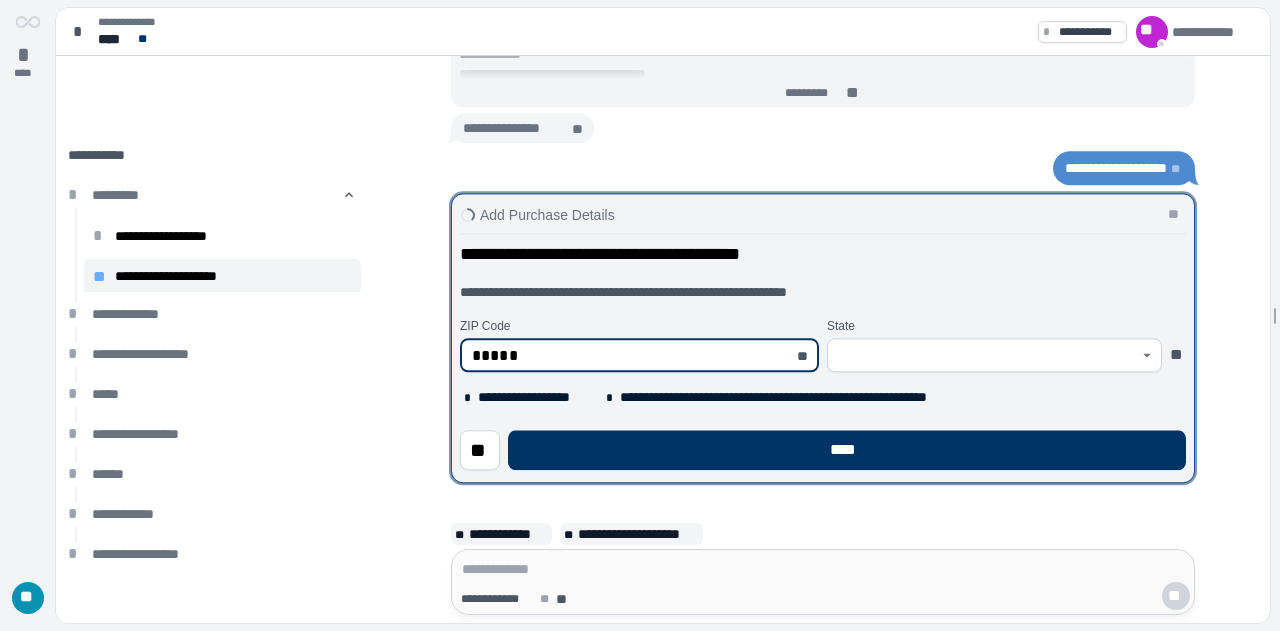 type on "*******" 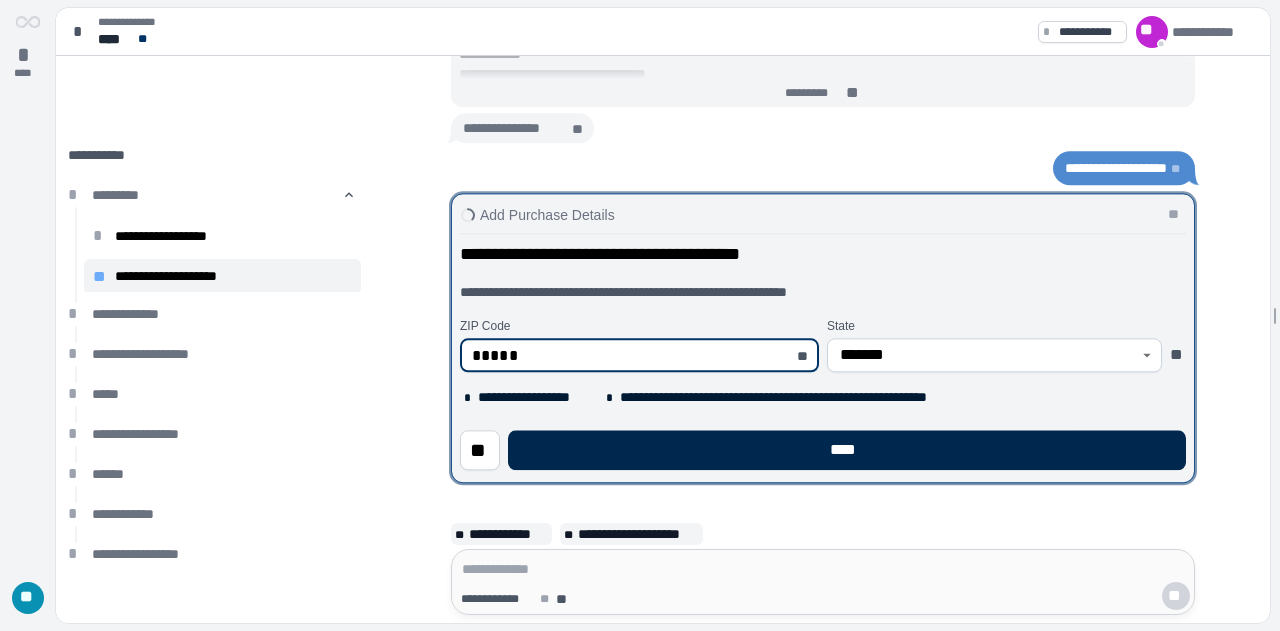 type on "*****" 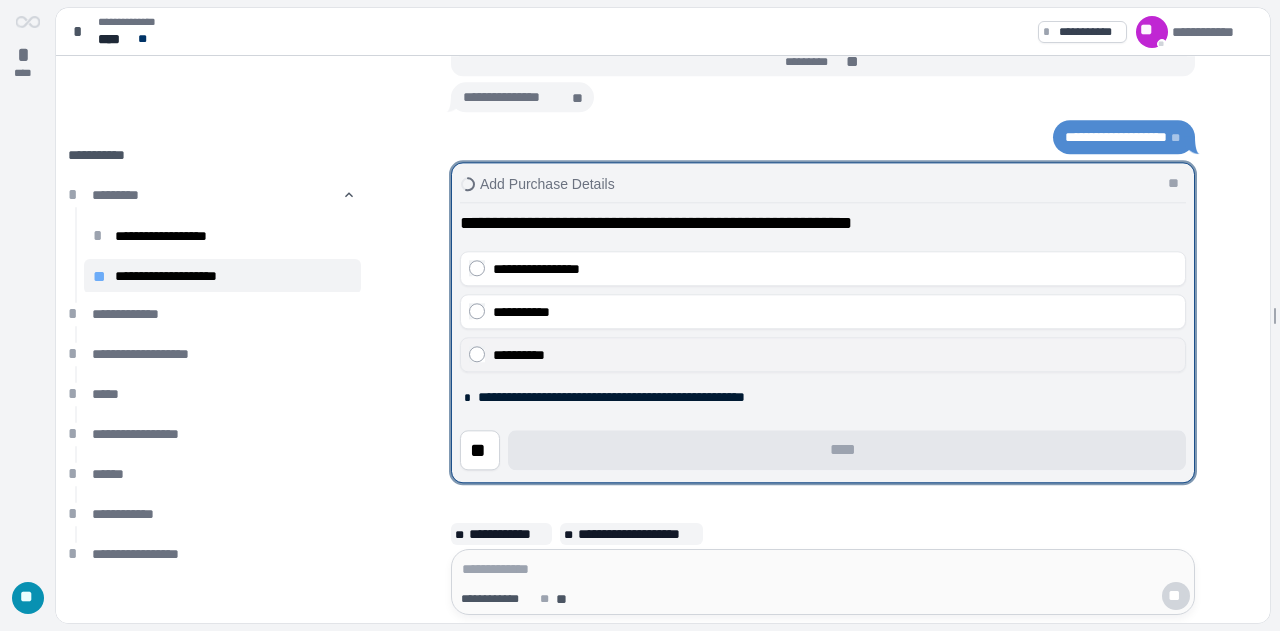 click on "**********" at bounding box center [519, 355] 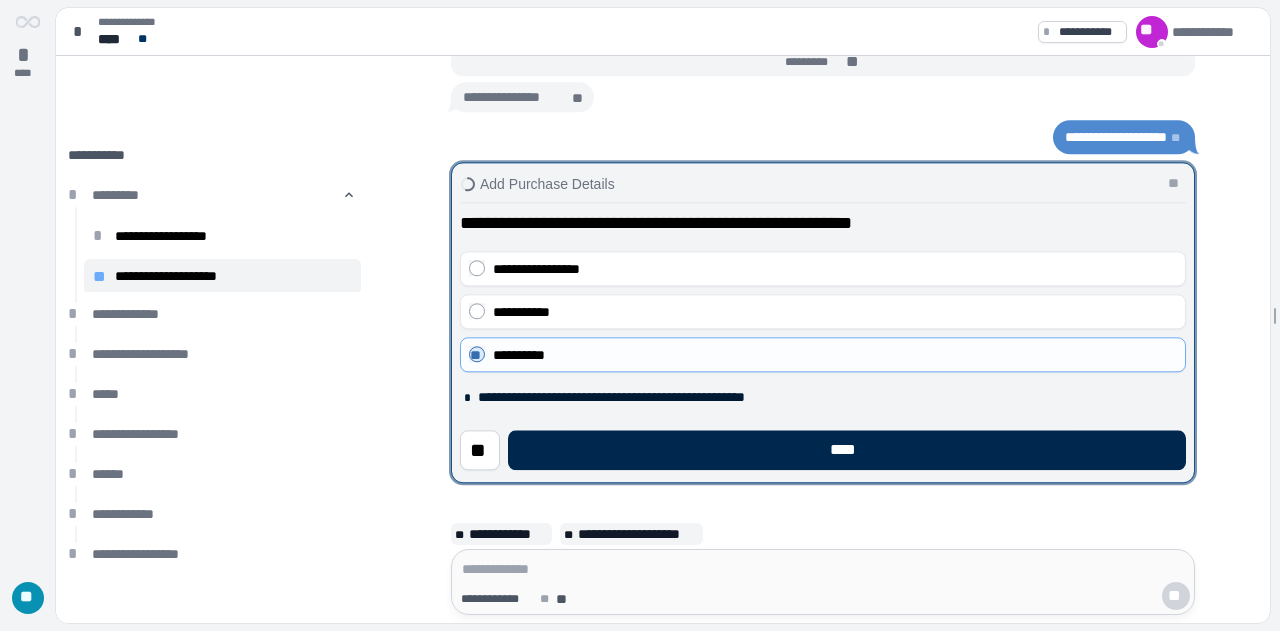 click on "****" at bounding box center [847, 450] 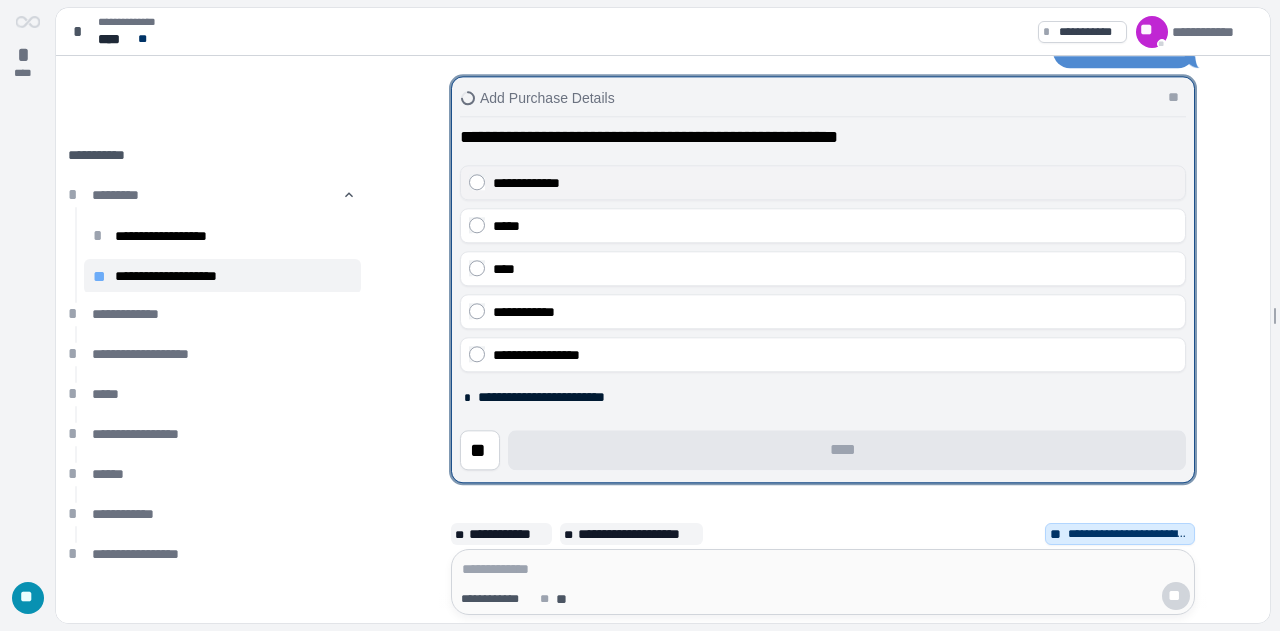 click on "**********" at bounding box center (835, 183) 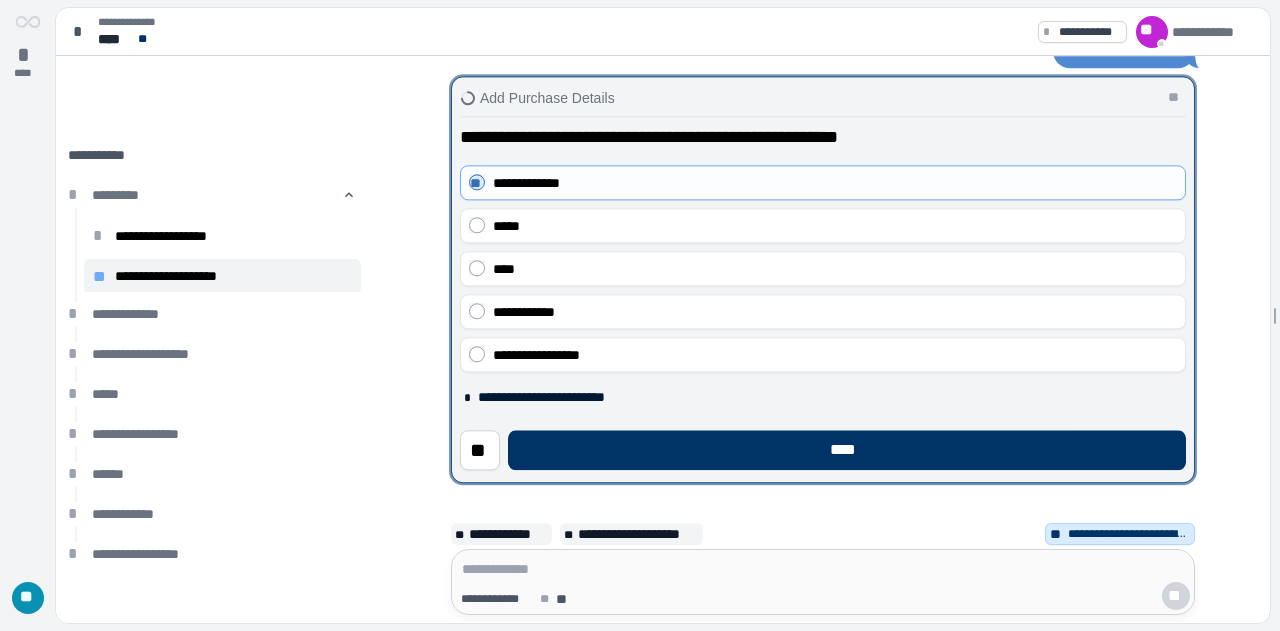 click on "[ADDRESS] [PHONE] [CREDIT CARD]" at bounding box center [823, 291] 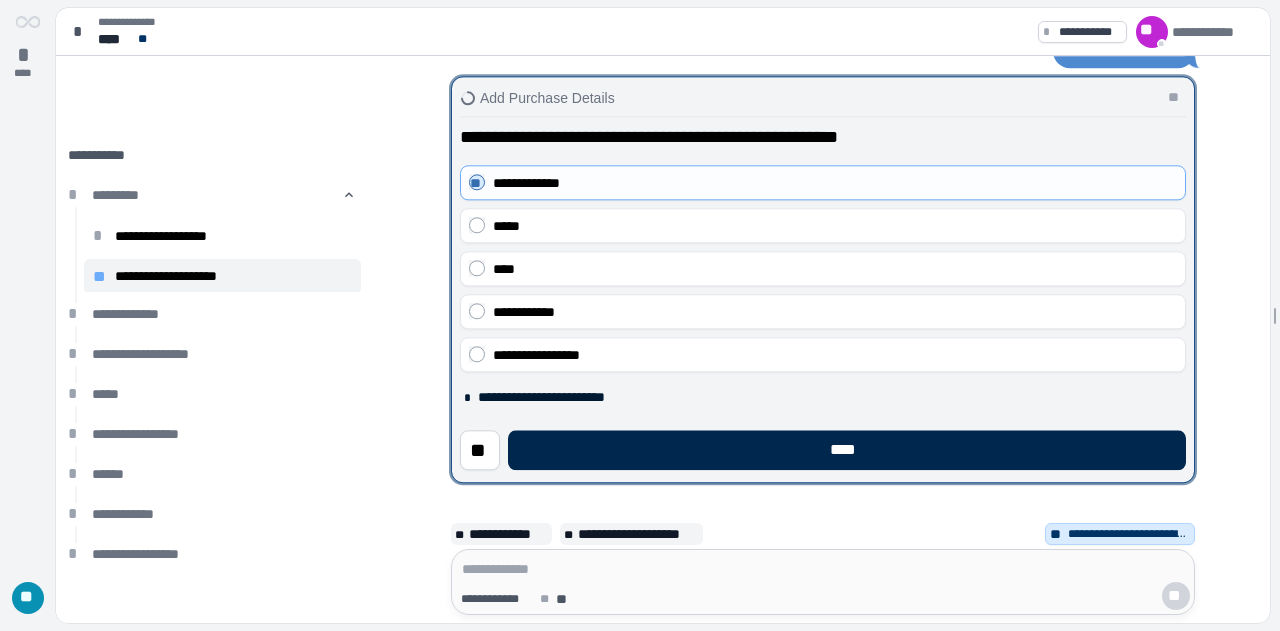 click on "****" at bounding box center (847, 450) 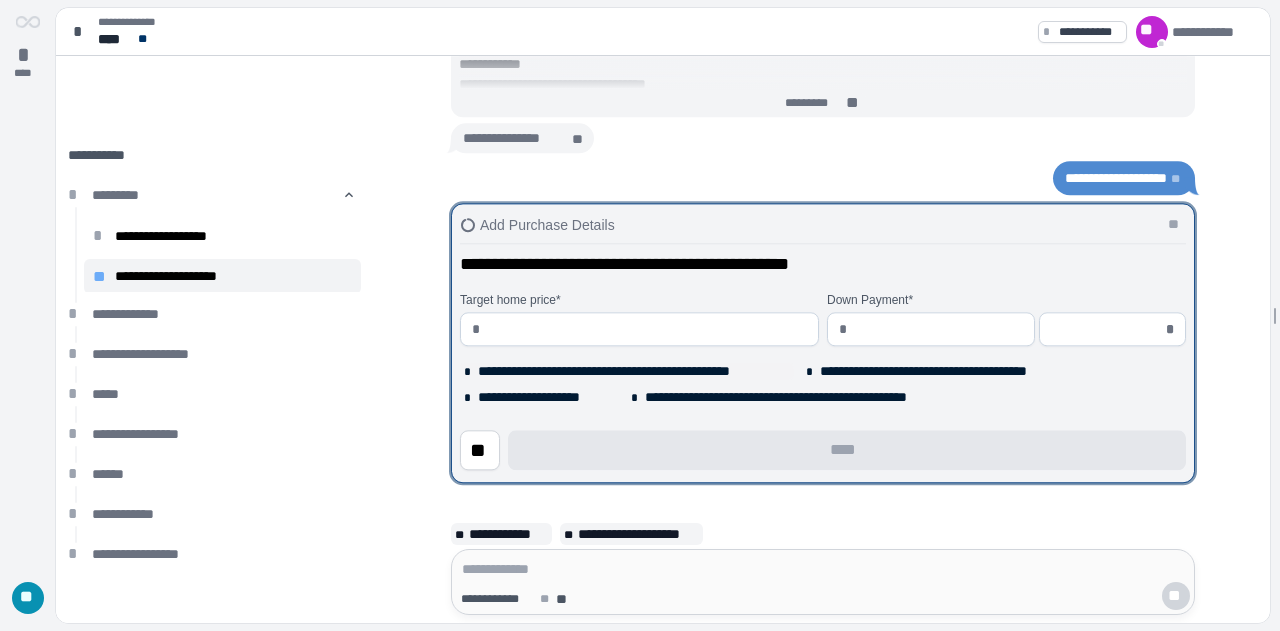 click on "**********" at bounding box center (634, 371) 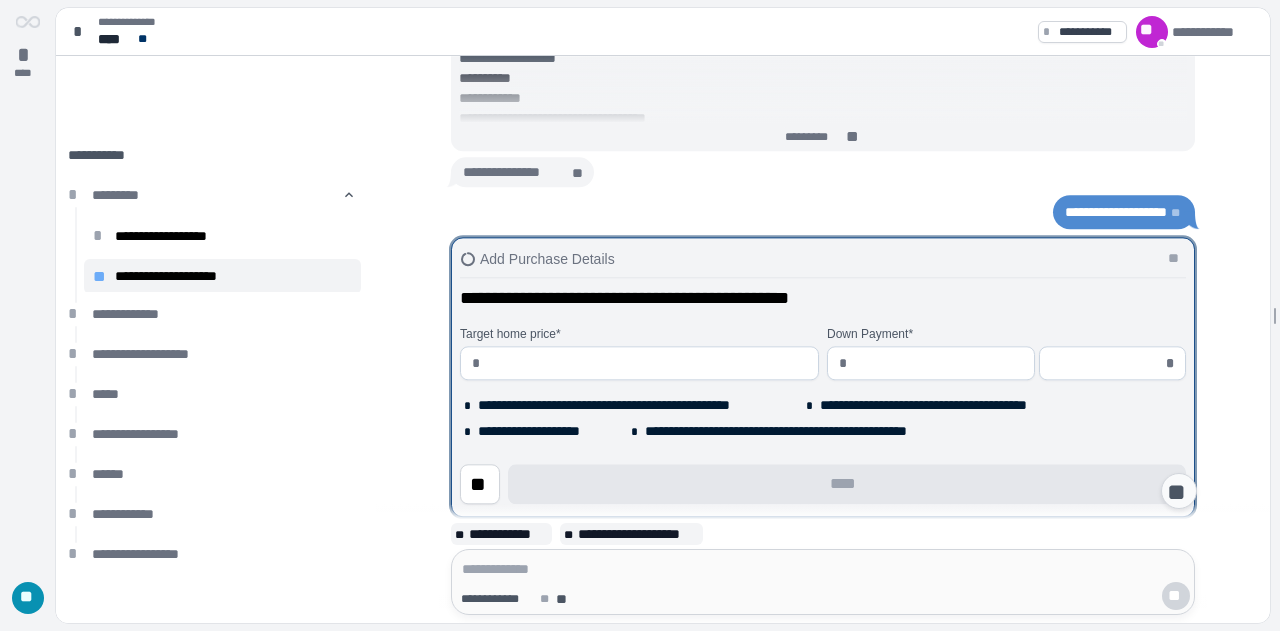 scroll, scrollTop: 300, scrollLeft: 0, axis: vertical 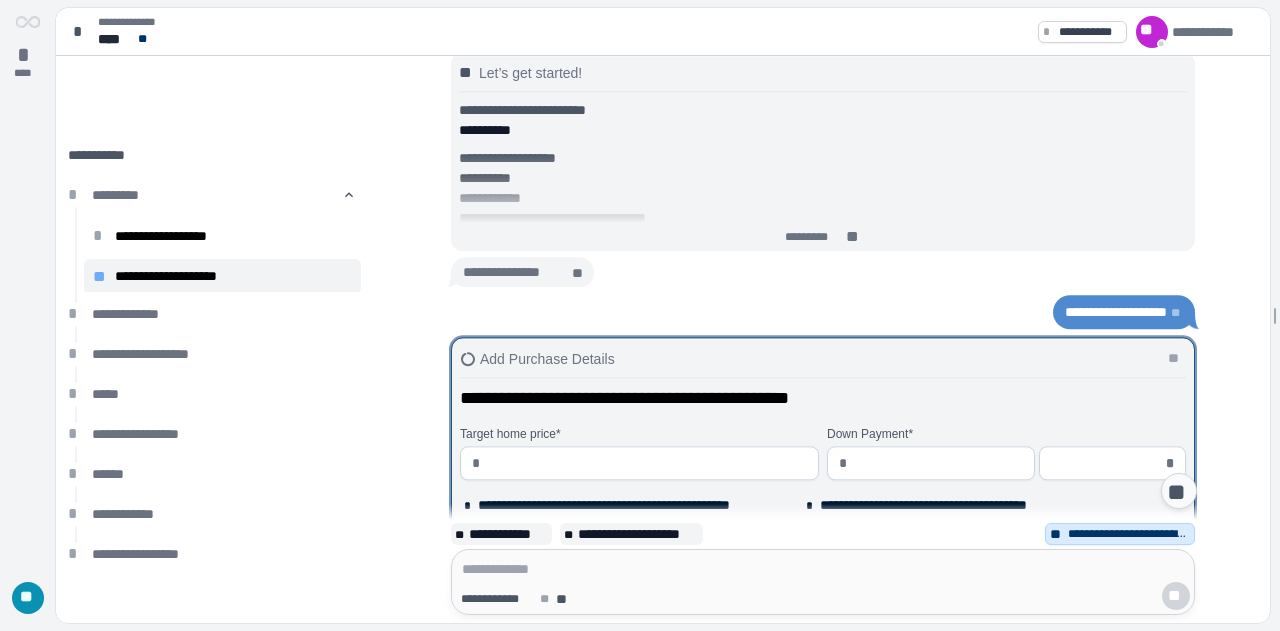 click at bounding box center [647, 463] 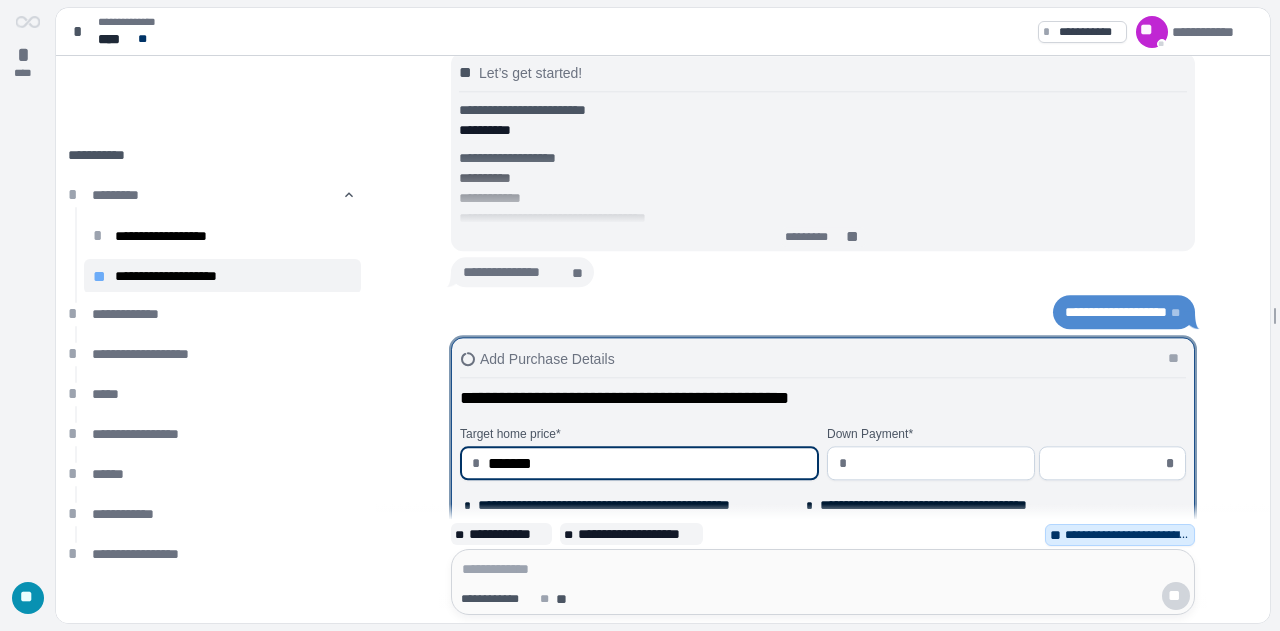 scroll, scrollTop: 200, scrollLeft: 0, axis: vertical 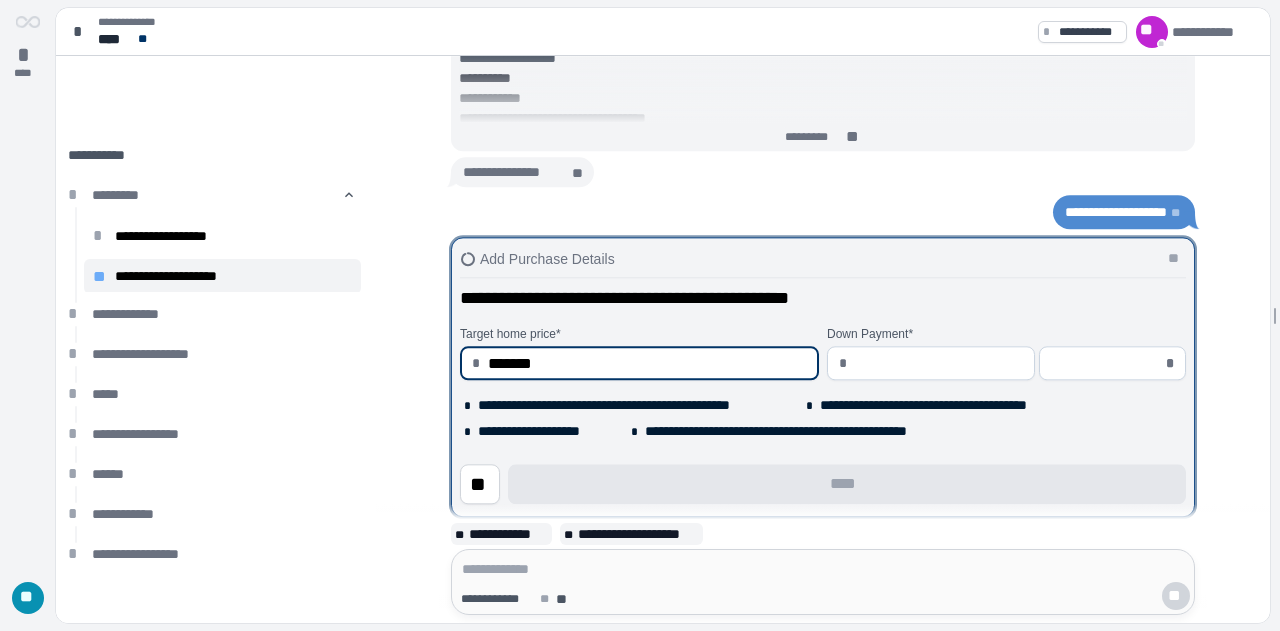 type on "**********" 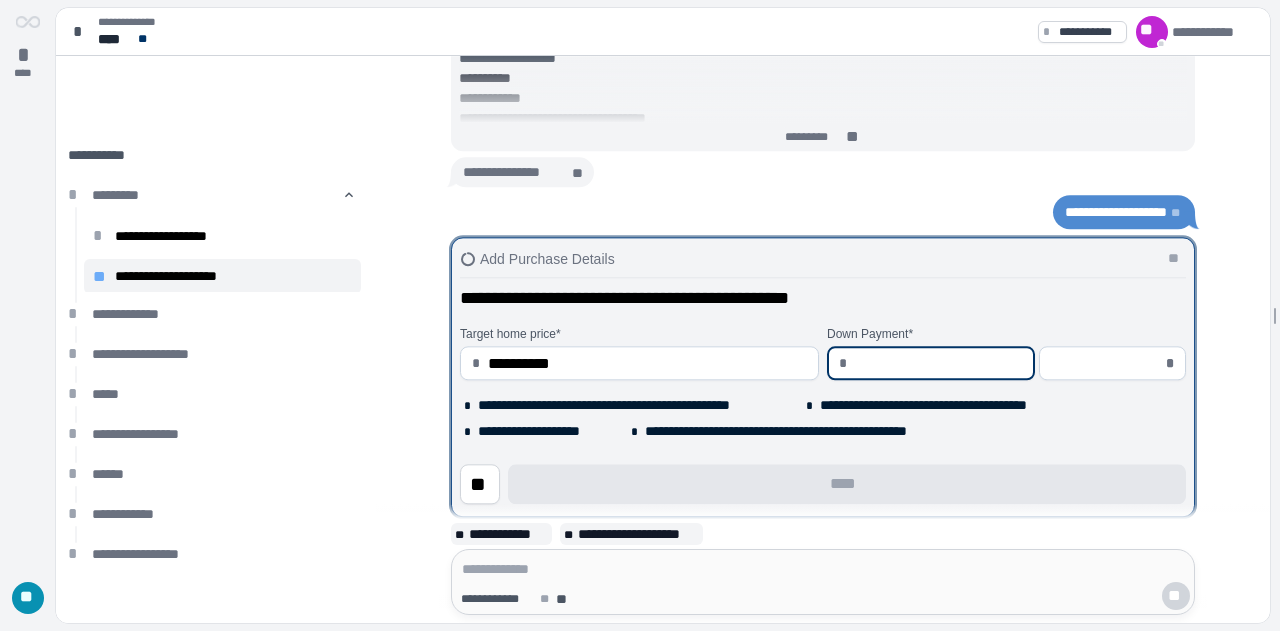 click at bounding box center (939, 363) 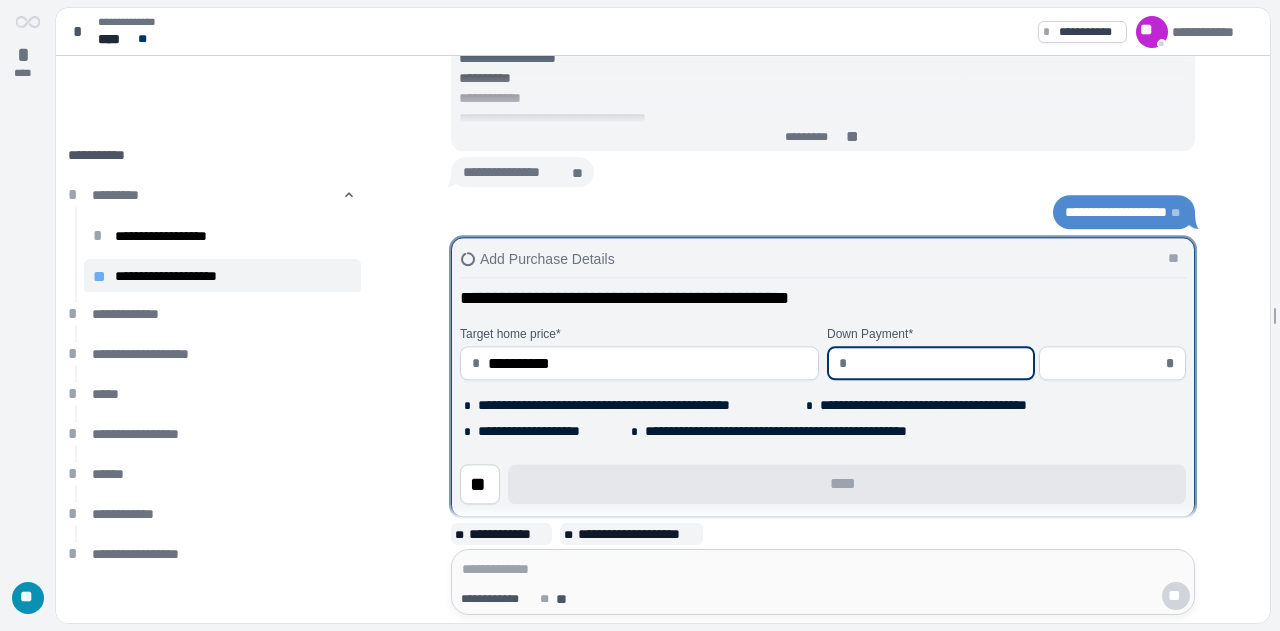 type on "*" 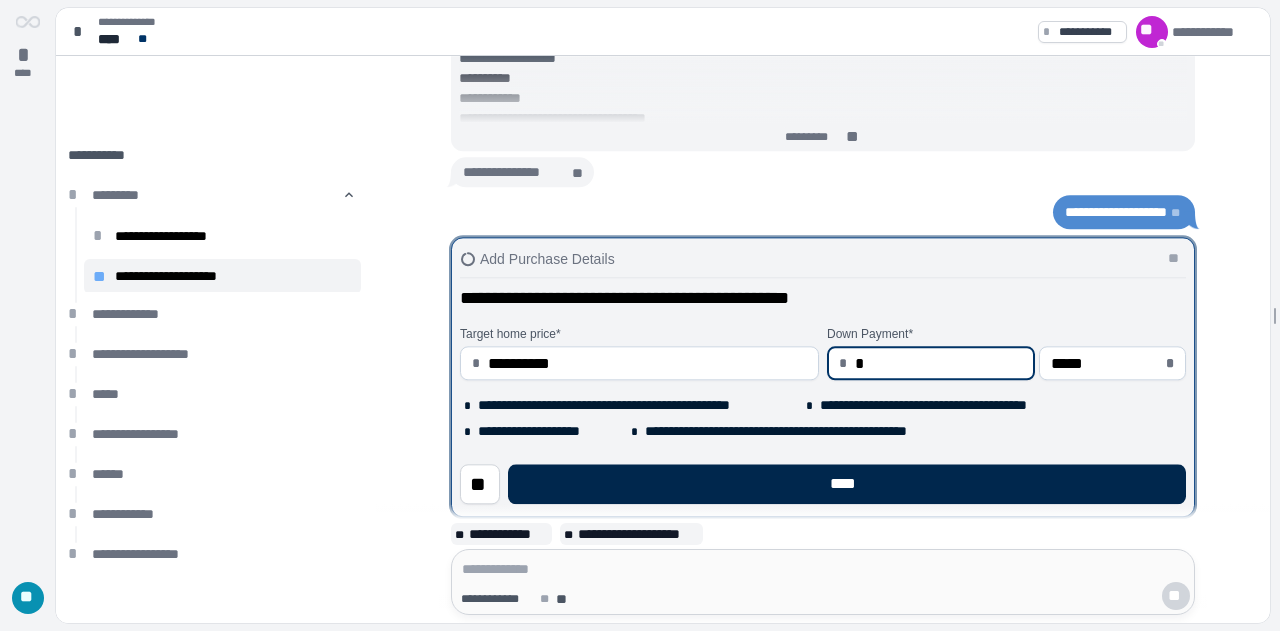 type on "****" 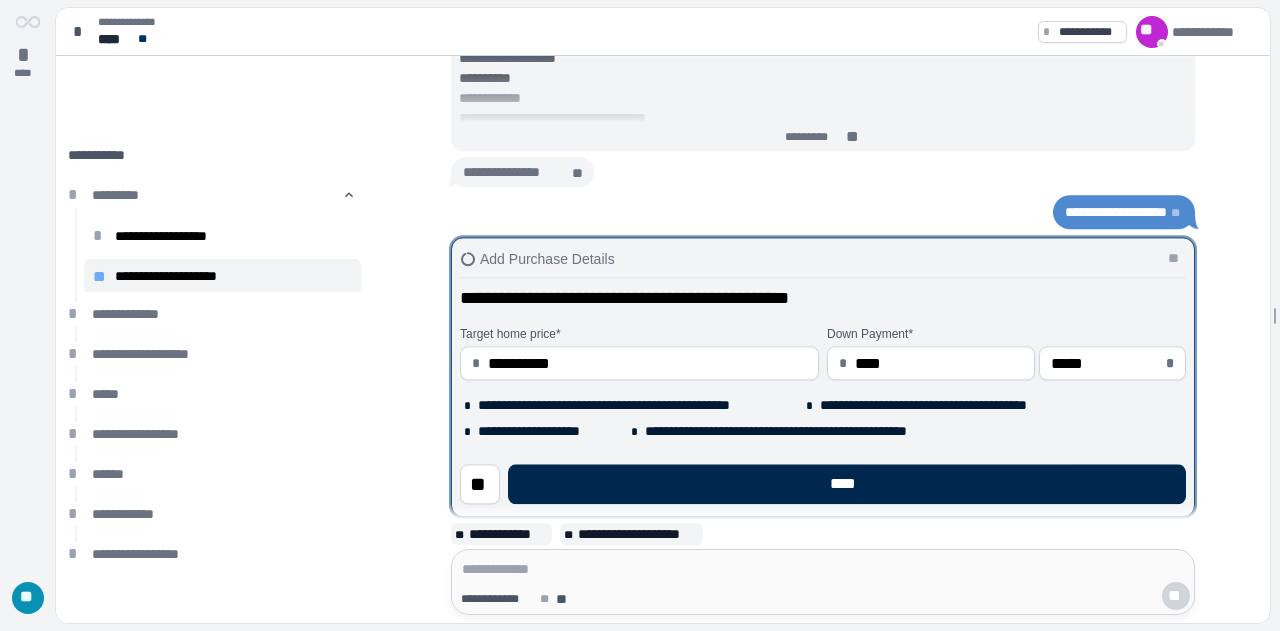 click on "****" at bounding box center [847, 484] 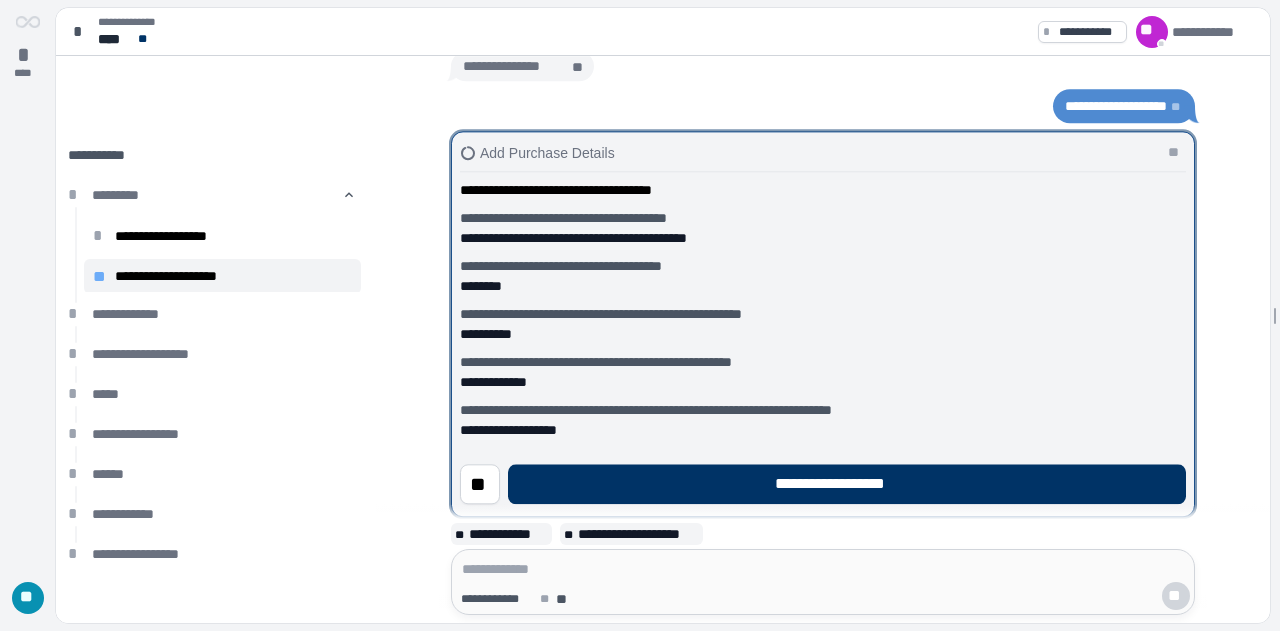 scroll, scrollTop: 0, scrollLeft: 0, axis: both 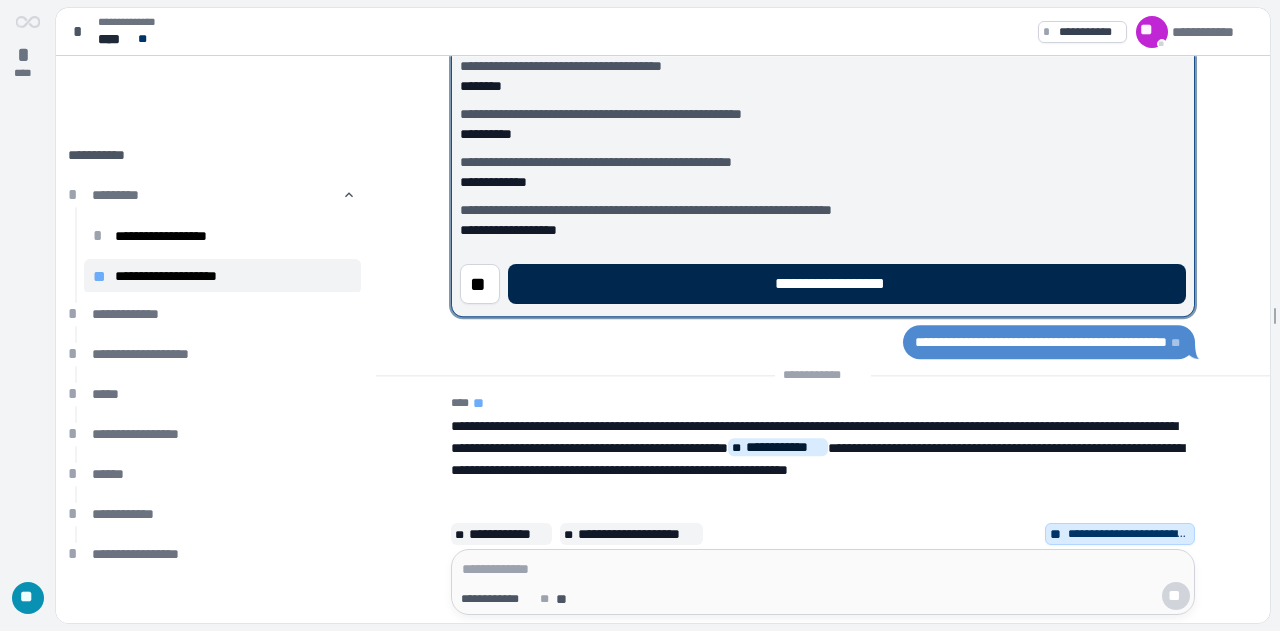 click on "**********" at bounding box center [847, 284] 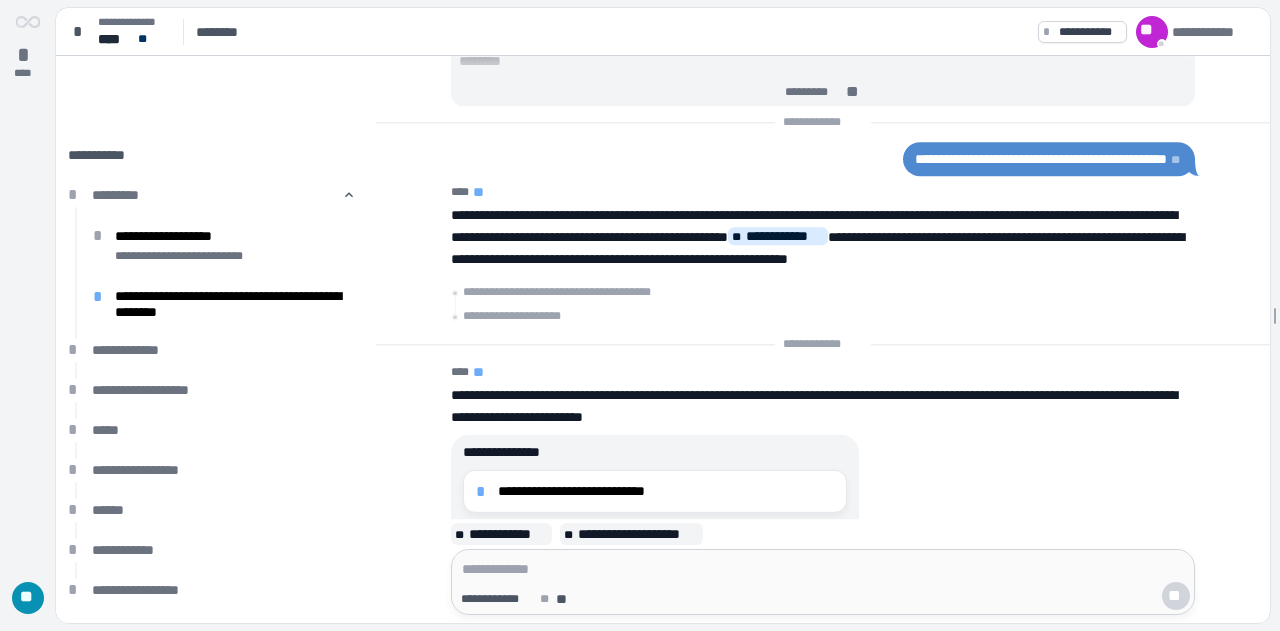 scroll, scrollTop: 0, scrollLeft: 0, axis: both 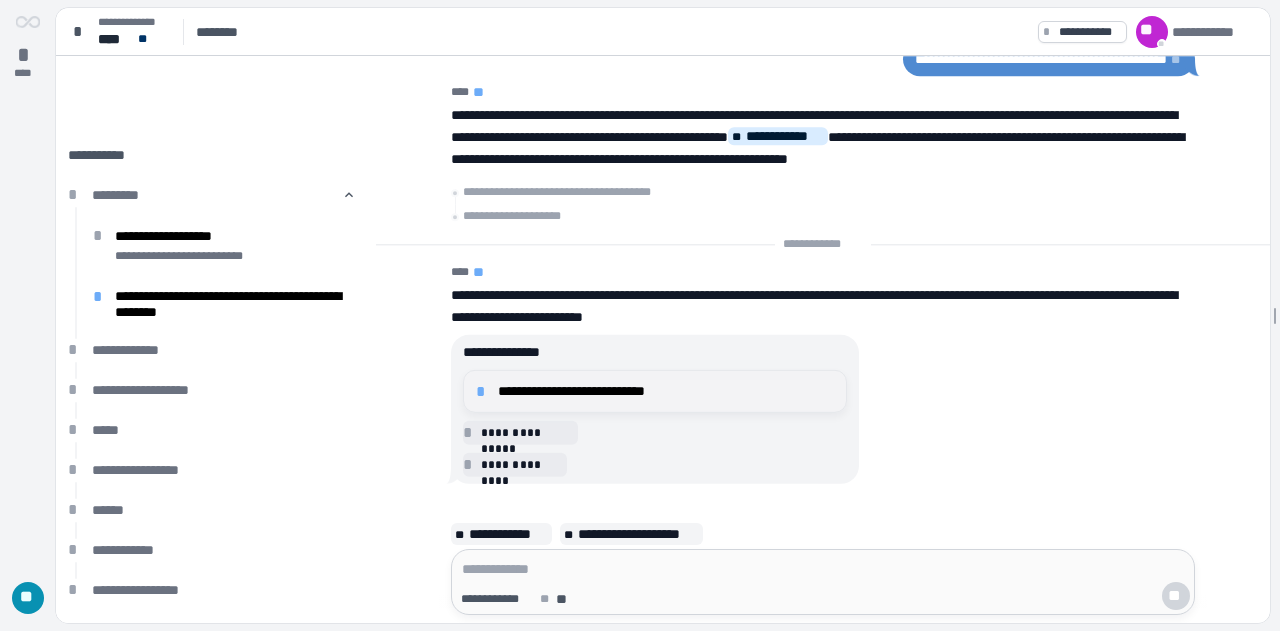 click on "**********" at bounding box center [655, 391] 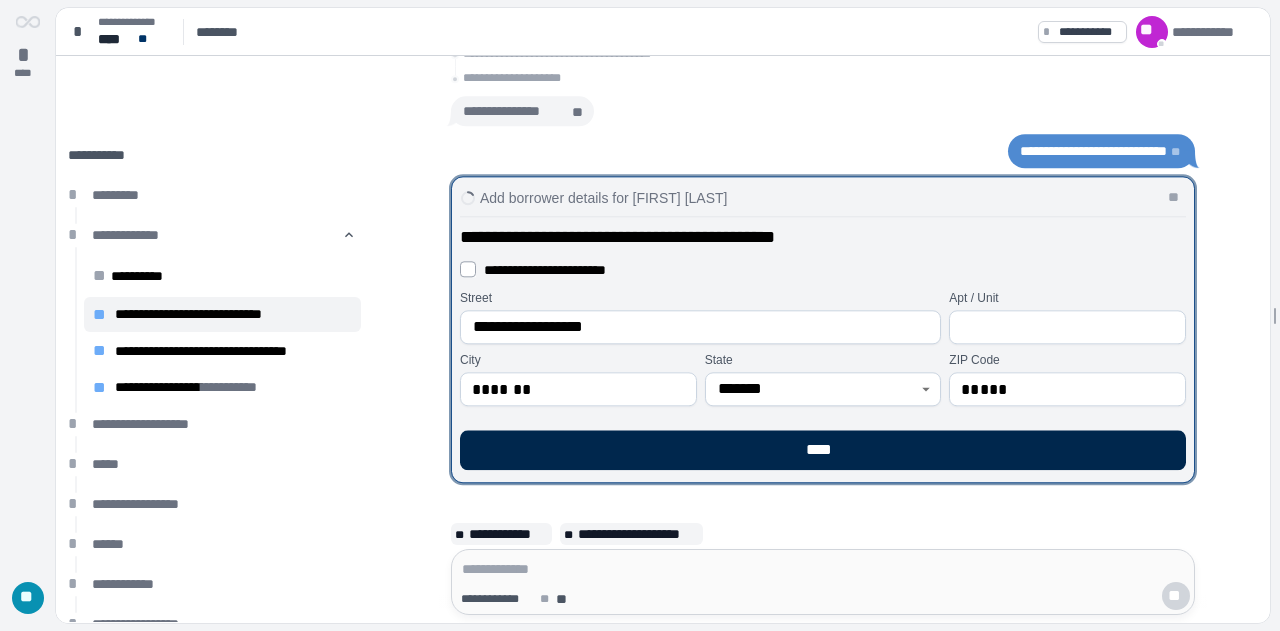 click on "****" at bounding box center [823, 450] 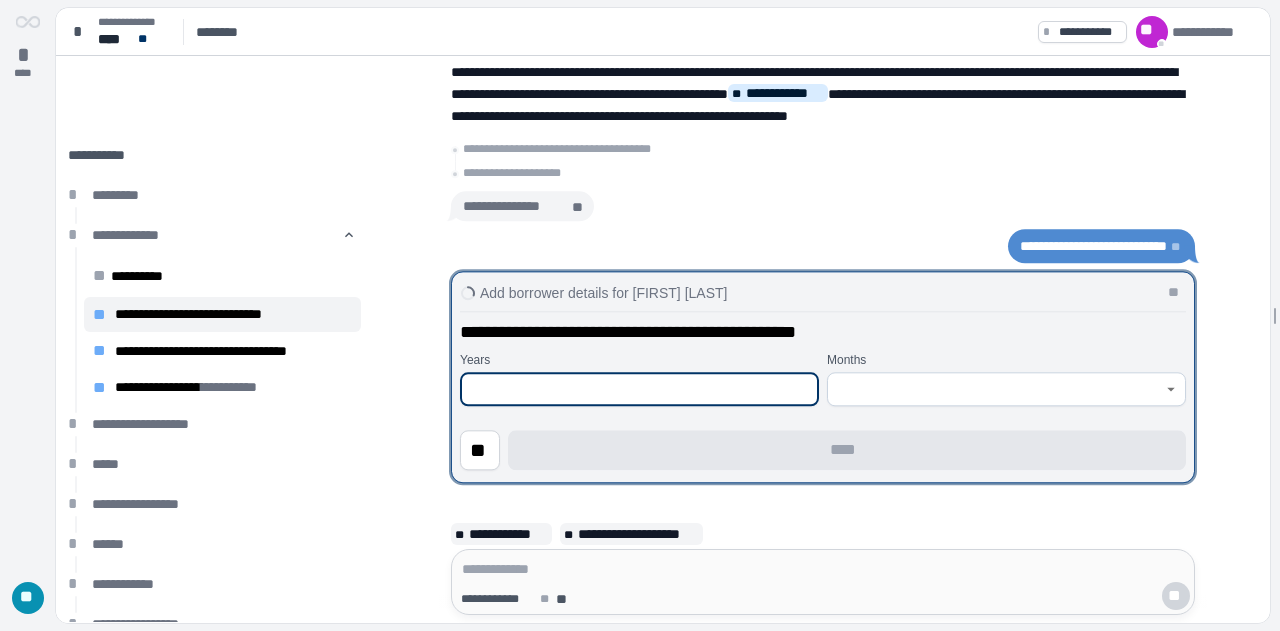 click at bounding box center [995, 389] 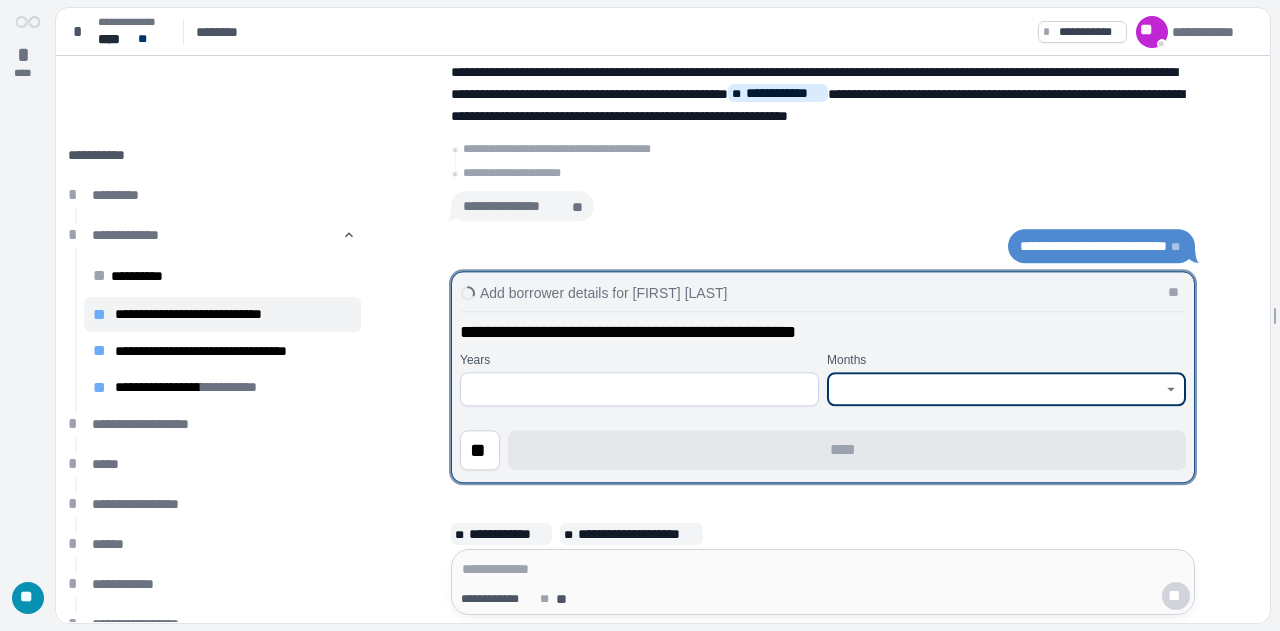 click at bounding box center [995, 389] 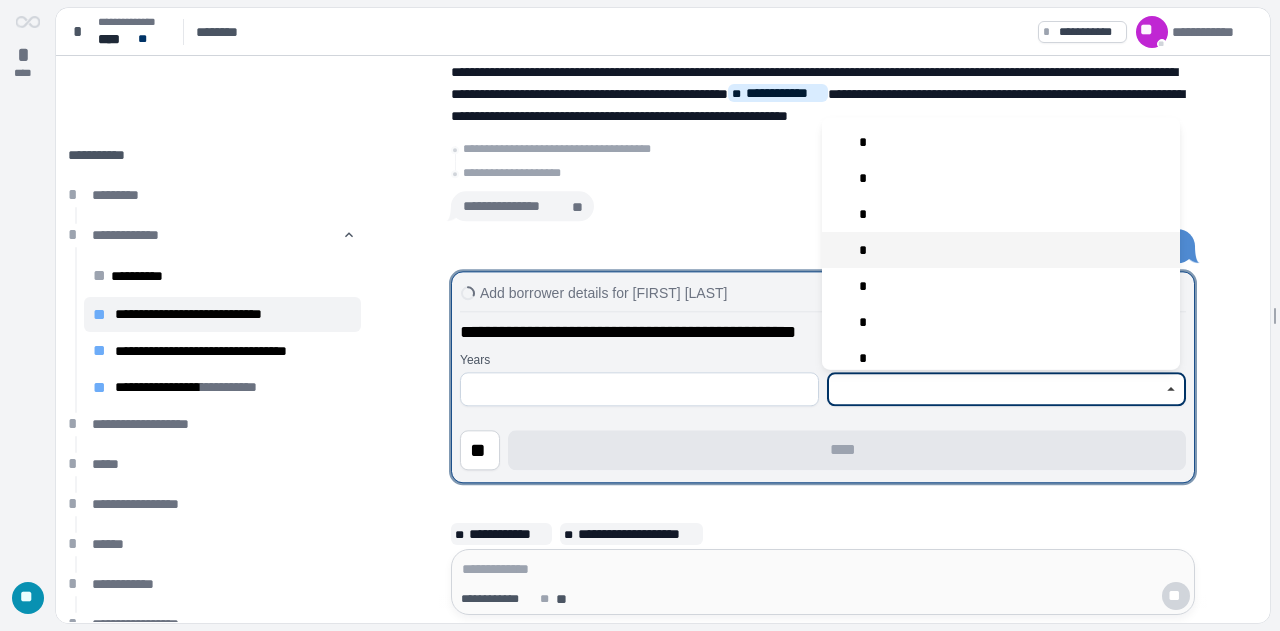 click on "*" at bounding box center (1001, 249) 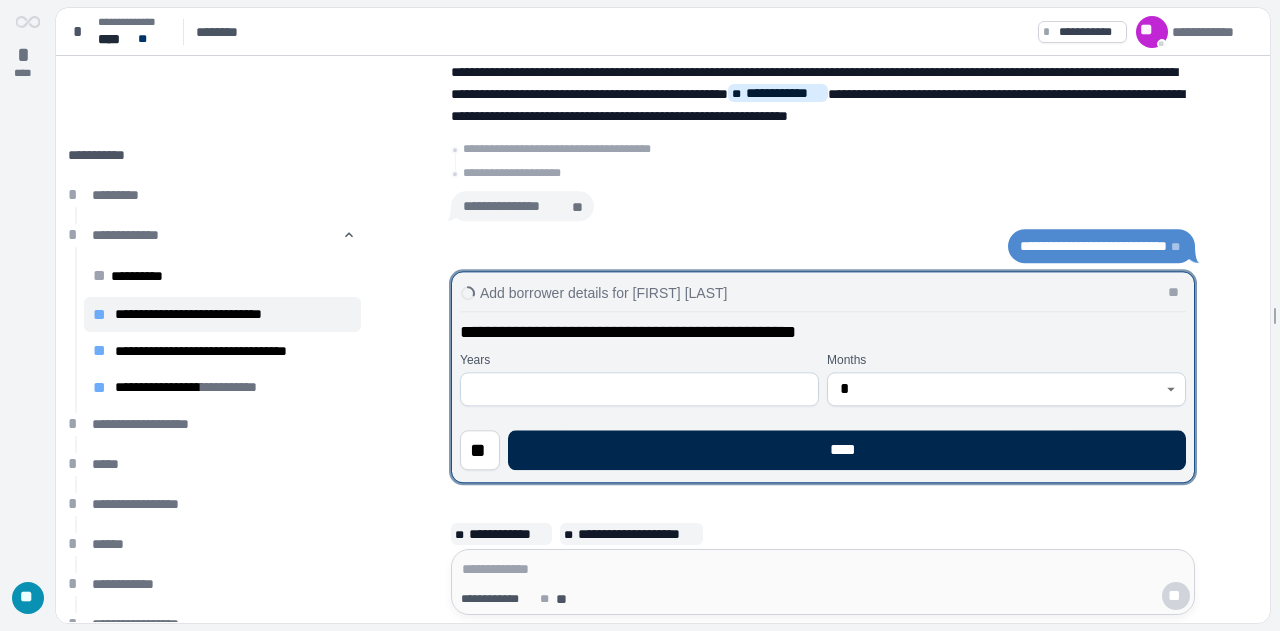 click on "****" at bounding box center (847, 450) 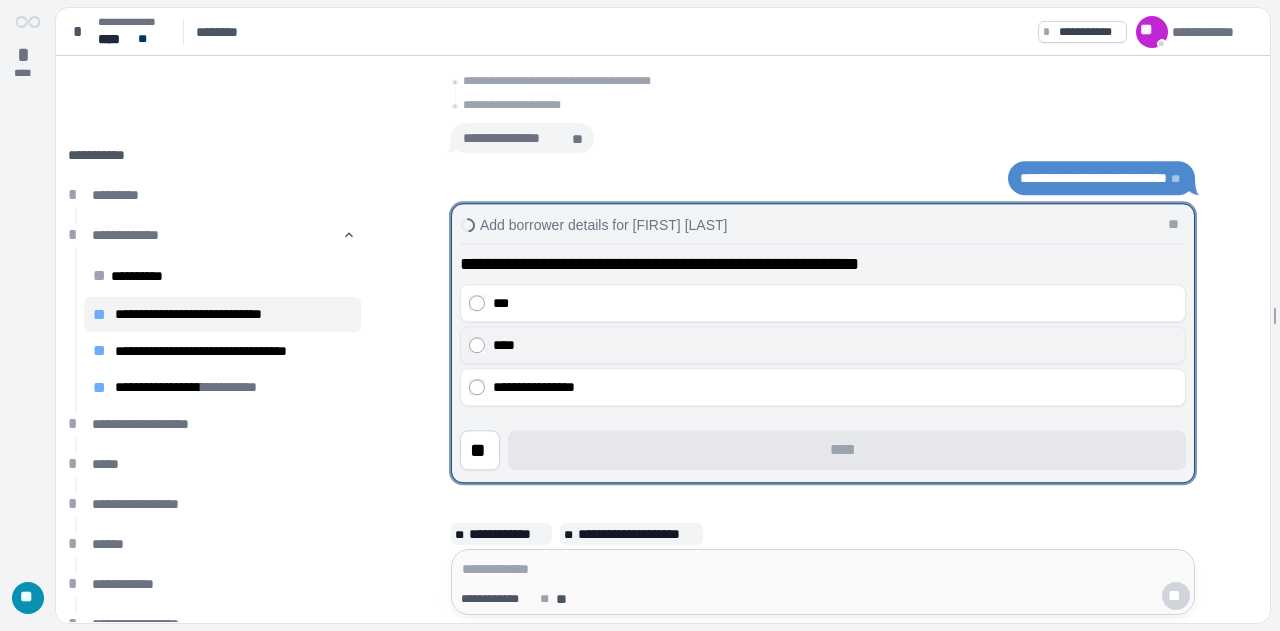 click on "****" at bounding box center [835, 345] 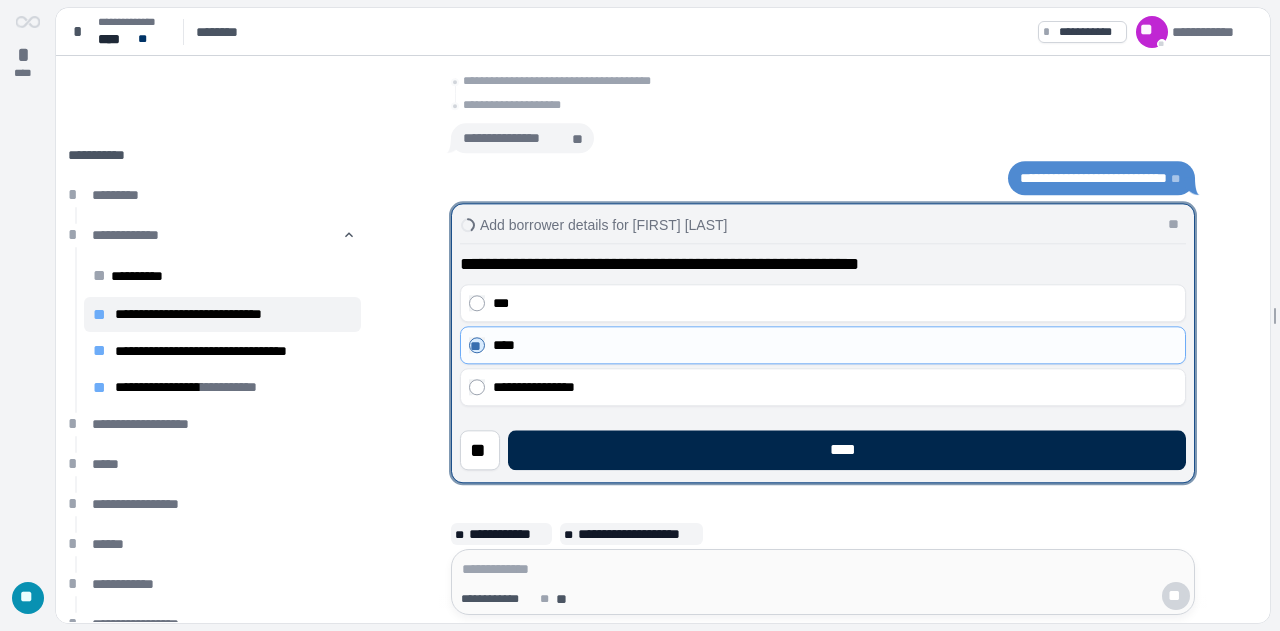 click on "****" at bounding box center (847, 450) 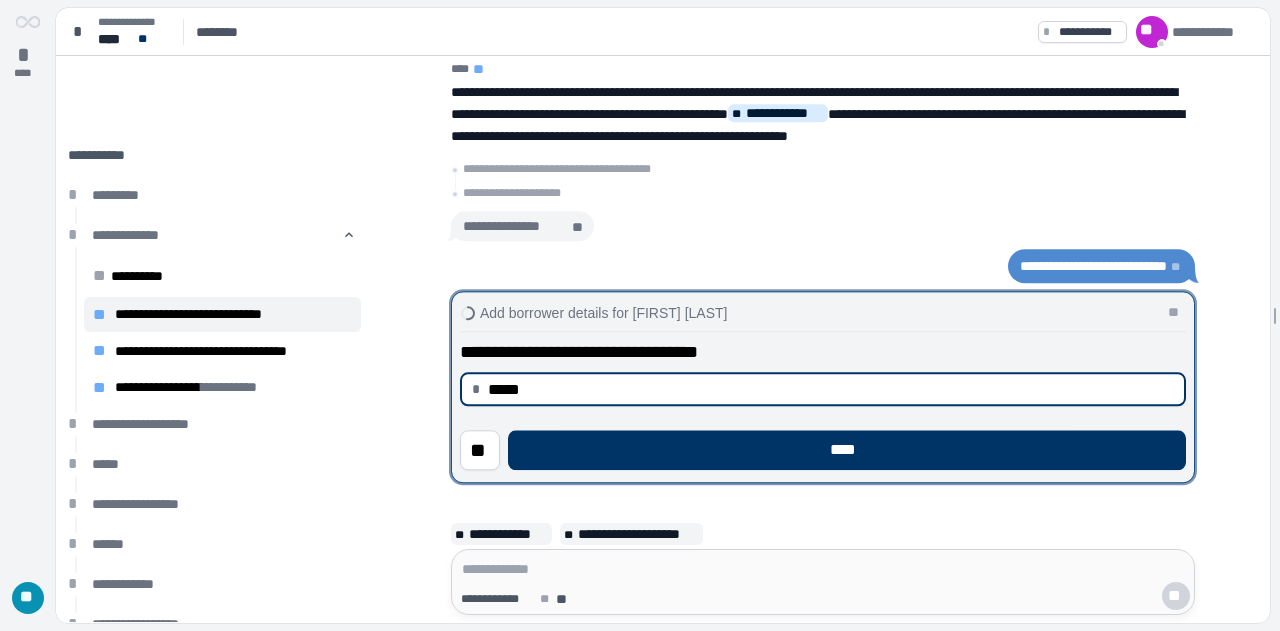 type on "********" 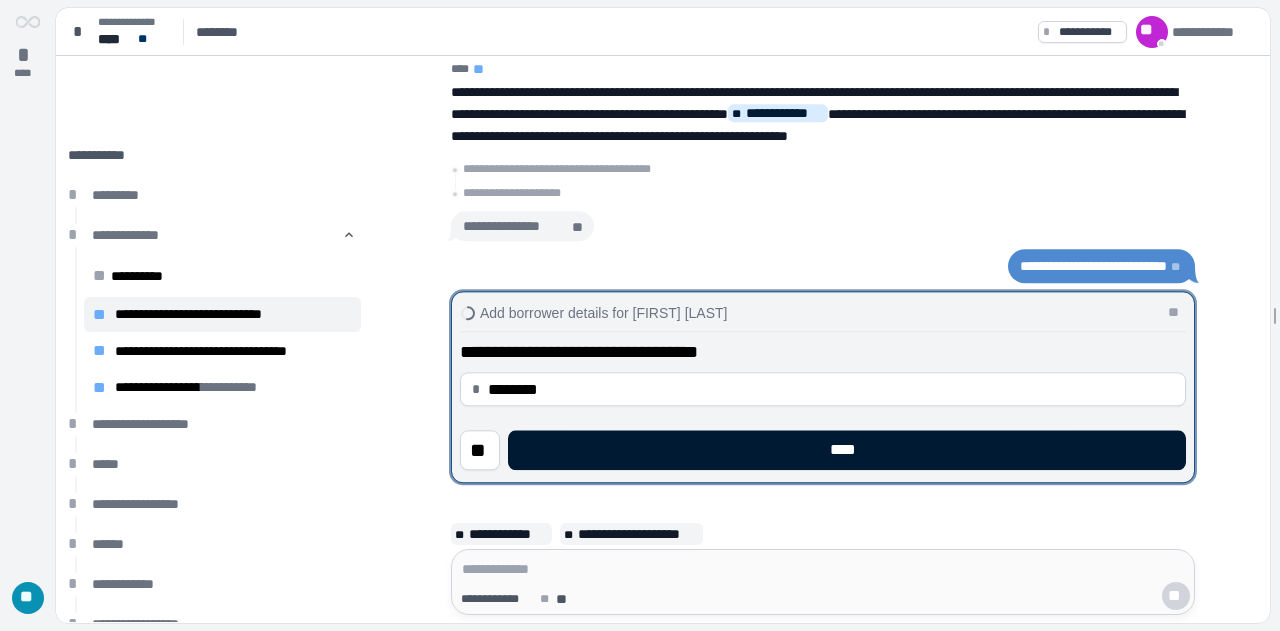 click on "****" at bounding box center (847, 450) 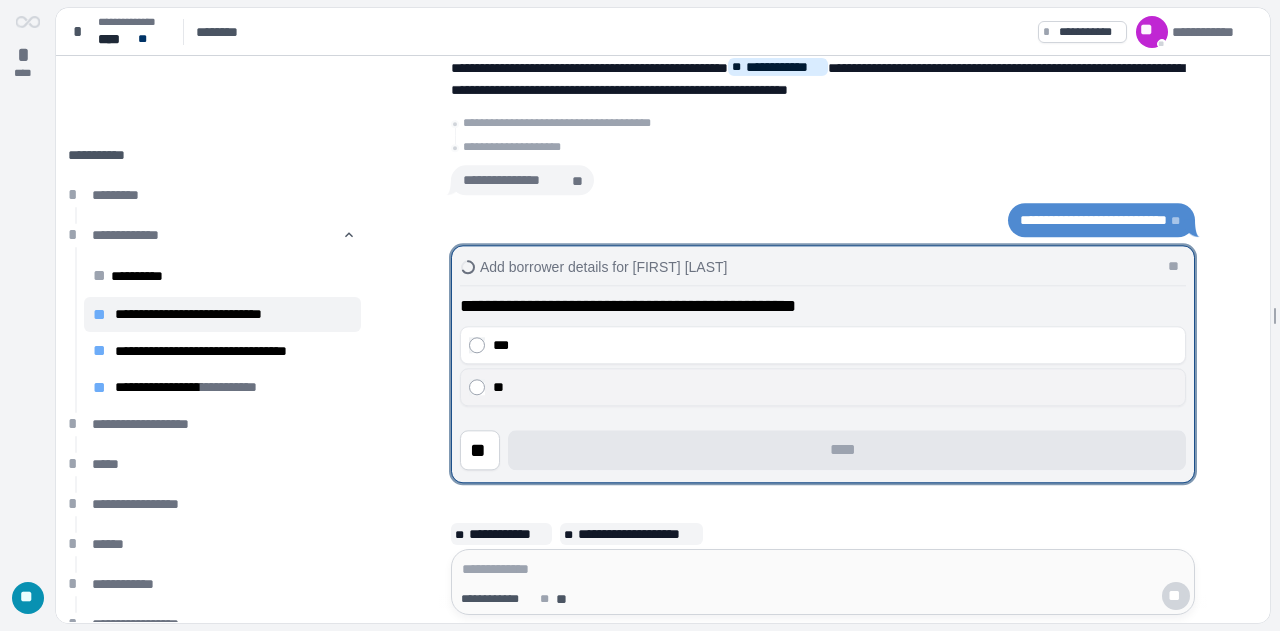 click on "**" at bounding box center (835, 387) 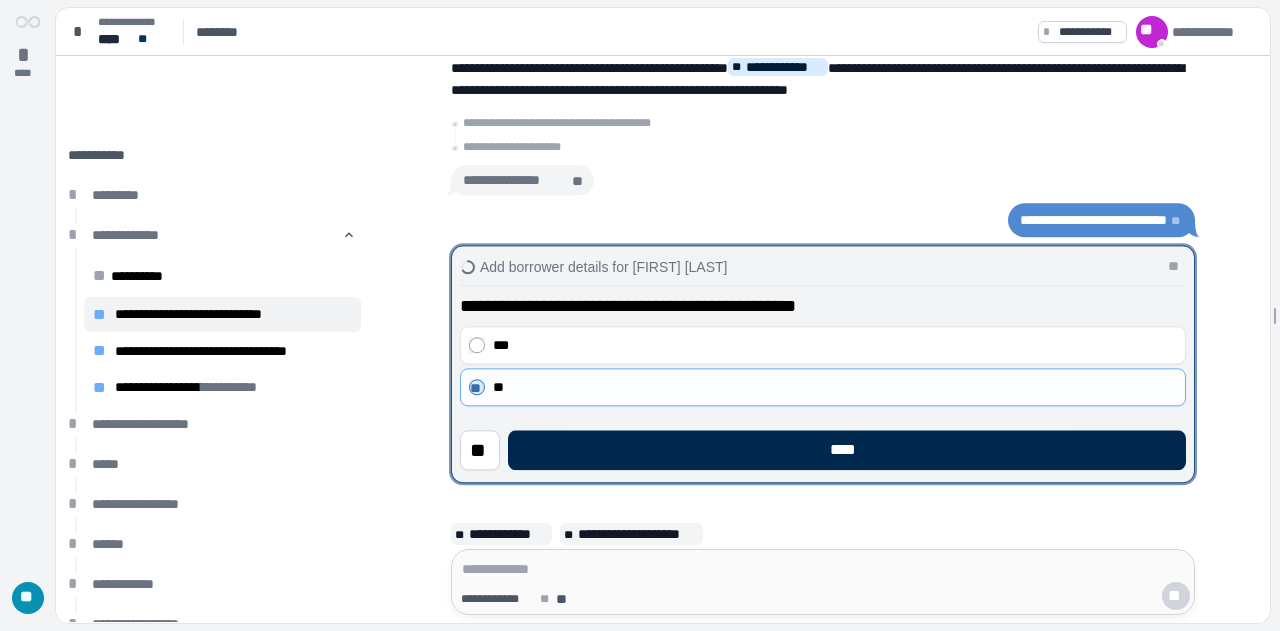 click on "****" at bounding box center [847, 450] 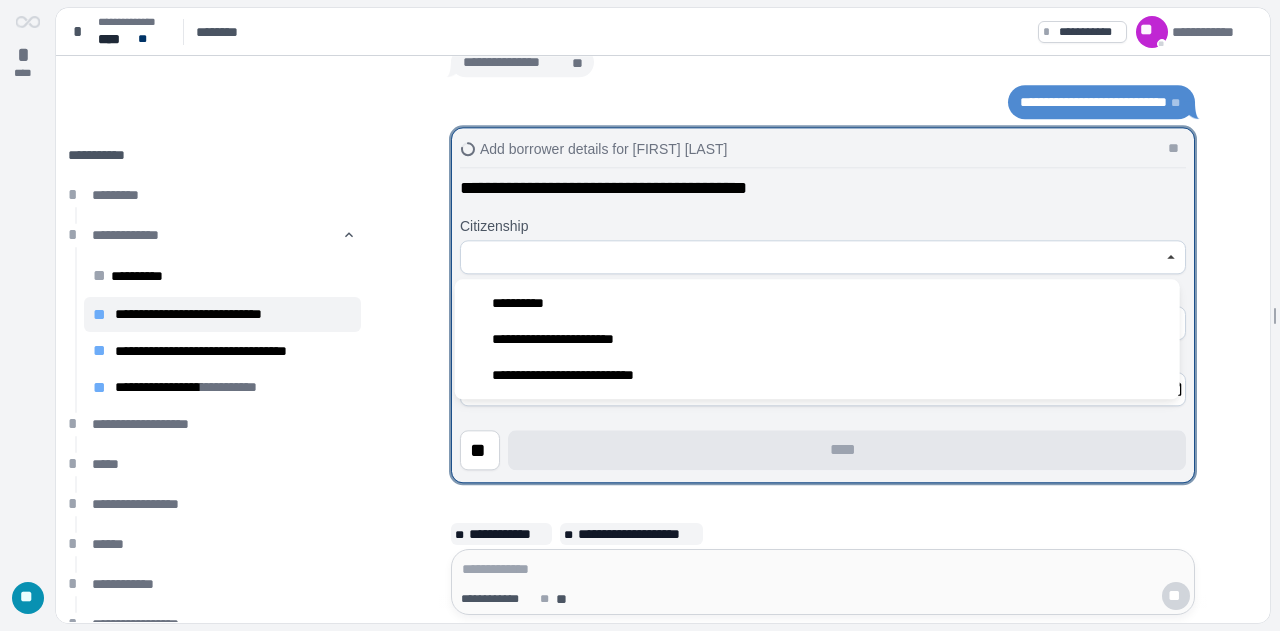 click at bounding box center (812, 257) 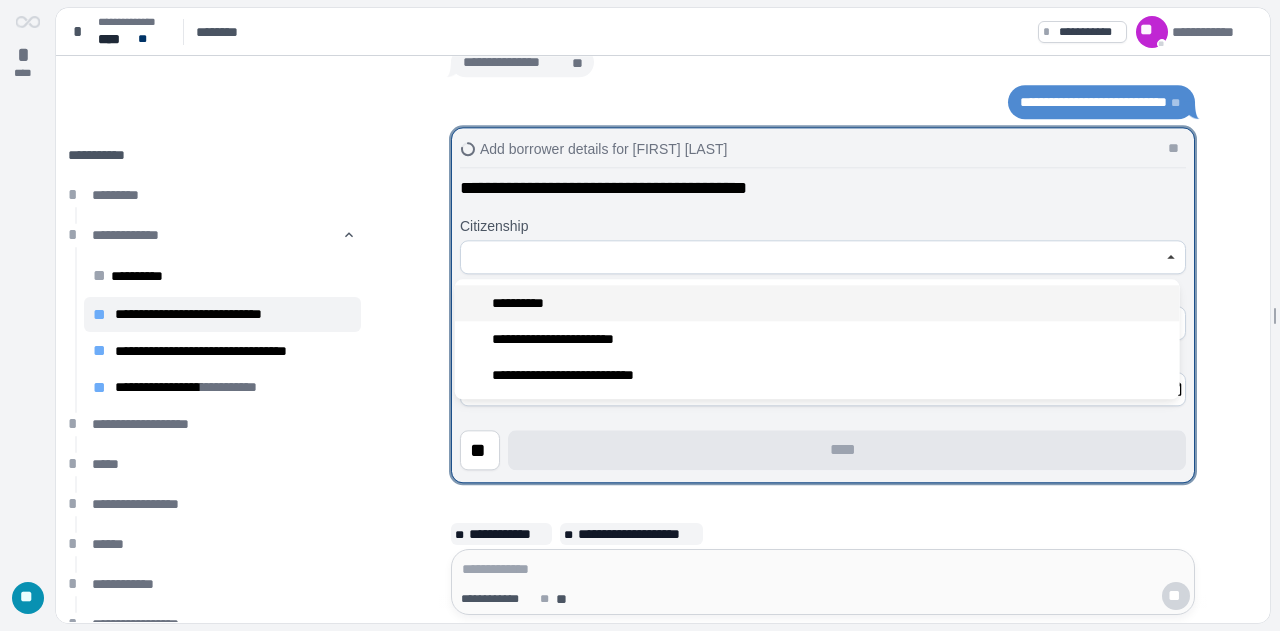 click on "**********" at bounding box center (817, 303) 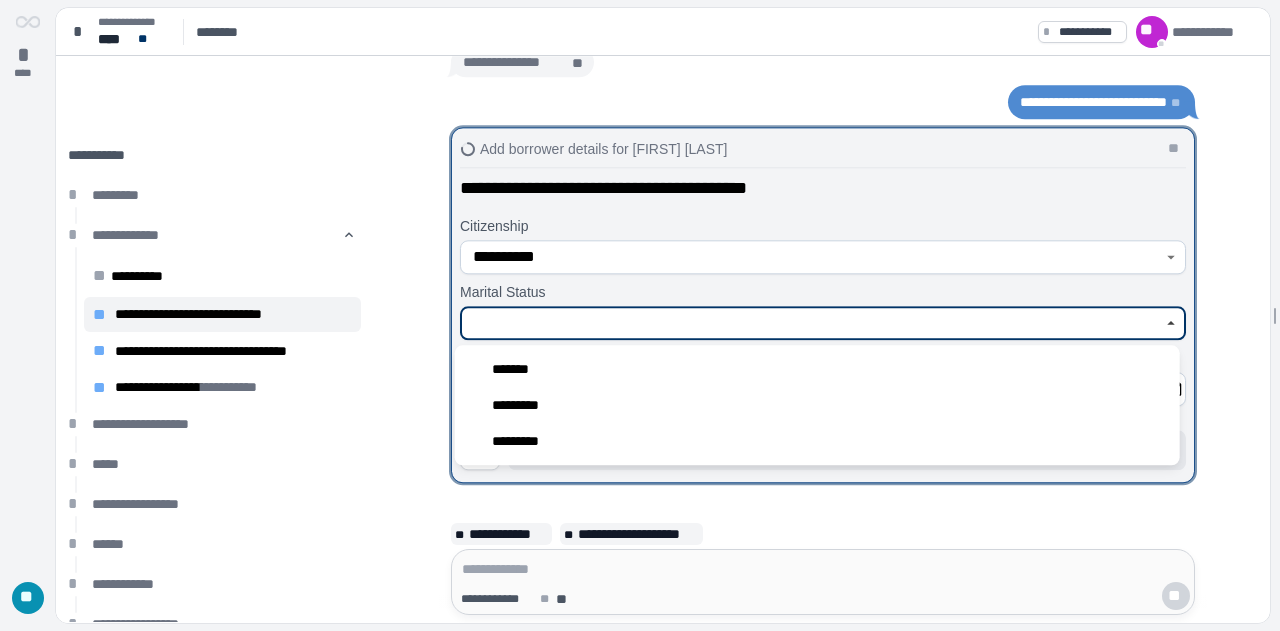 click at bounding box center [812, 323] 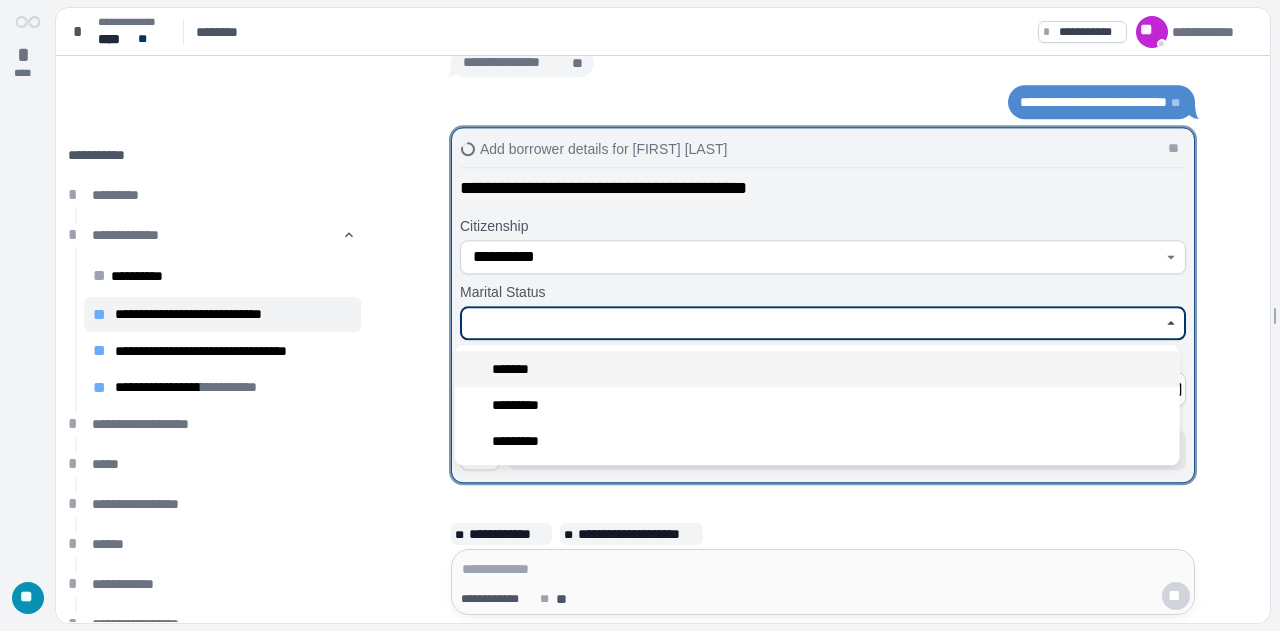 click on "*******" at bounding box center (817, 369) 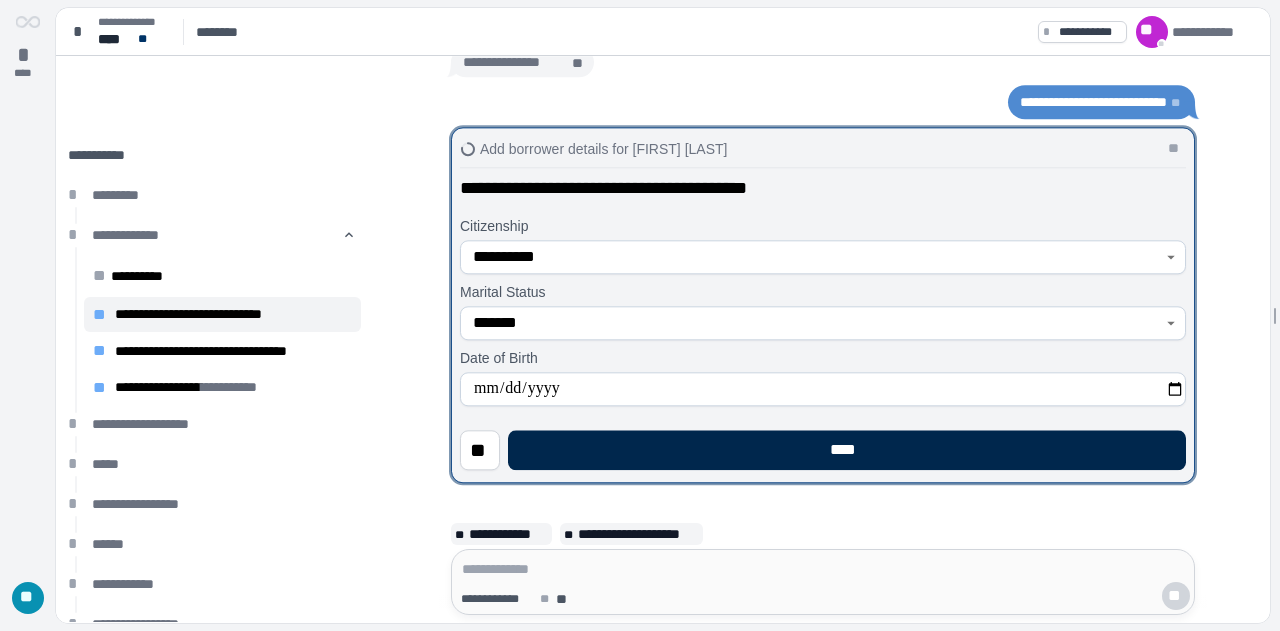 click on "****" at bounding box center [847, 450] 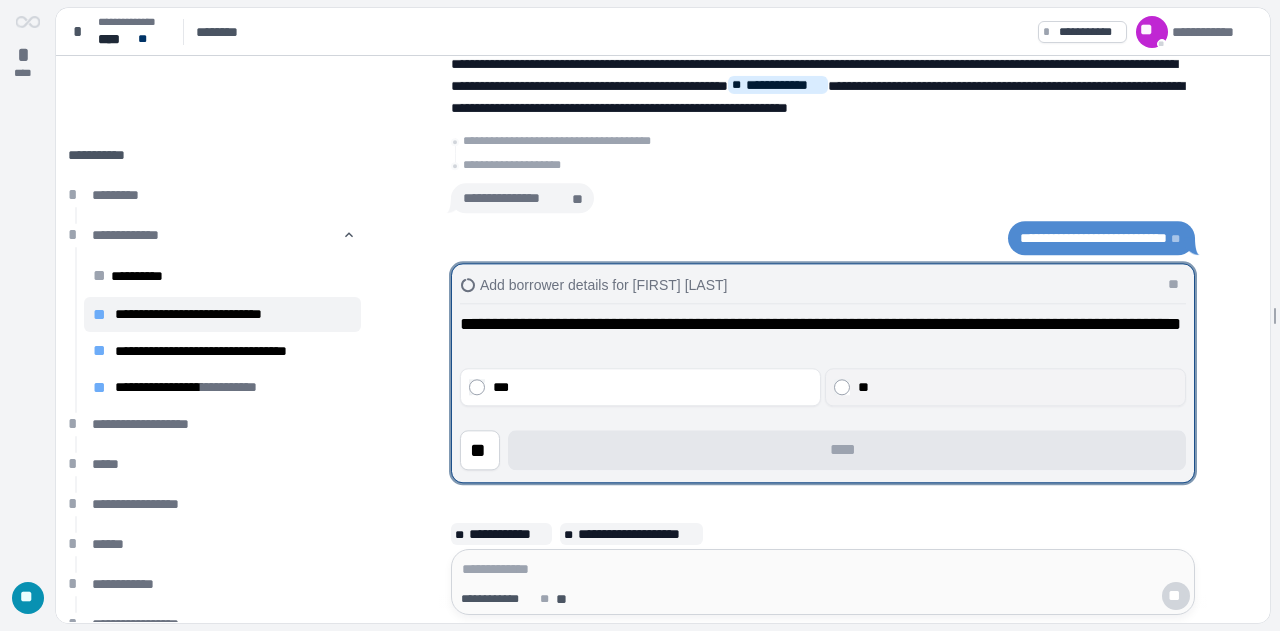 click on "**" at bounding box center (1018, 387) 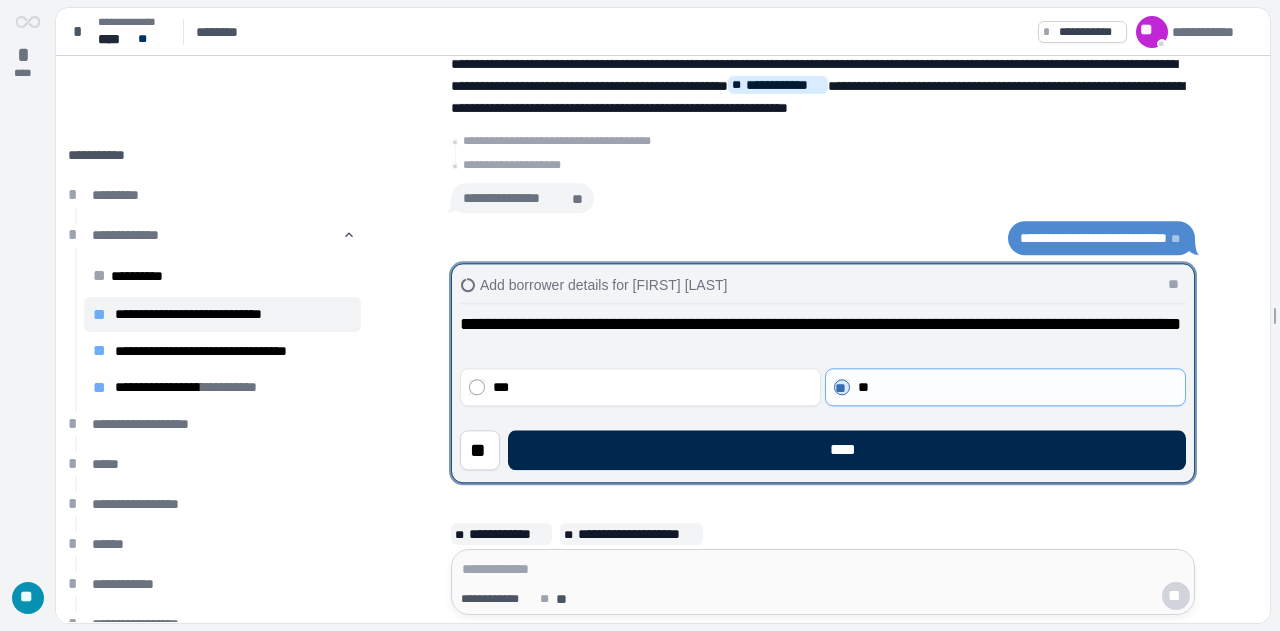 click on "****" at bounding box center [847, 450] 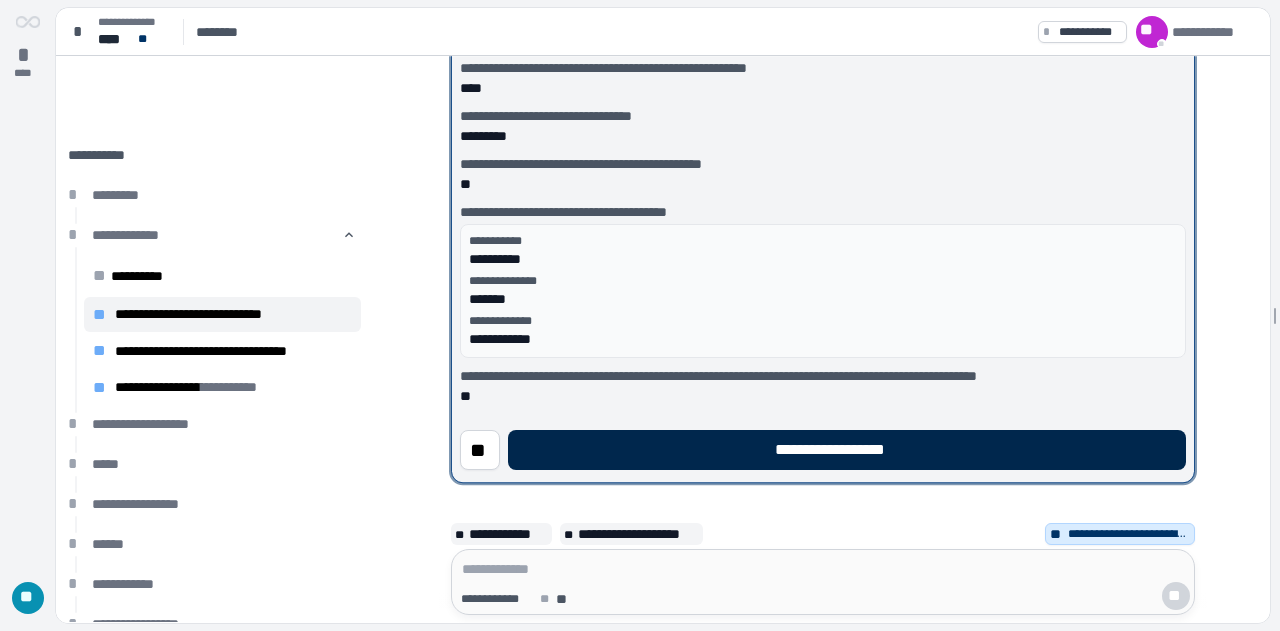 click on "**********" at bounding box center [847, 450] 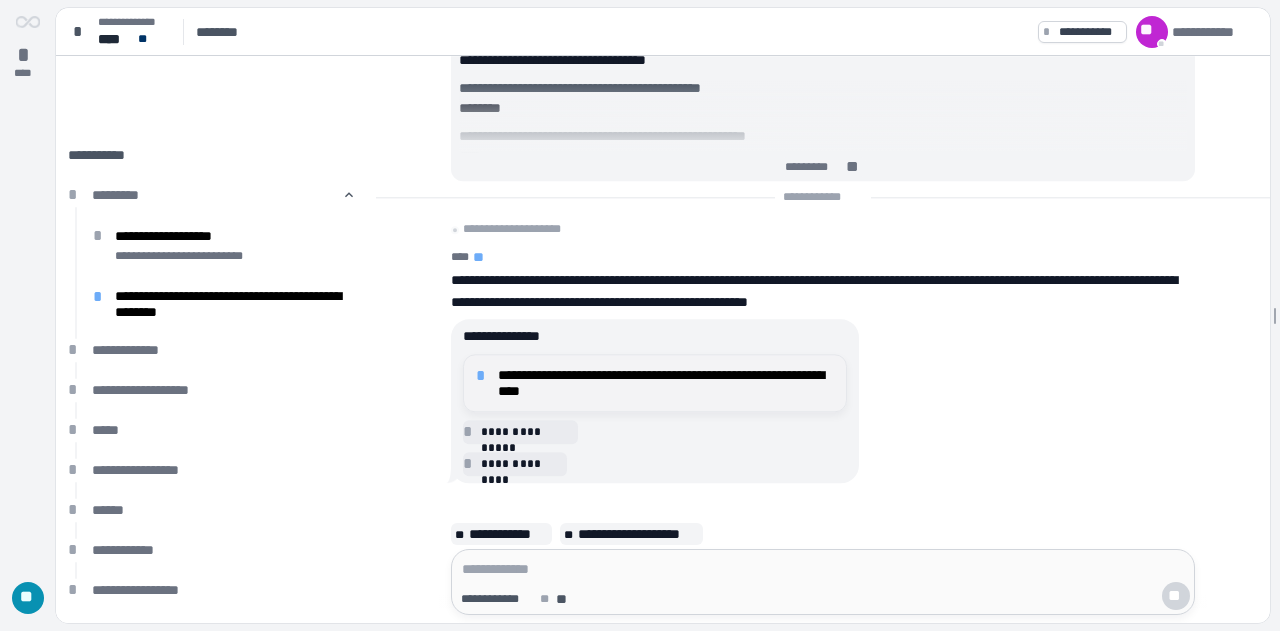 click on "**********" at bounding box center (666, 383) 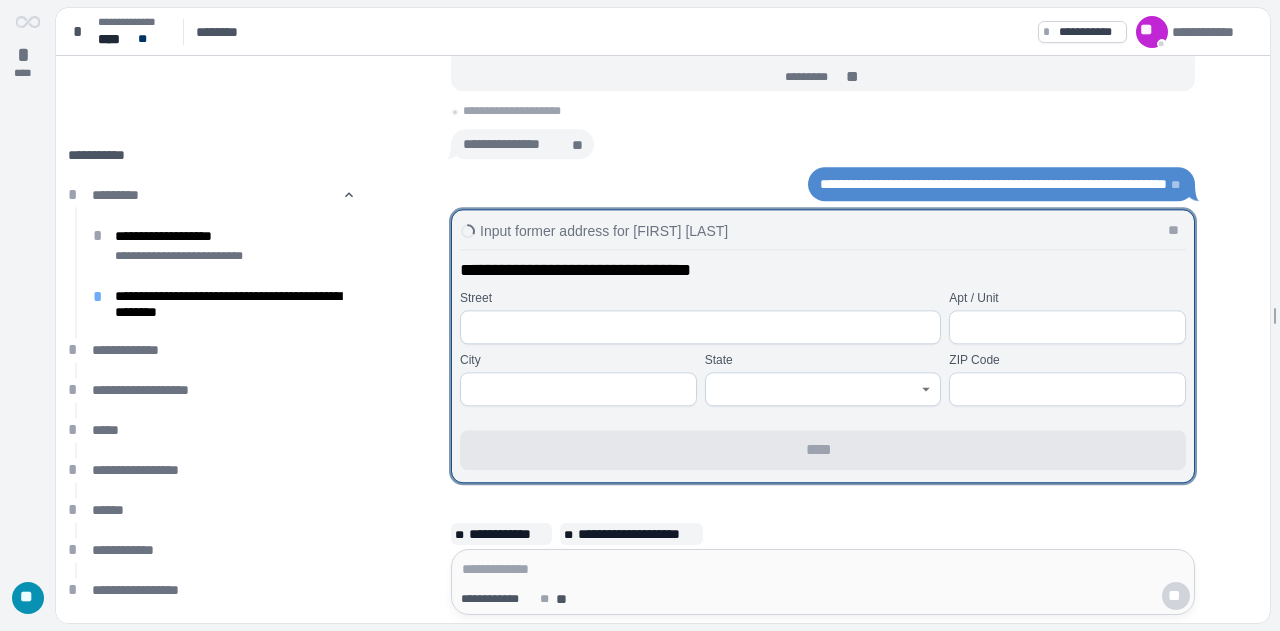 click at bounding box center (700, 327) 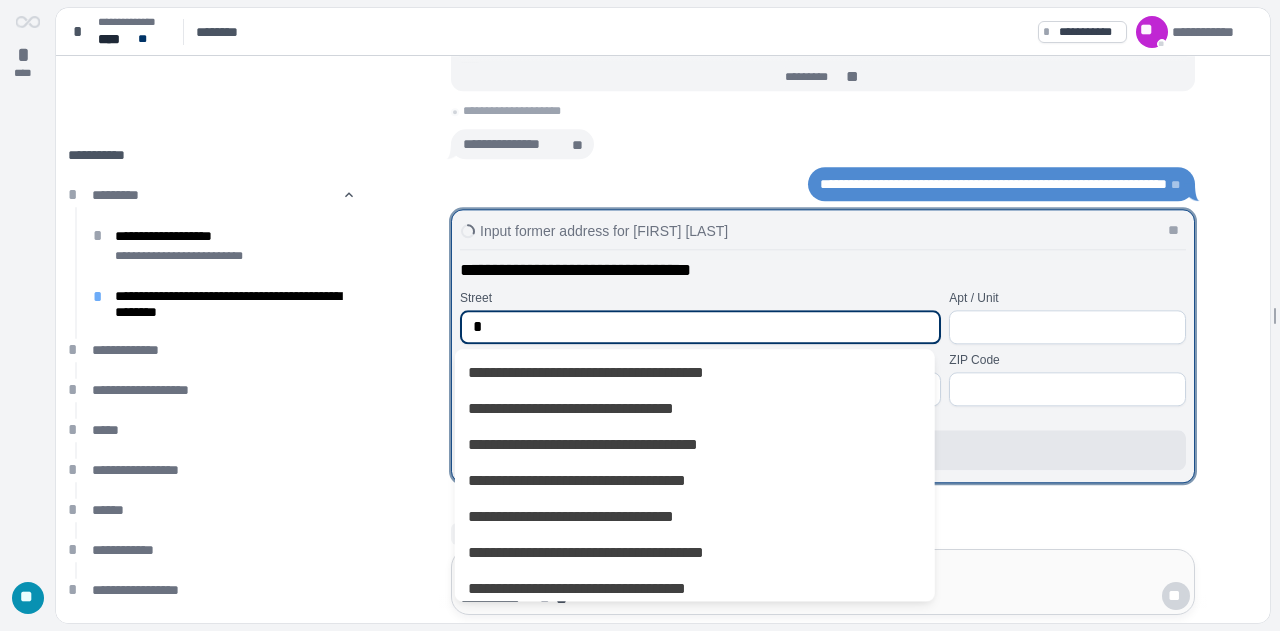 type on "**********" 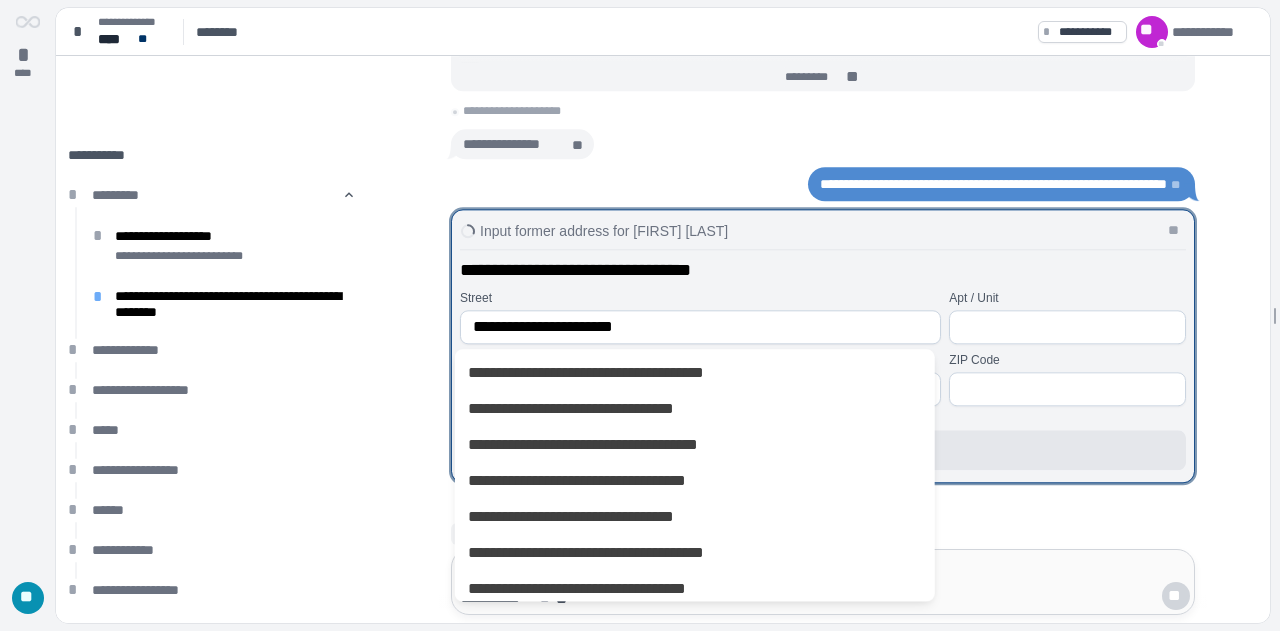 type on "*******" 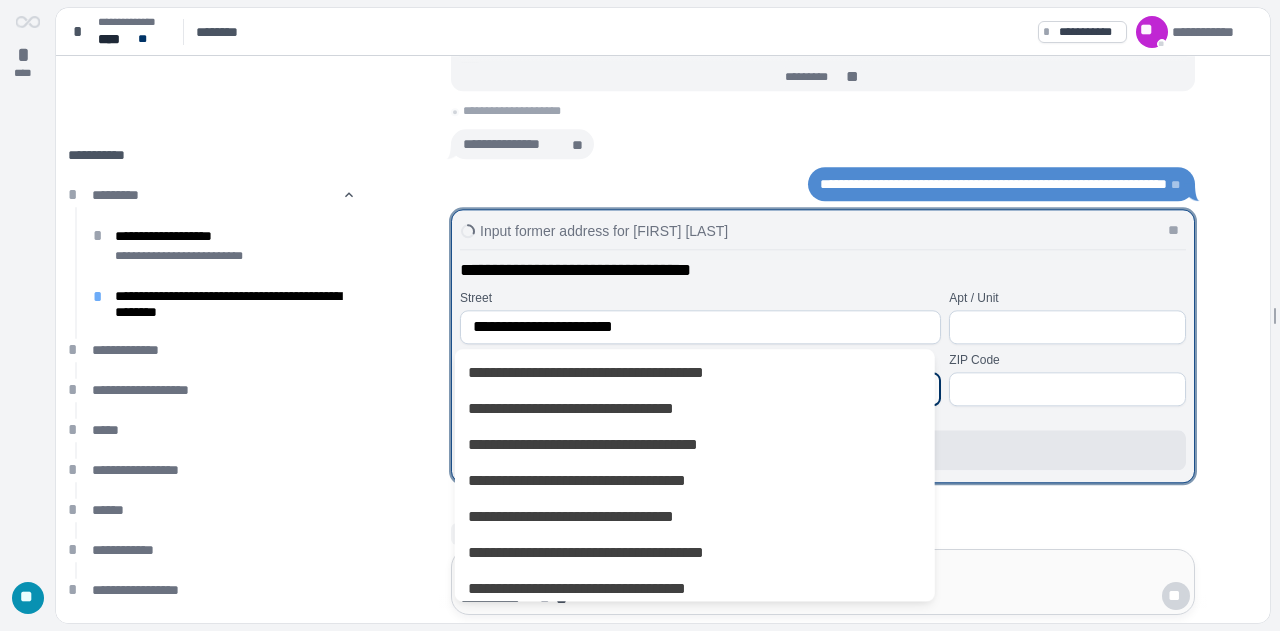type on "**" 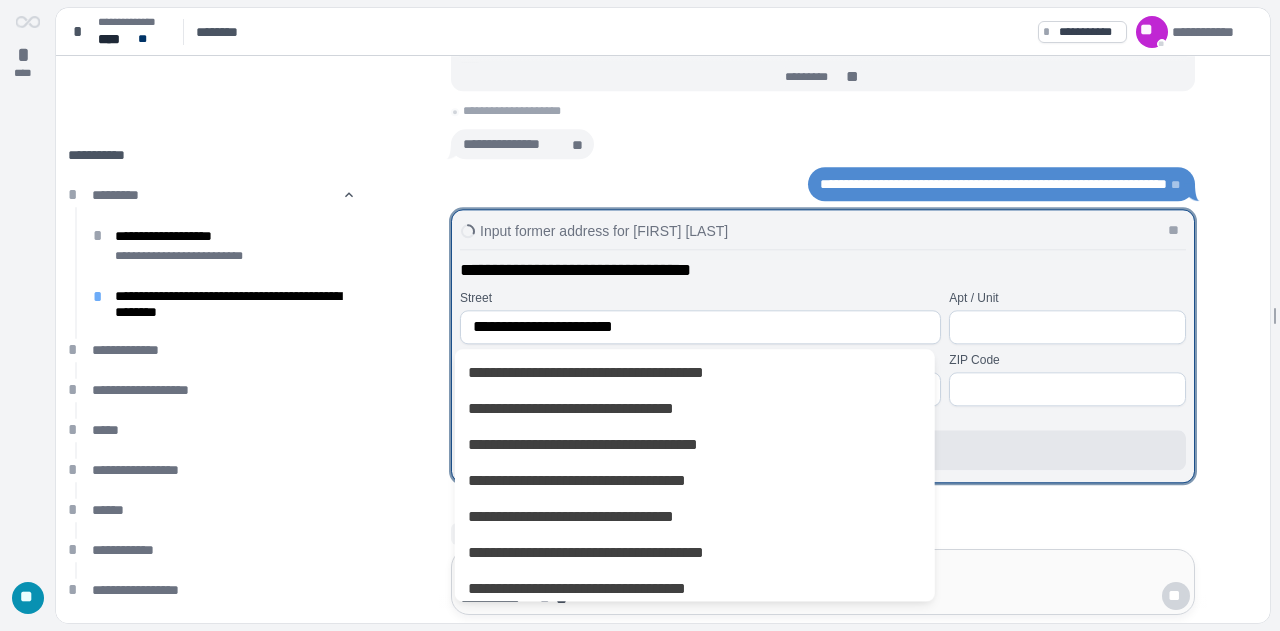type on "*****" 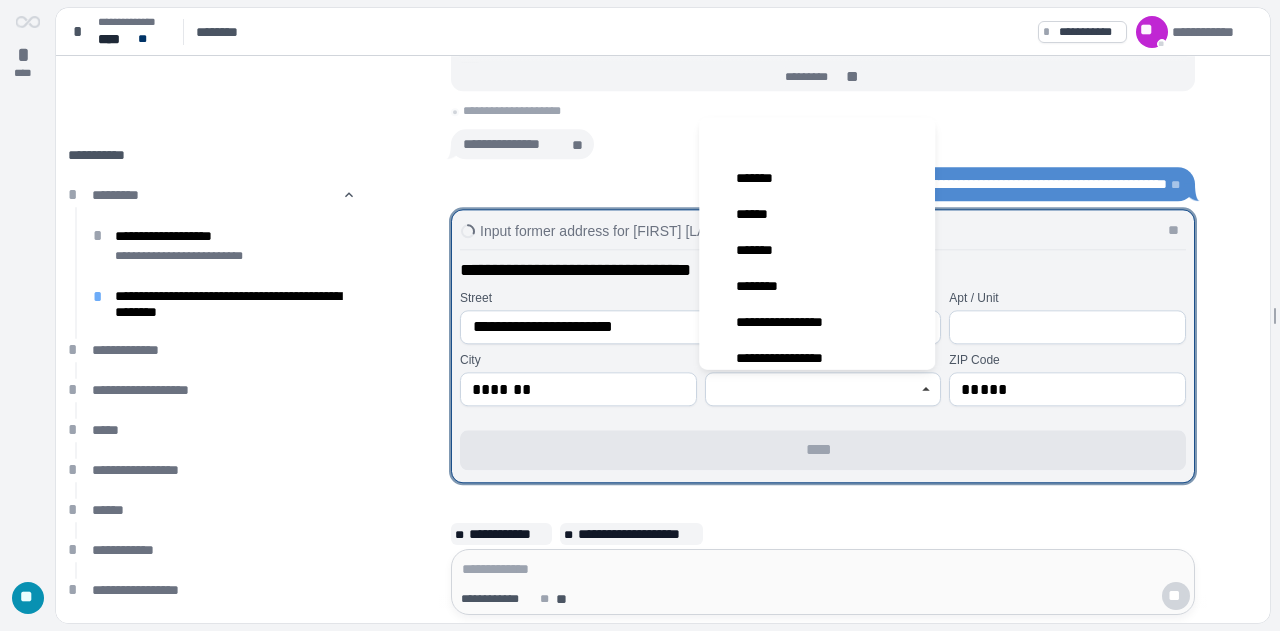 click on "Input former address for [FIRST] [LAST] [STREET] Apt / Unit [CITY] [STATE] [ZIP CODE] Add borrower details for [FIRST] [LAST] [ADDRESS] [PHONE] [CREDIT CARD] [ADDRESS] [PHONE] [CREDIT CARD]" at bounding box center (823, -117) 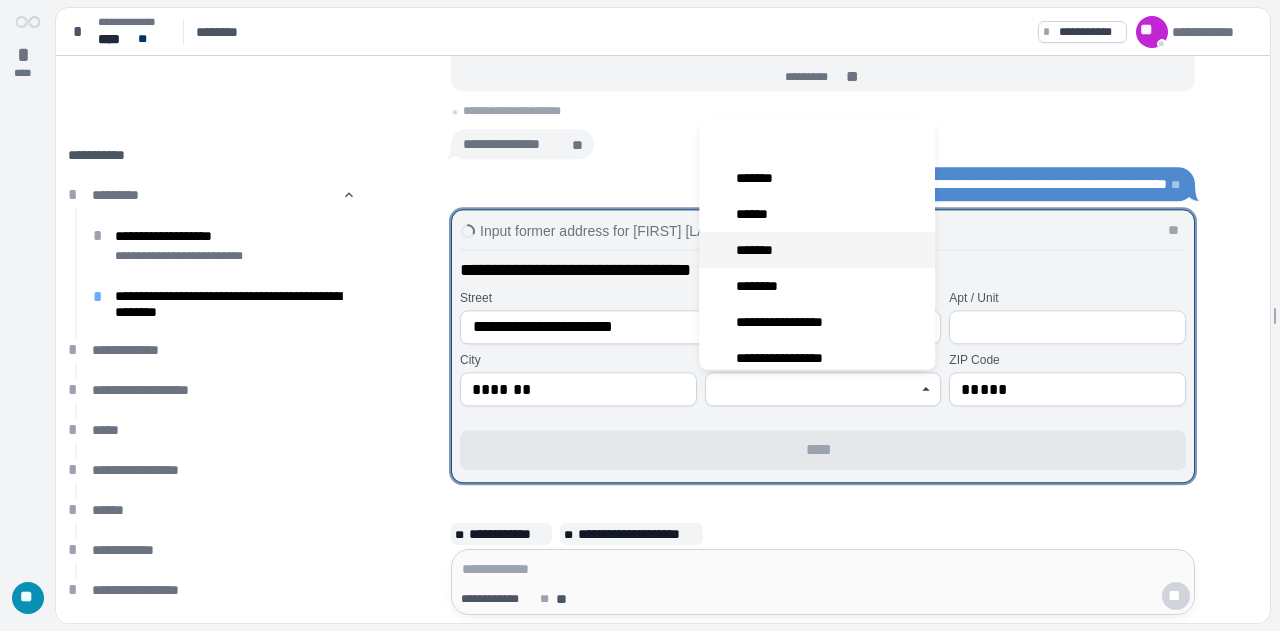 click on "*******" at bounding box center [817, 249] 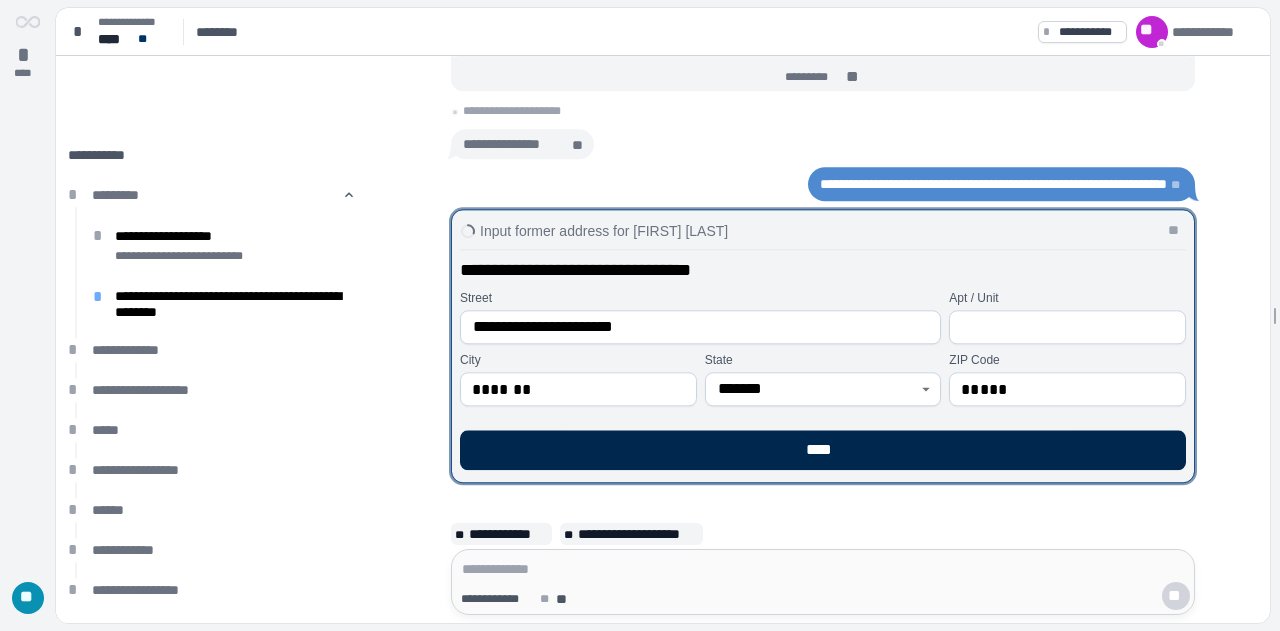 click on "****" at bounding box center [823, 450] 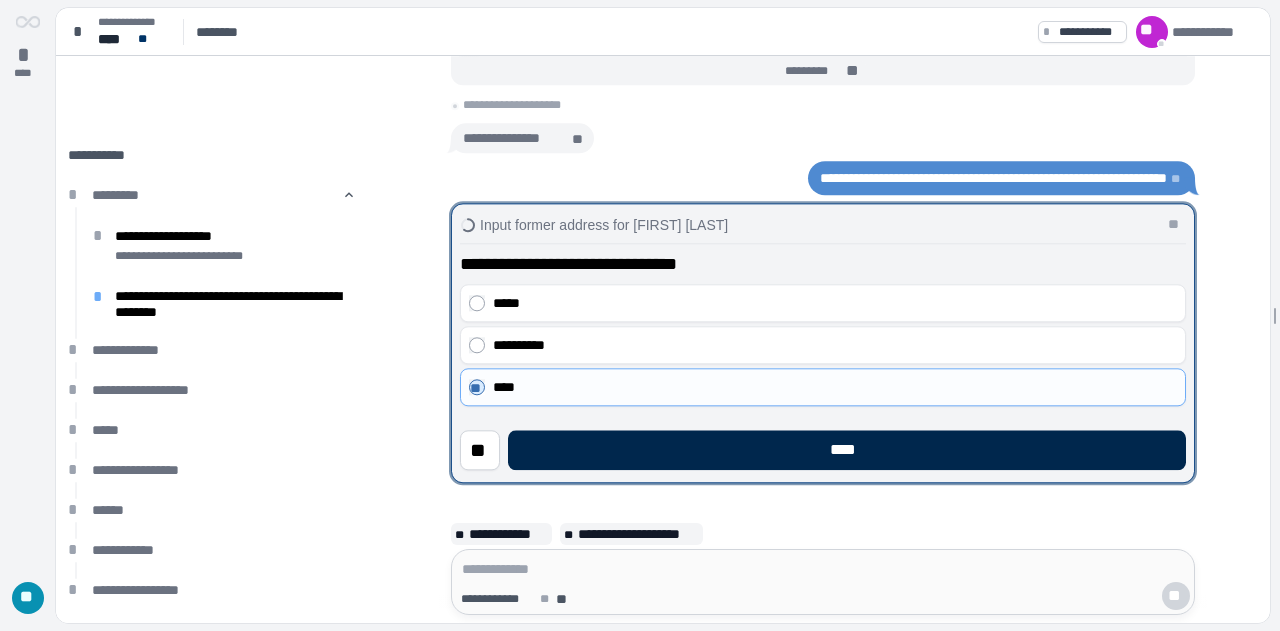 click on "****" at bounding box center [847, 450] 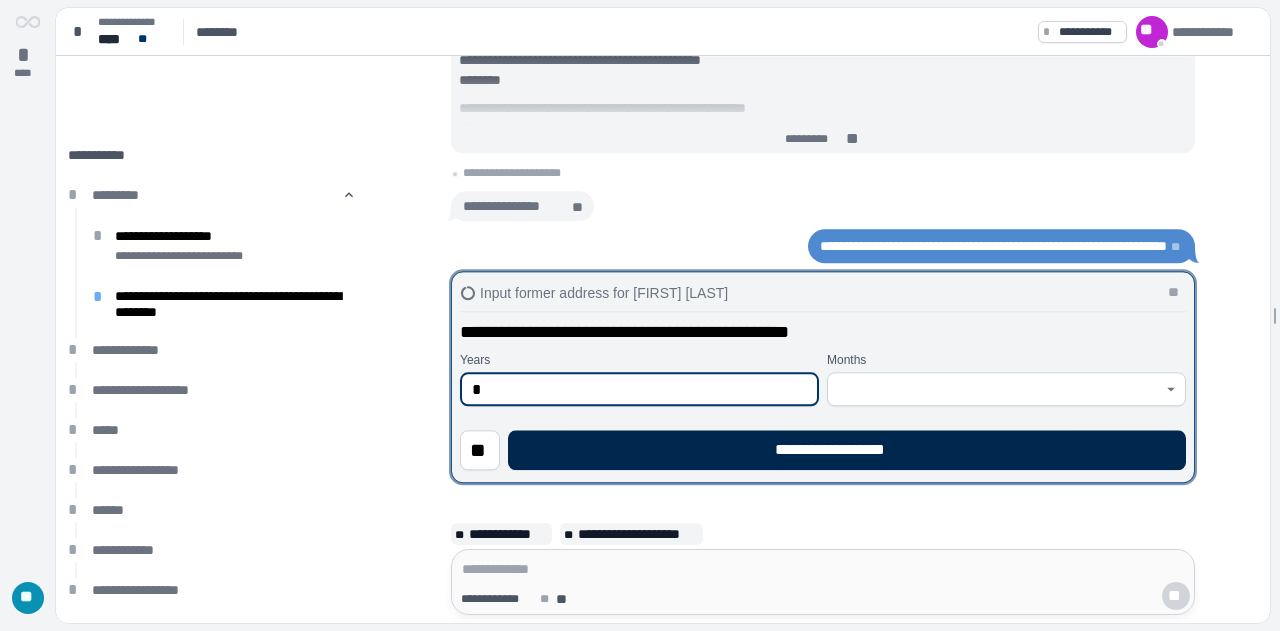 type on "*" 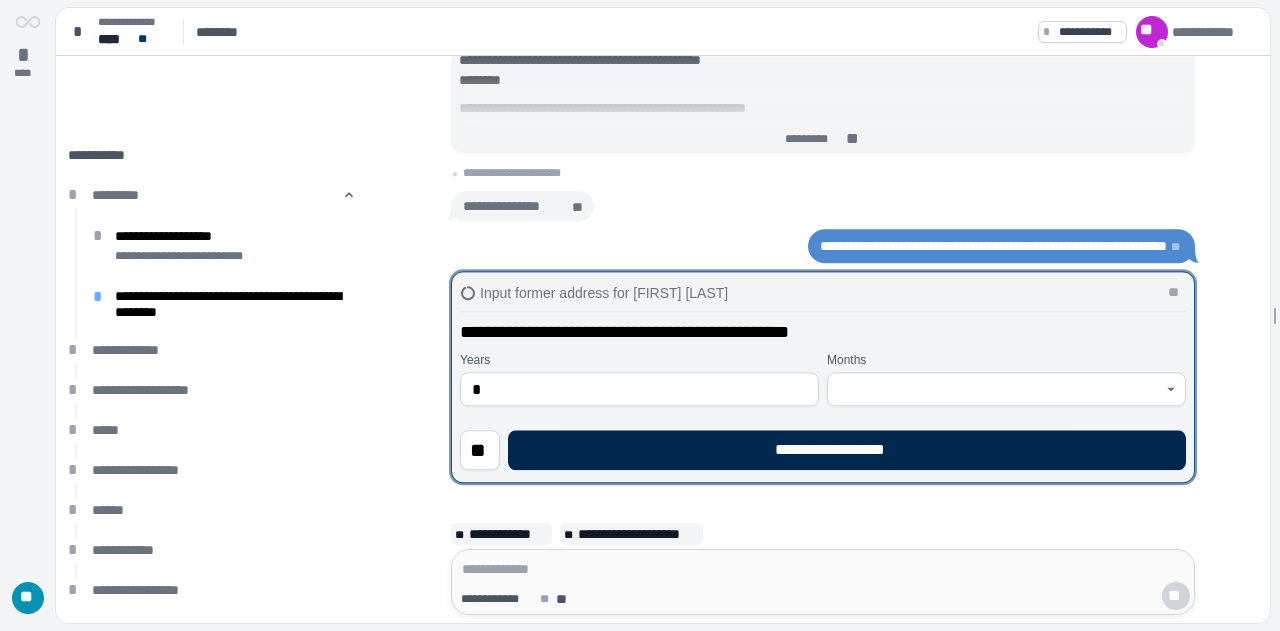 click on "**********" at bounding box center (847, 450) 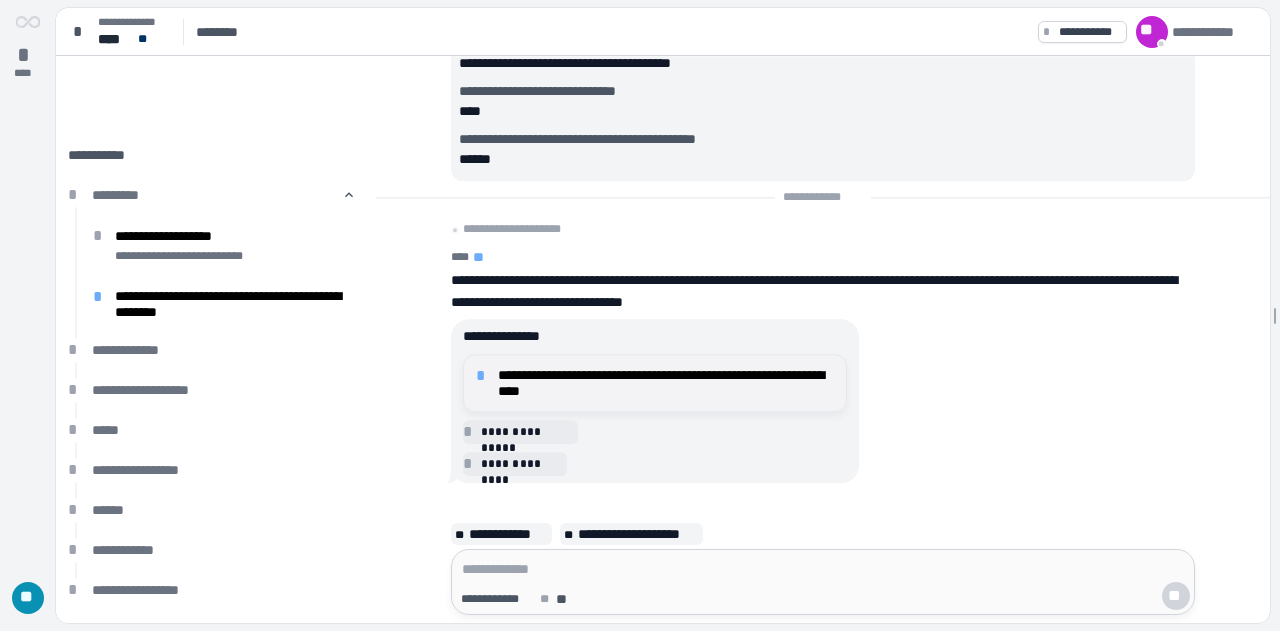 click on "**********" at bounding box center (666, 383) 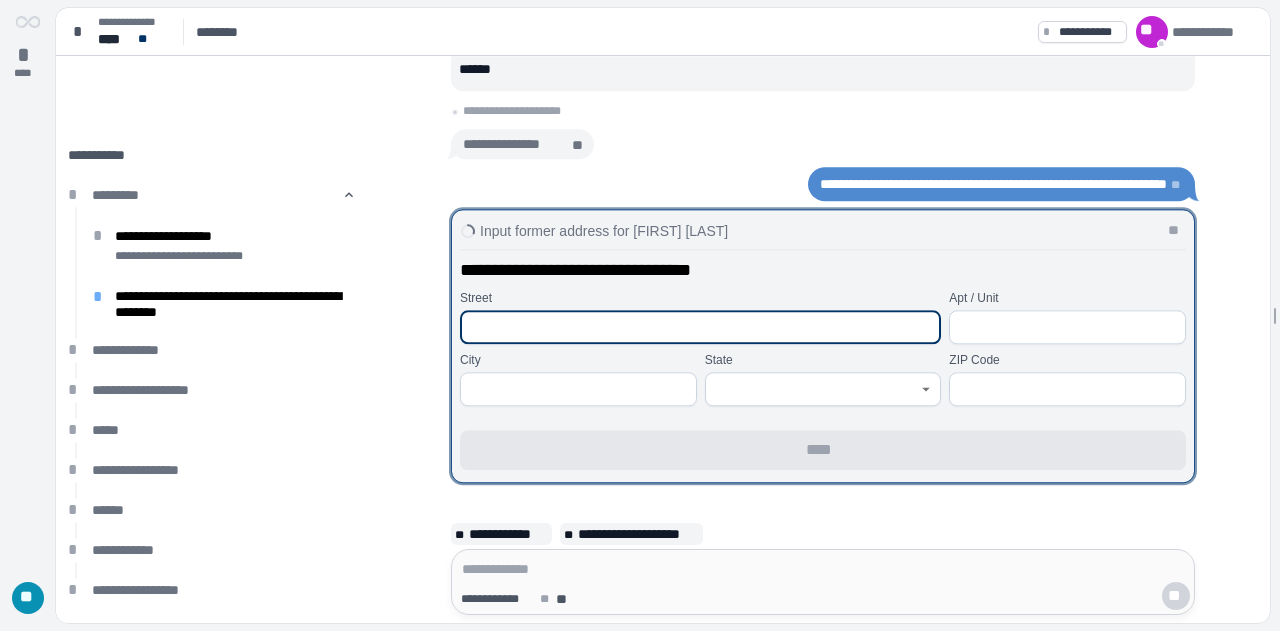 click at bounding box center (700, 327) 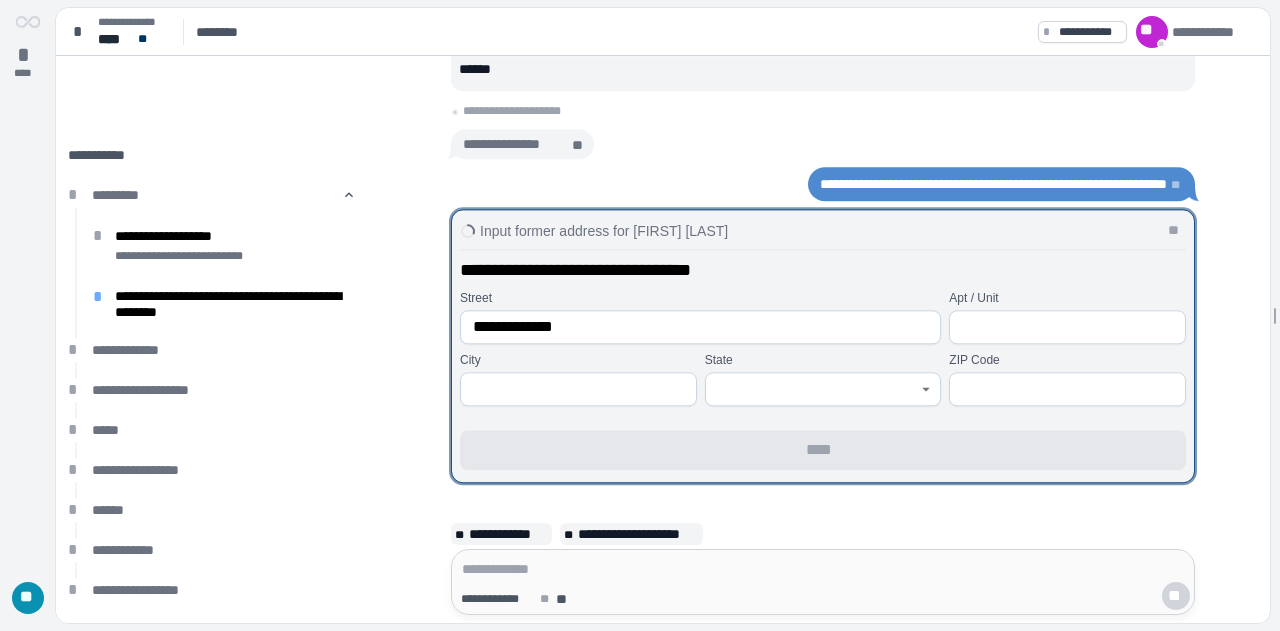 type on "*******" 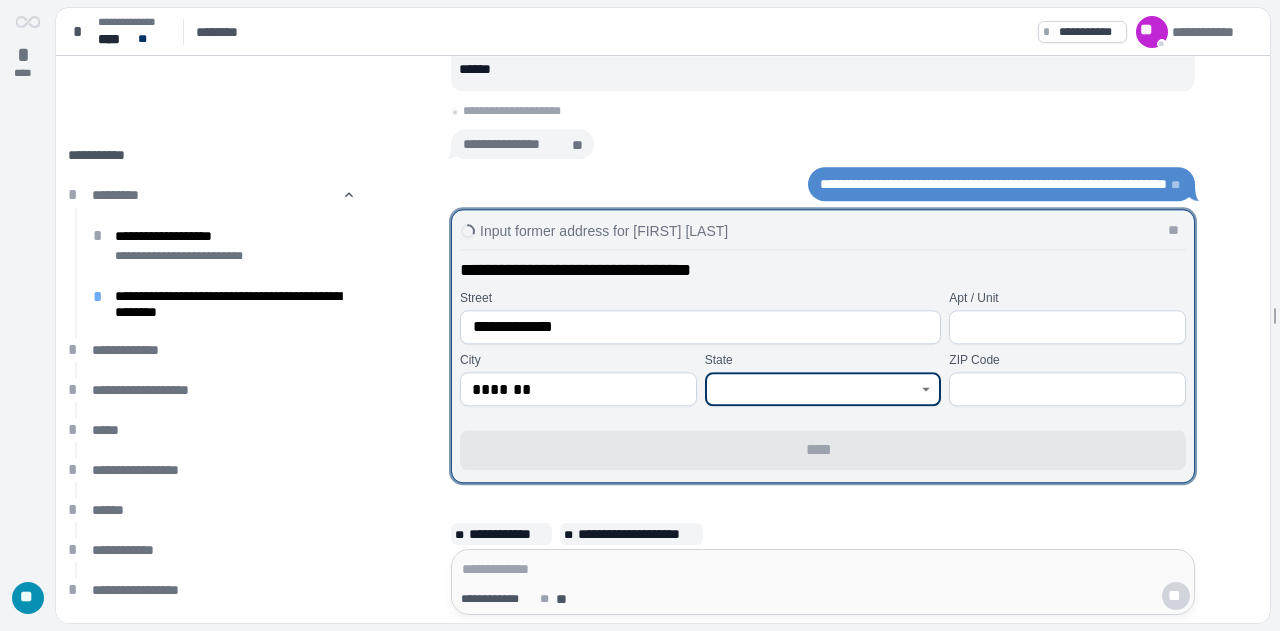 type on "**" 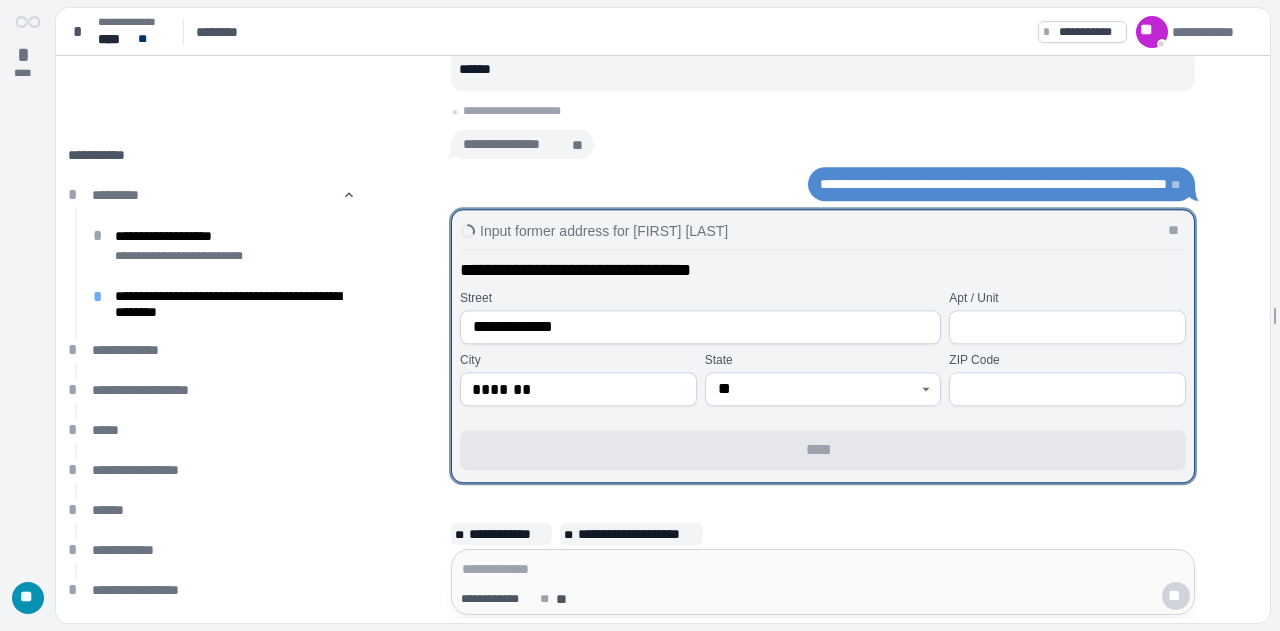 type on "*****" 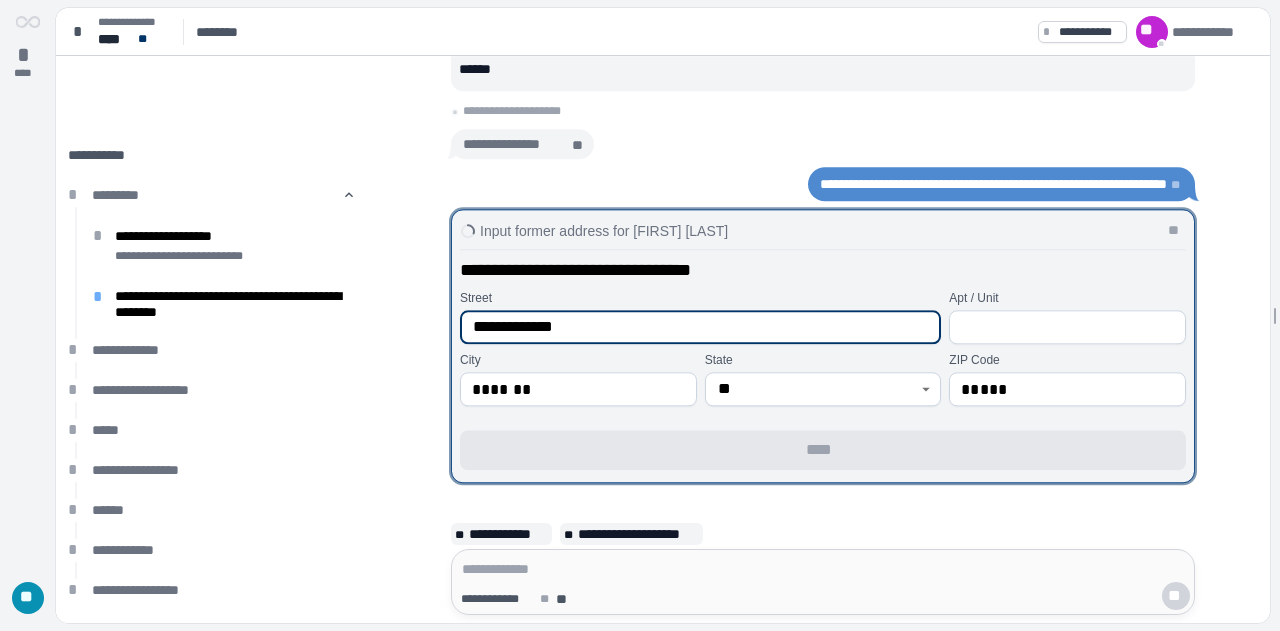 type 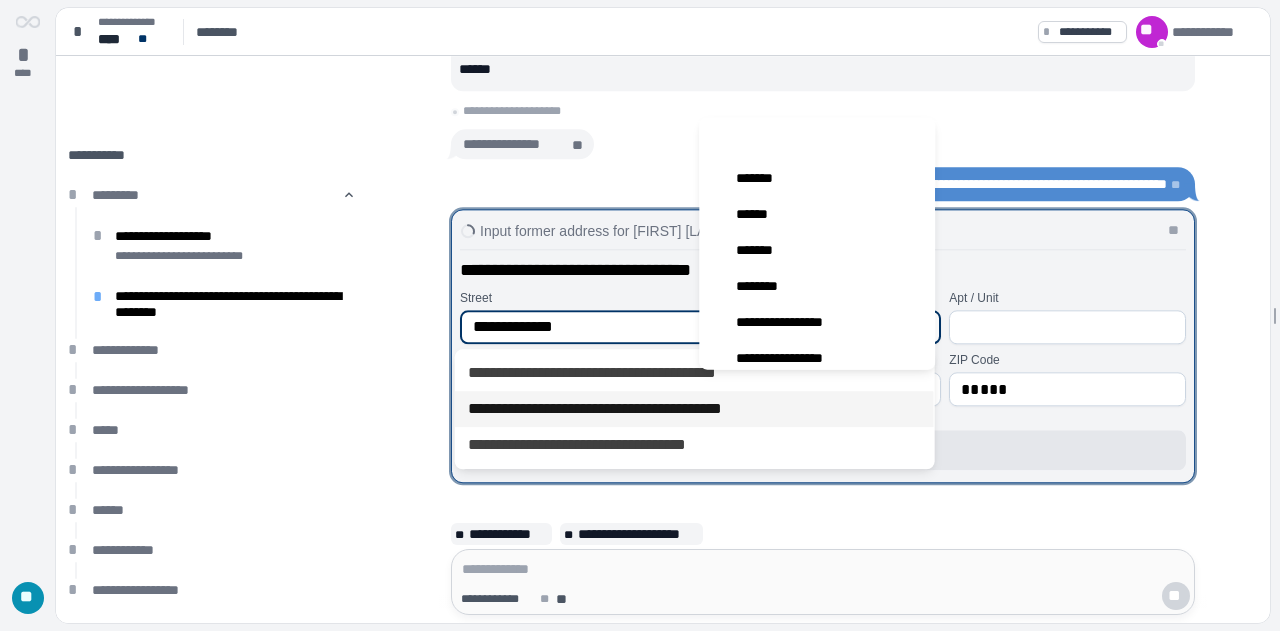 click on "**********" at bounding box center [694, 409] 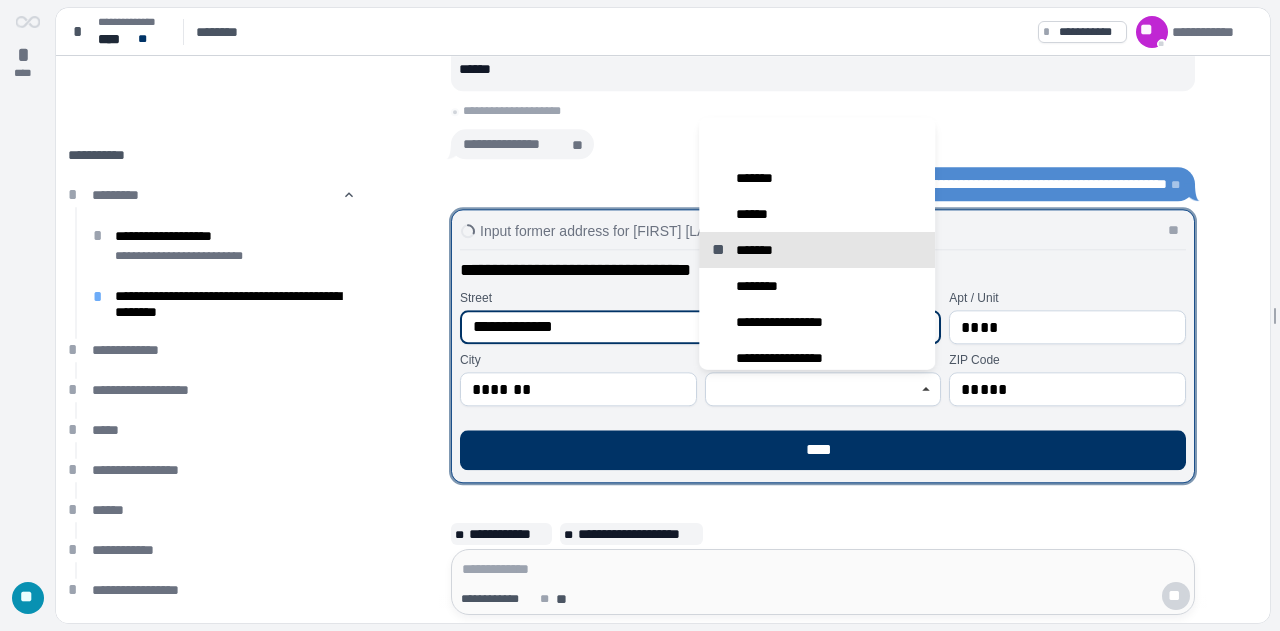 type on "****" 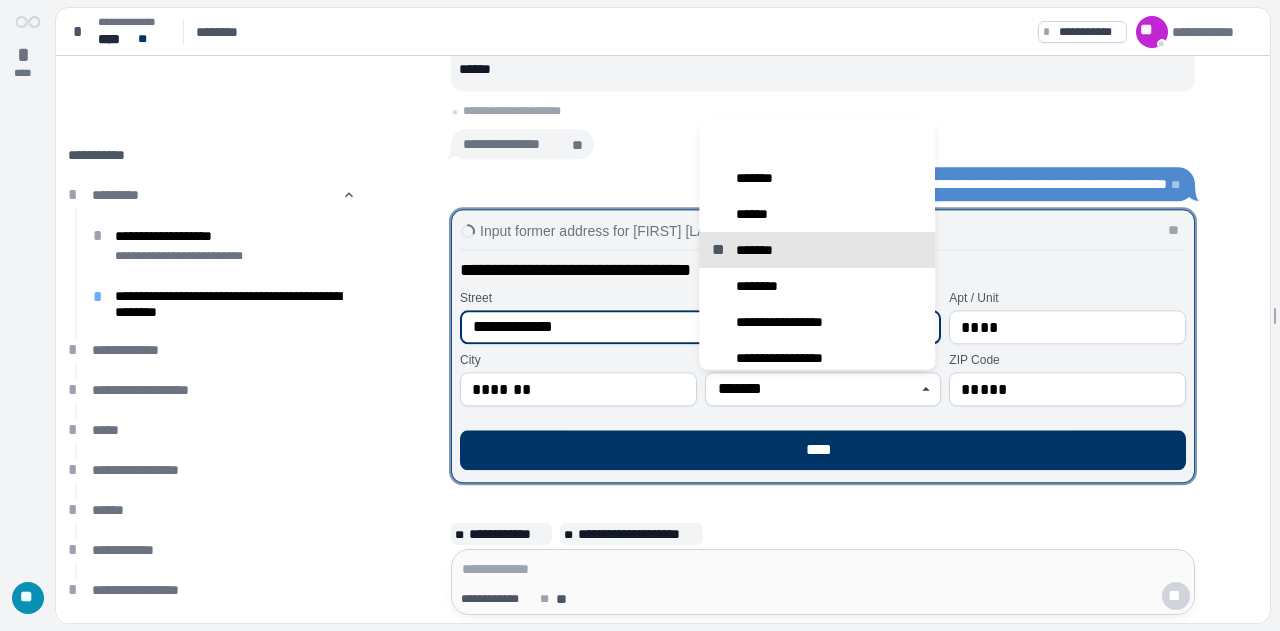 click on "** *******" at bounding box center (817, 249) 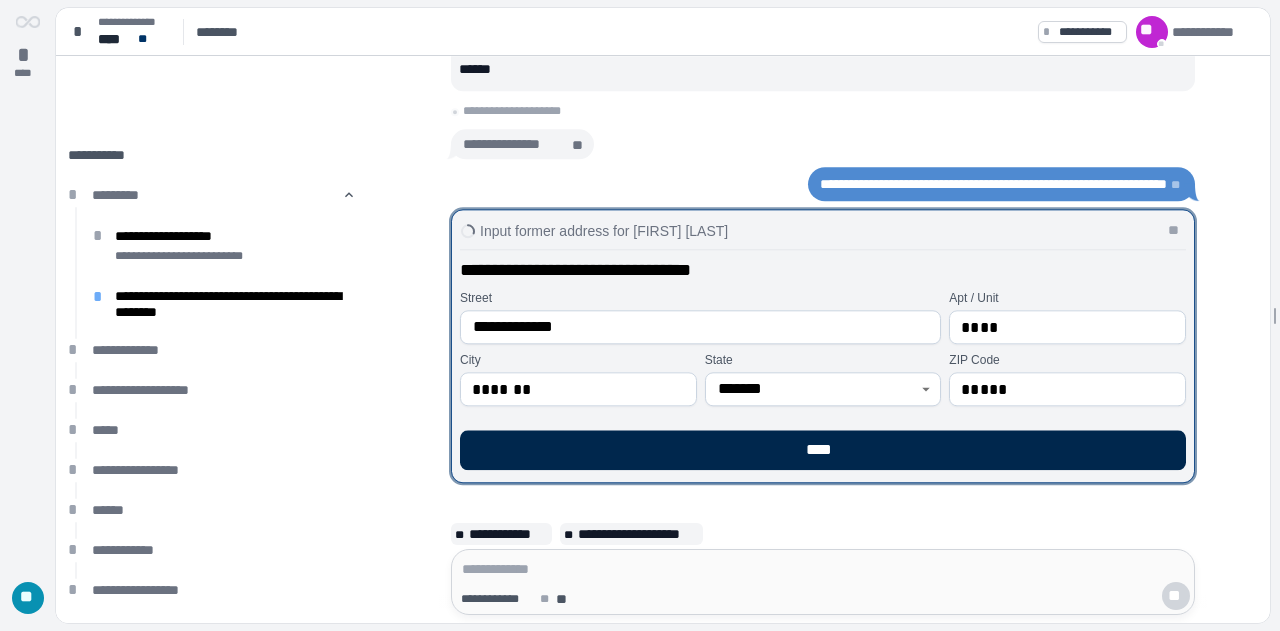 click on "****" at bounding box center (823, 450) 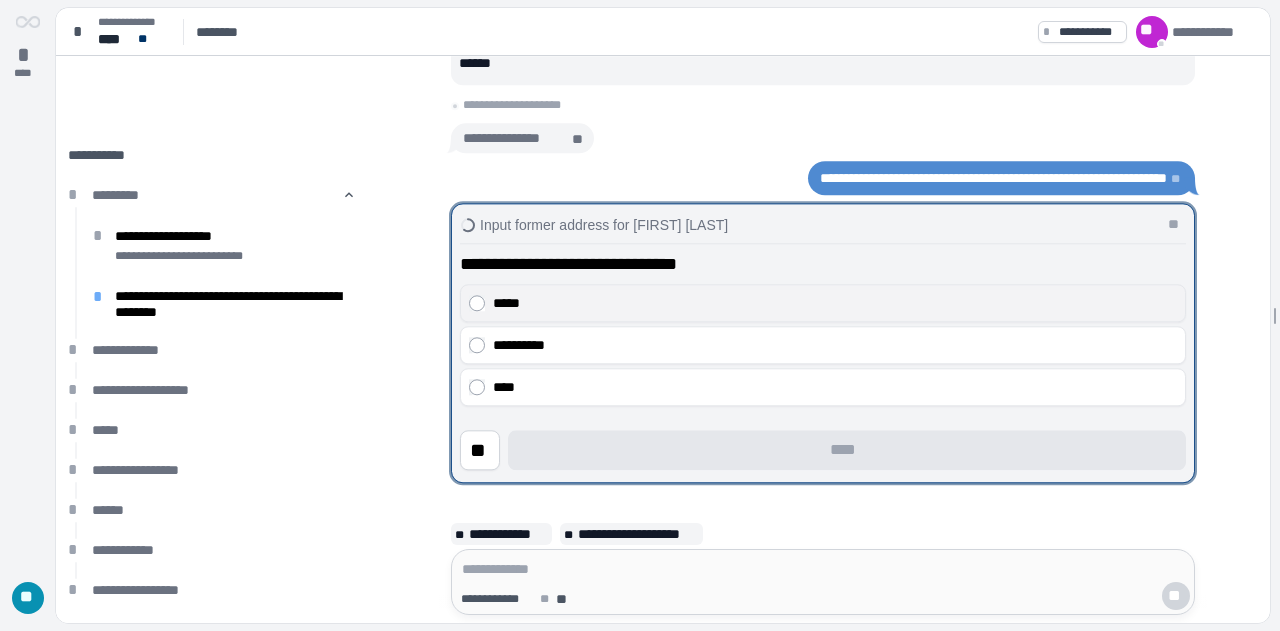 click on "*****" at bounding box center [823, 303] 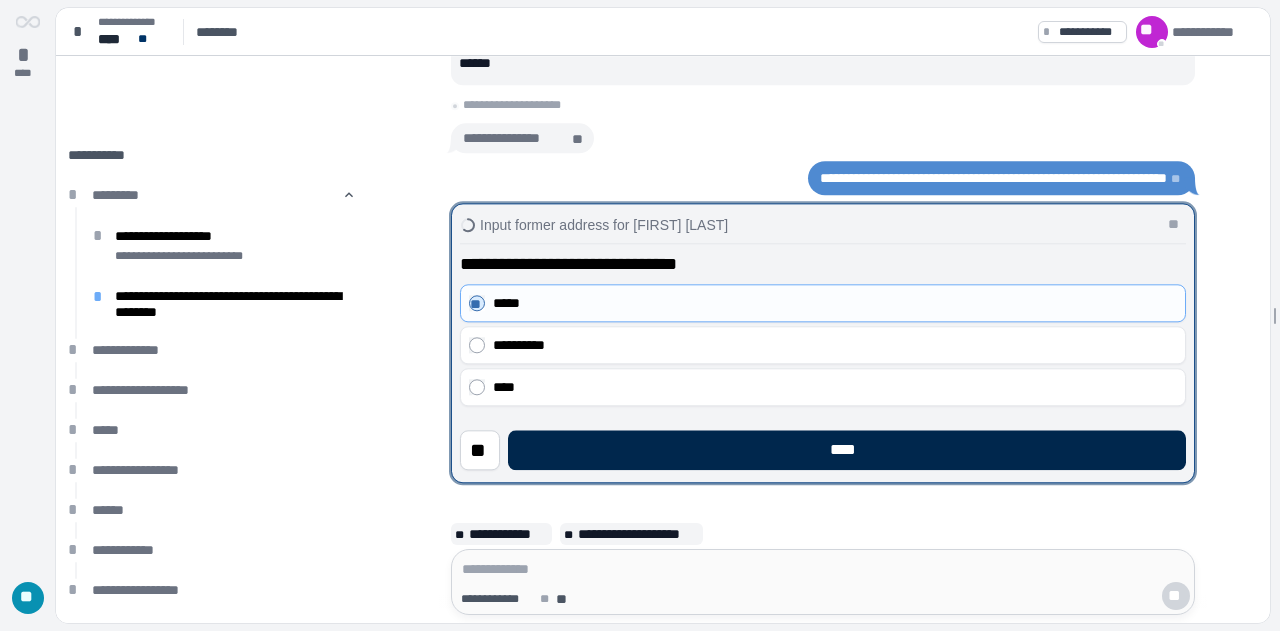 click on "****" at bounding box center (847, 450) 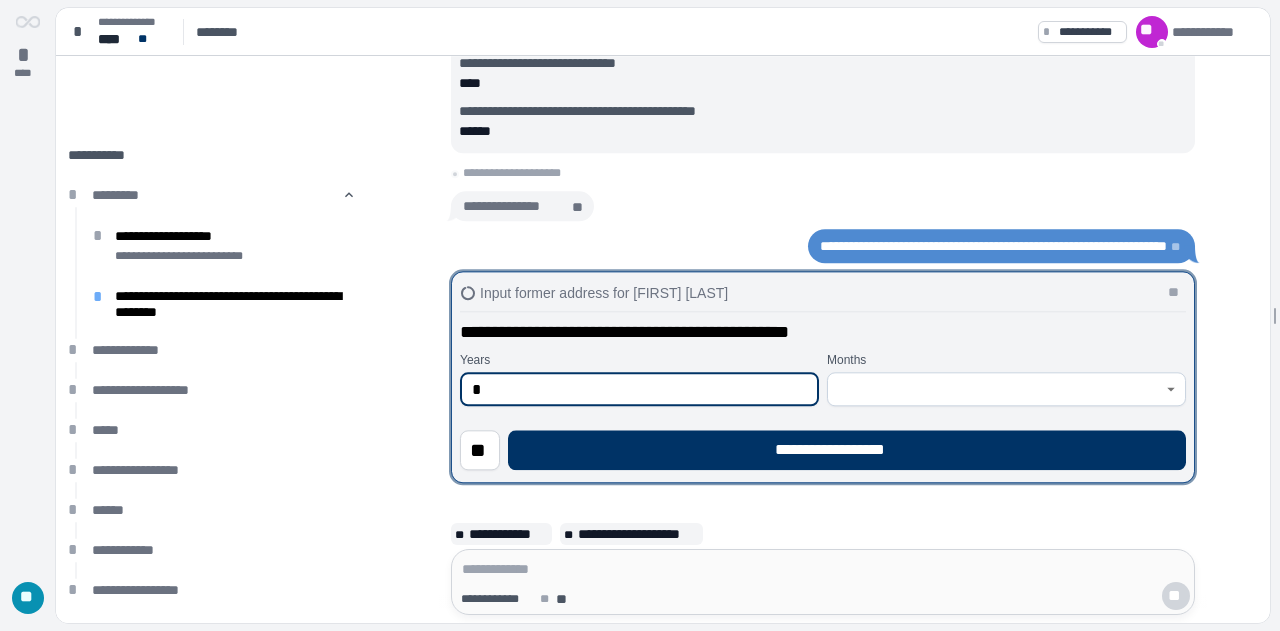 type on "*" 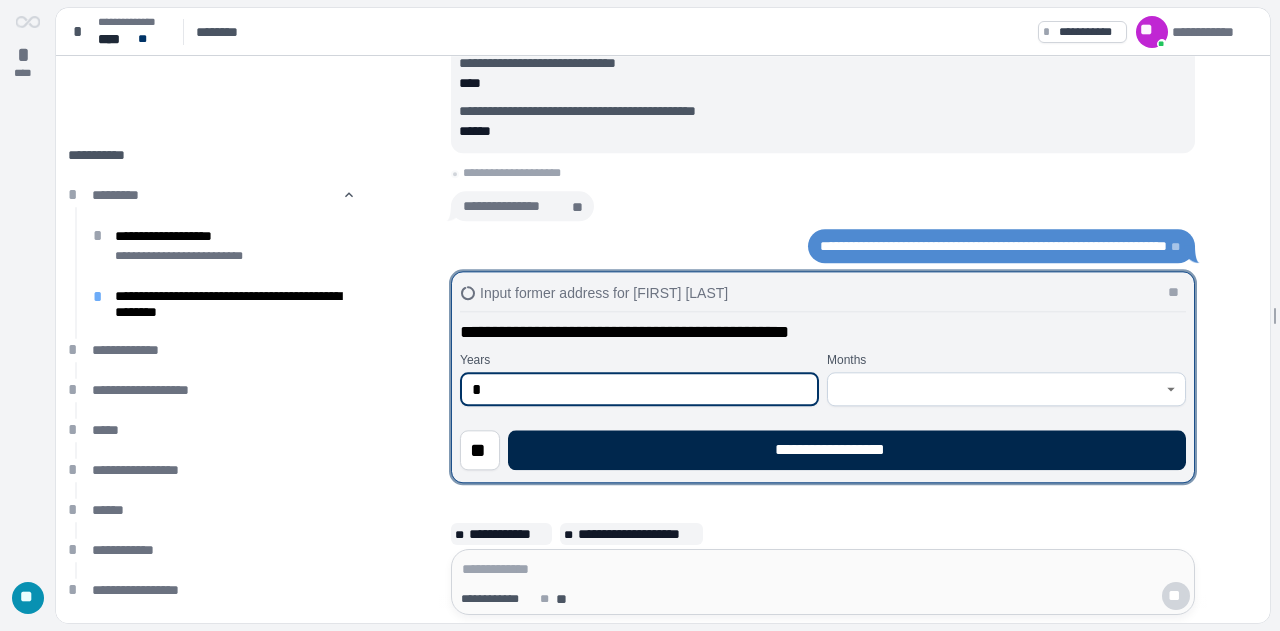 click on "**********" at bounding box center (847, 450) 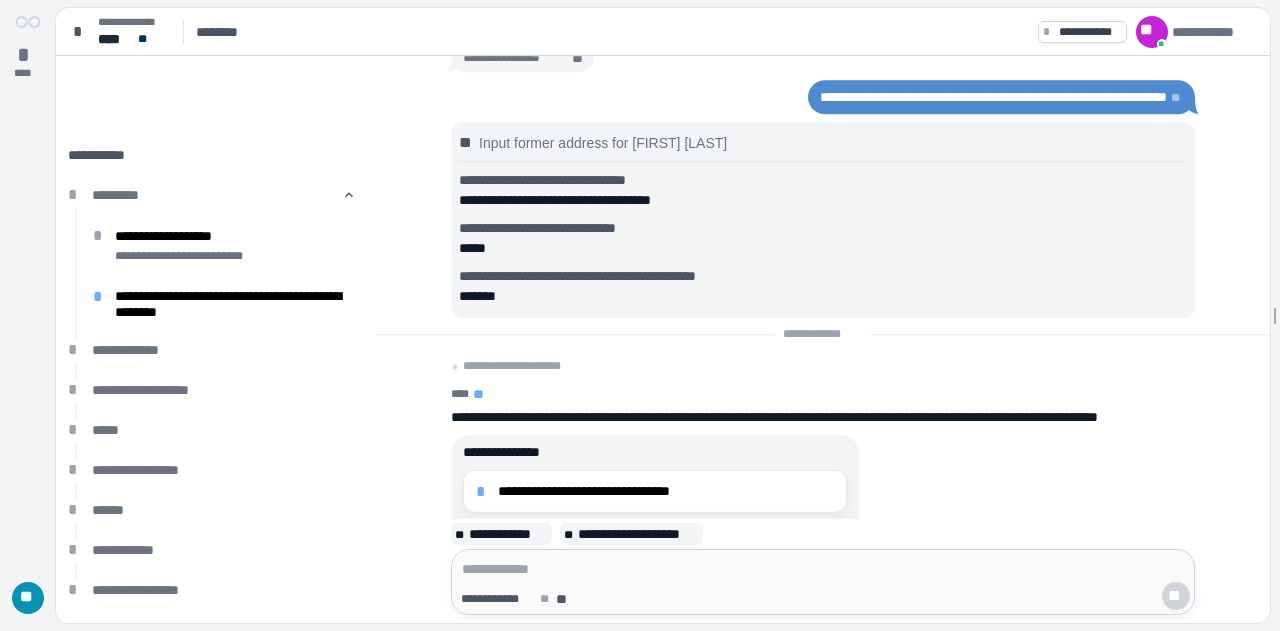 scroll, scrollTop: 0, scrollLeft: 0, axis: both 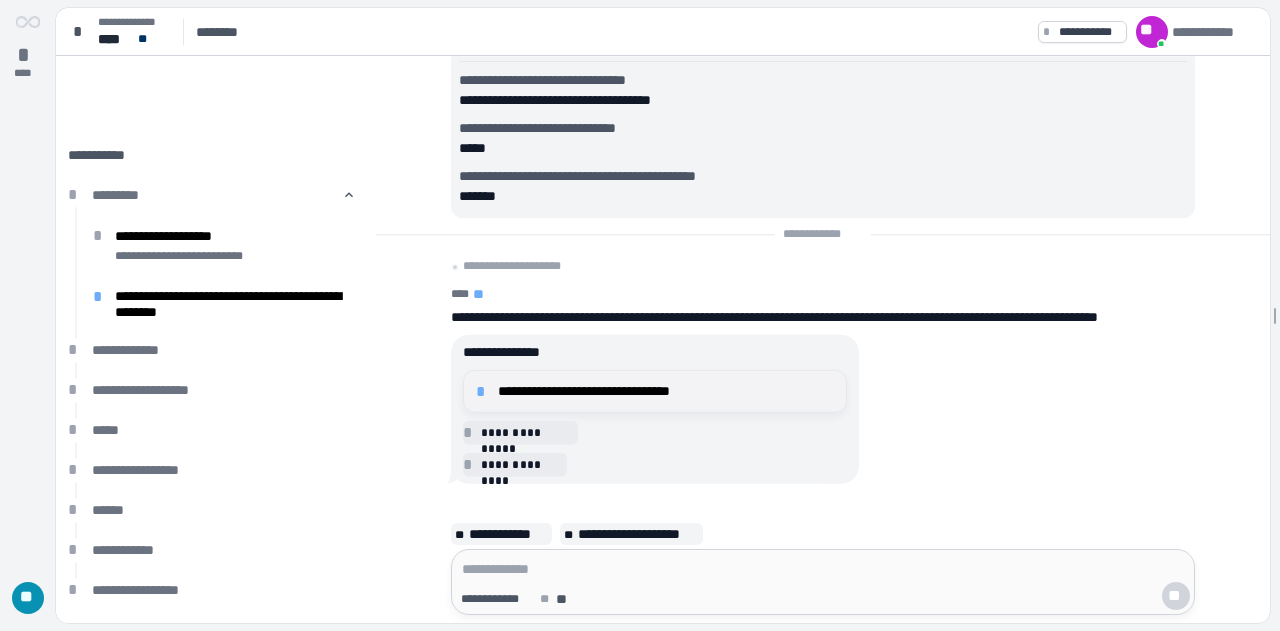 click on "**********" at bounding box center (655, 391) 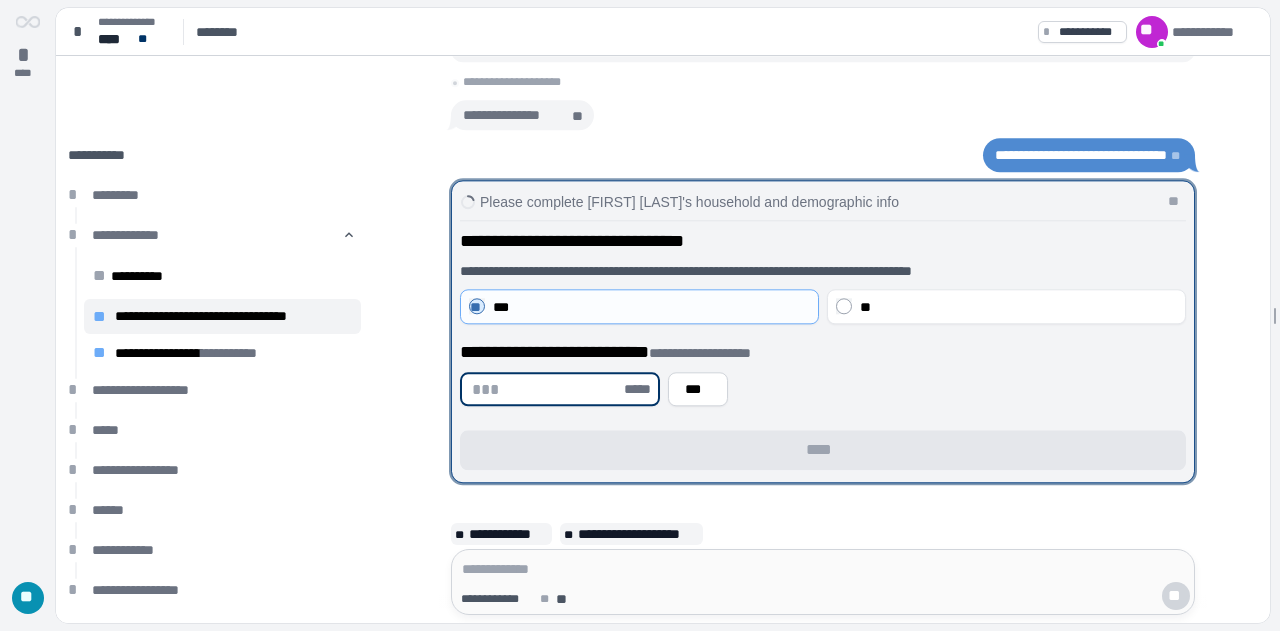 click at bounding box center [546, 389] 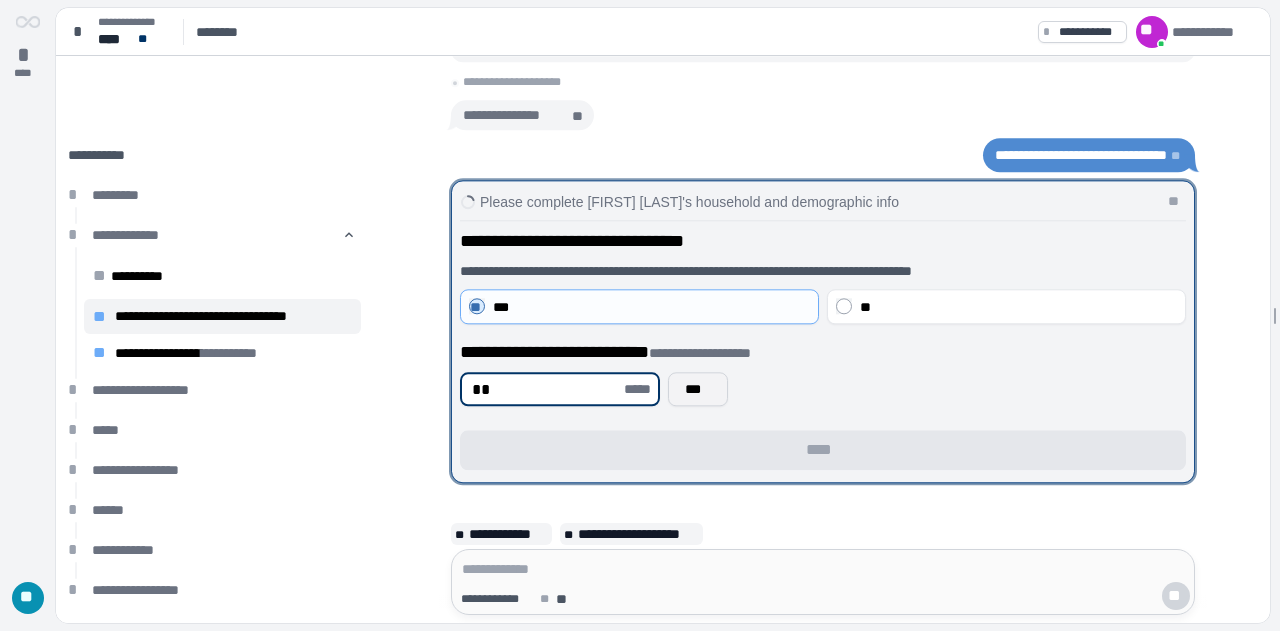 type on "**" 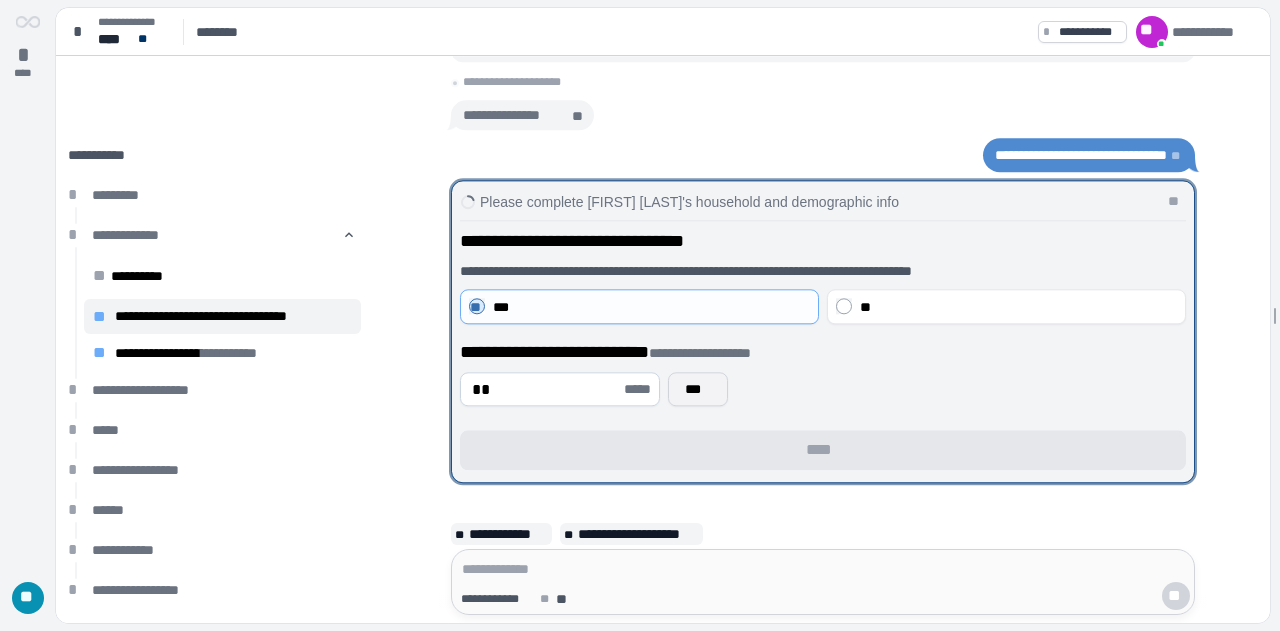 click on "***" at bounding box center (698, 389) 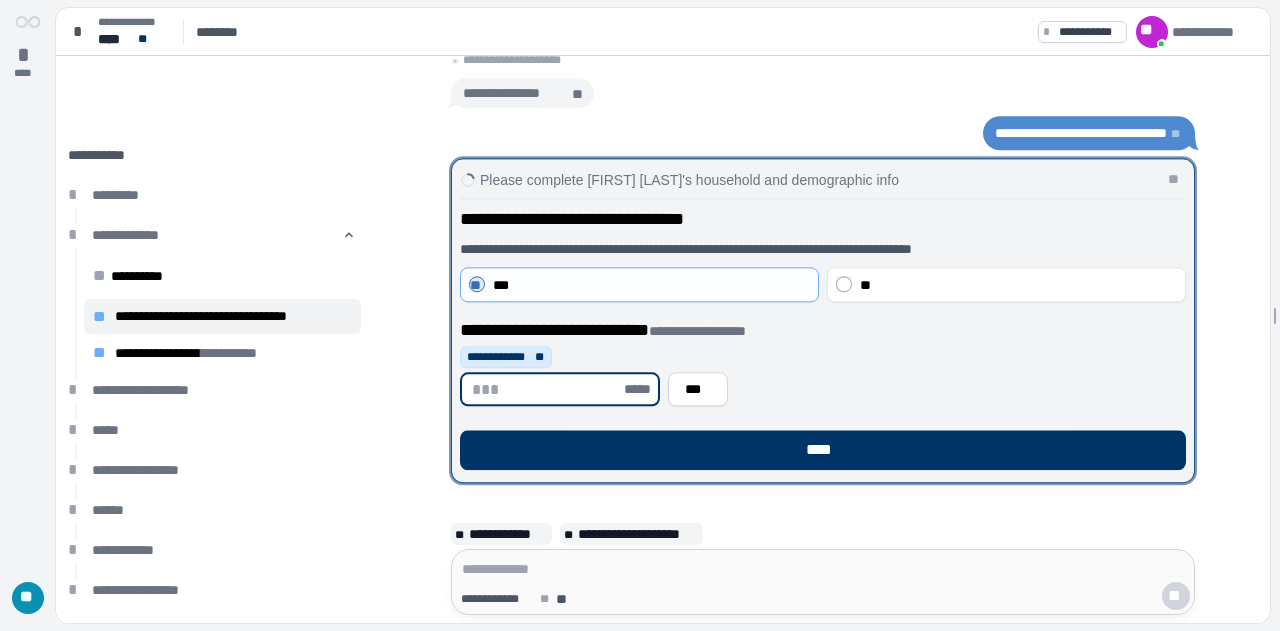 click at bounding box center [546, 389] 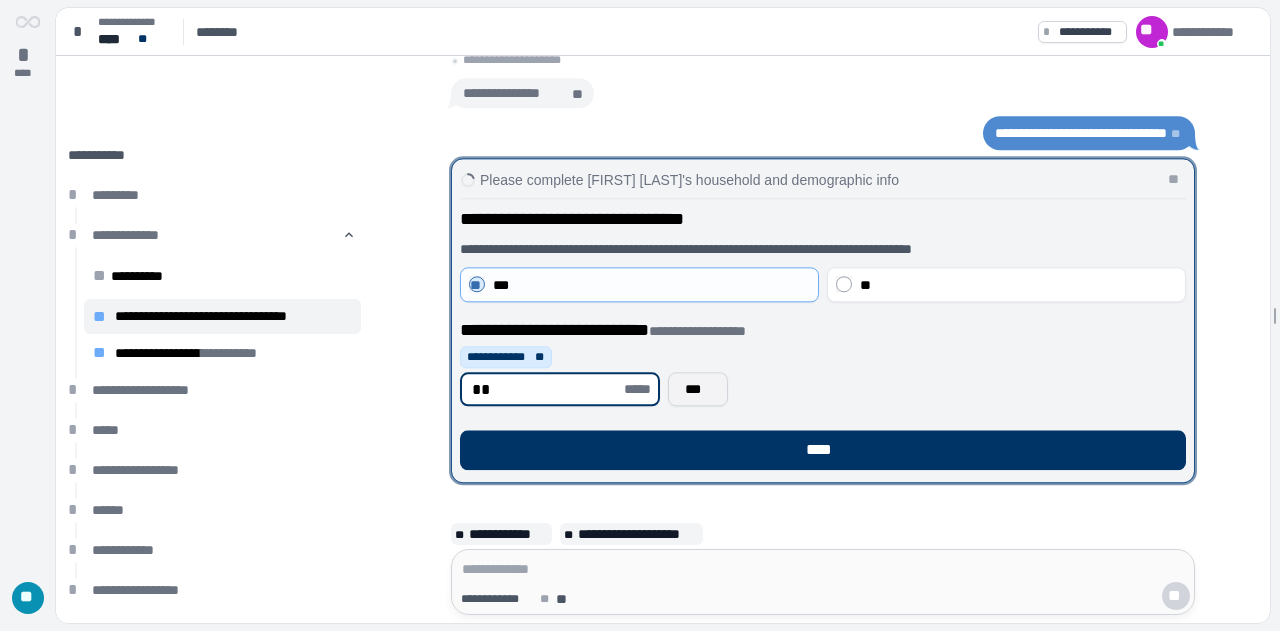 type on "**" 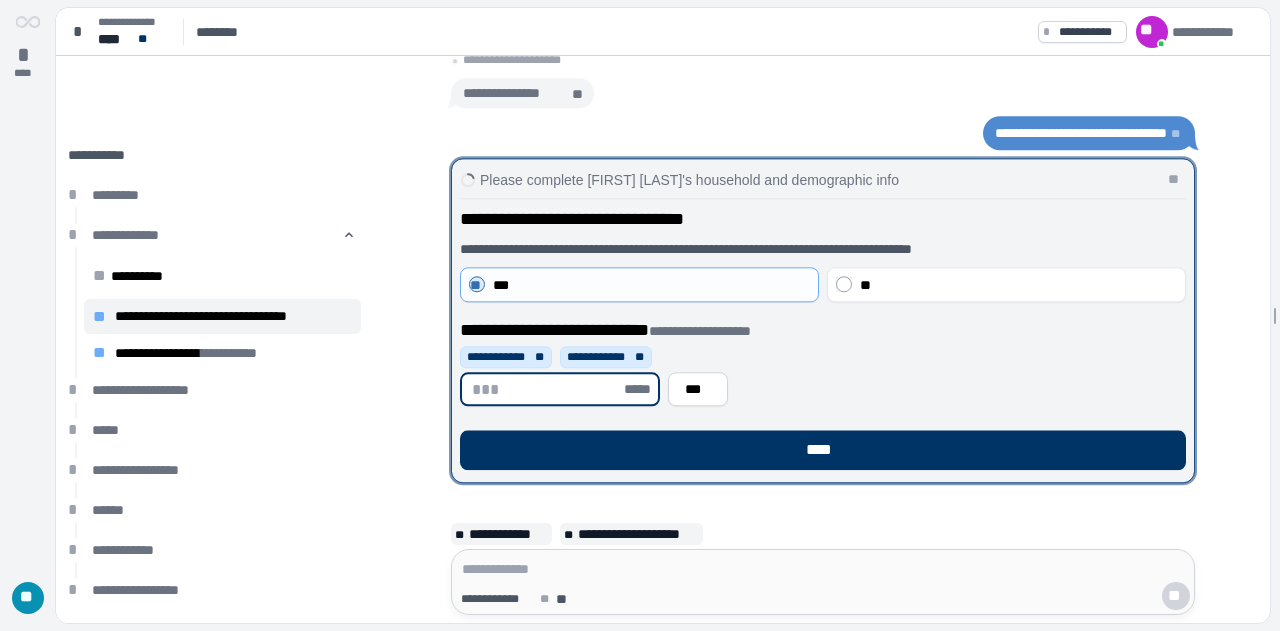 click at bounding box center (546, 389) 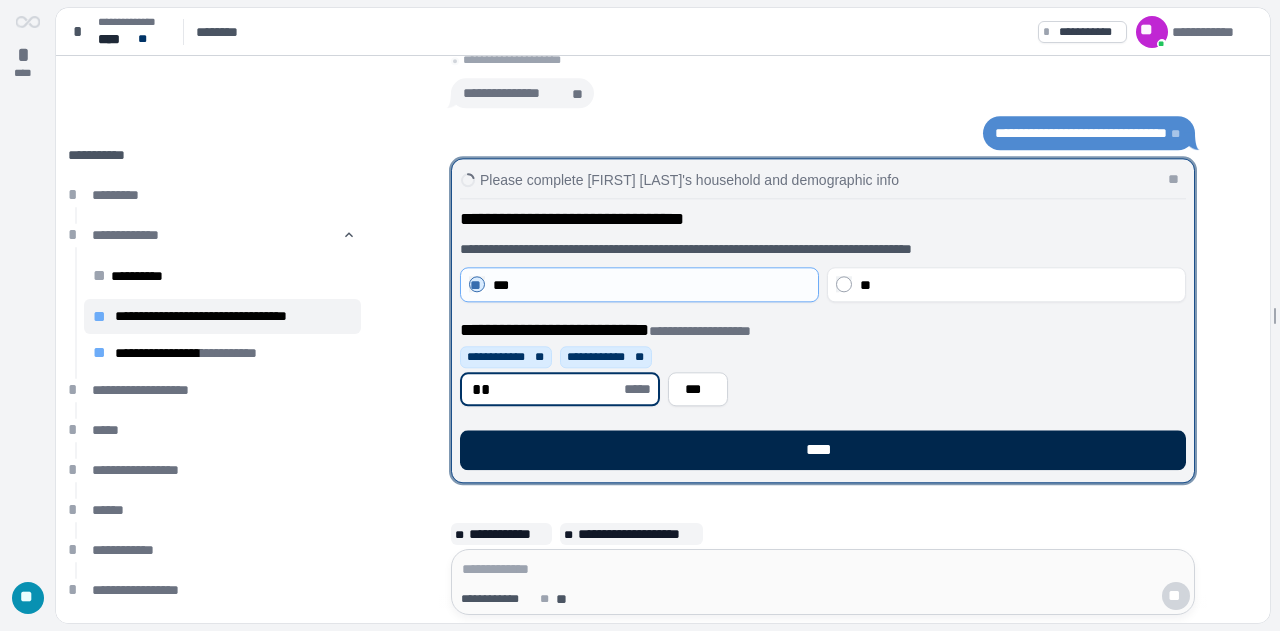 type on "**" 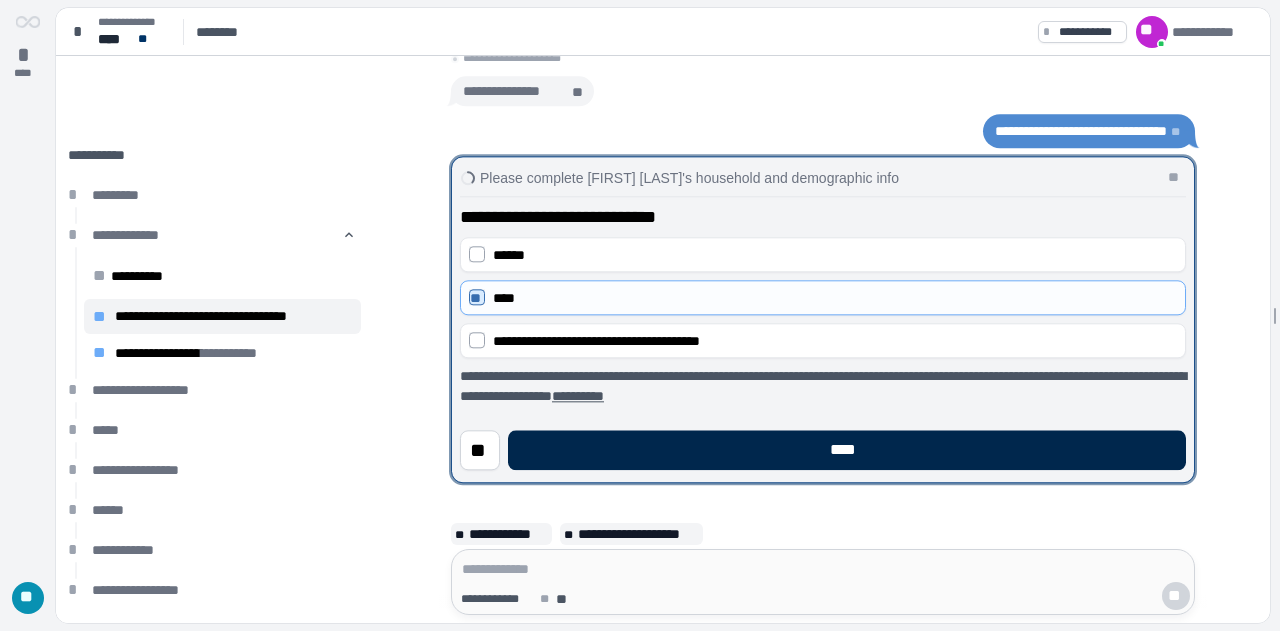 click on "****" at bounding box center [847, 450] 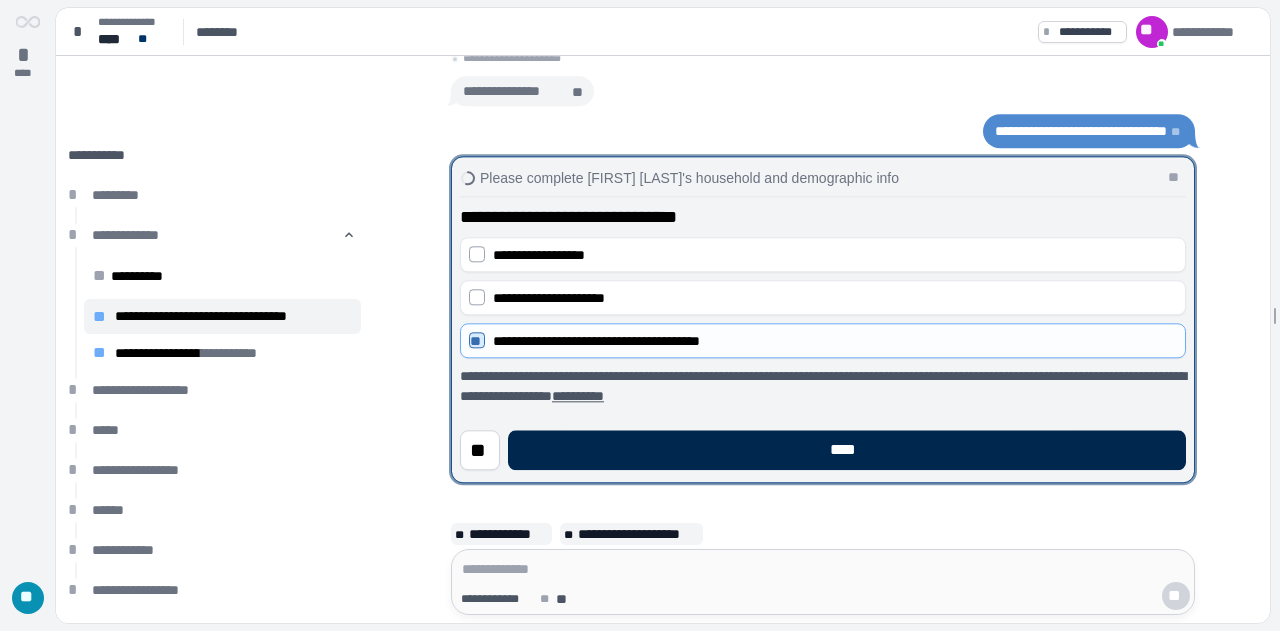 click on "****" at bounding box center (847, 450) 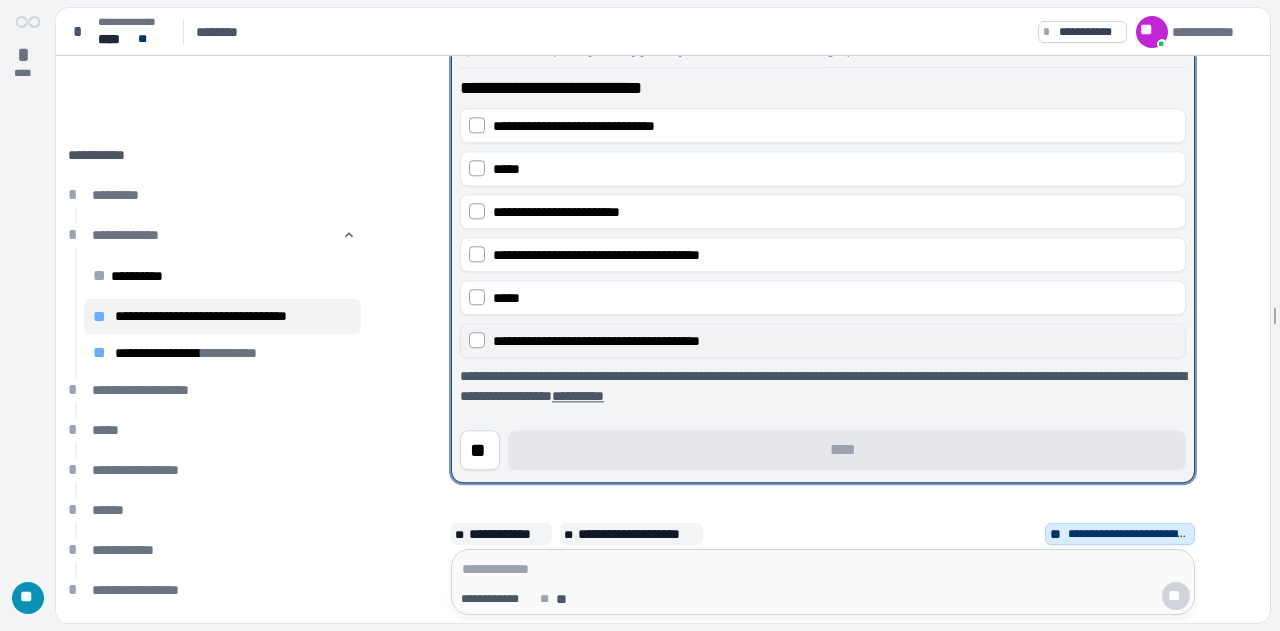 click on "**********" at bounding box center (823, 340) 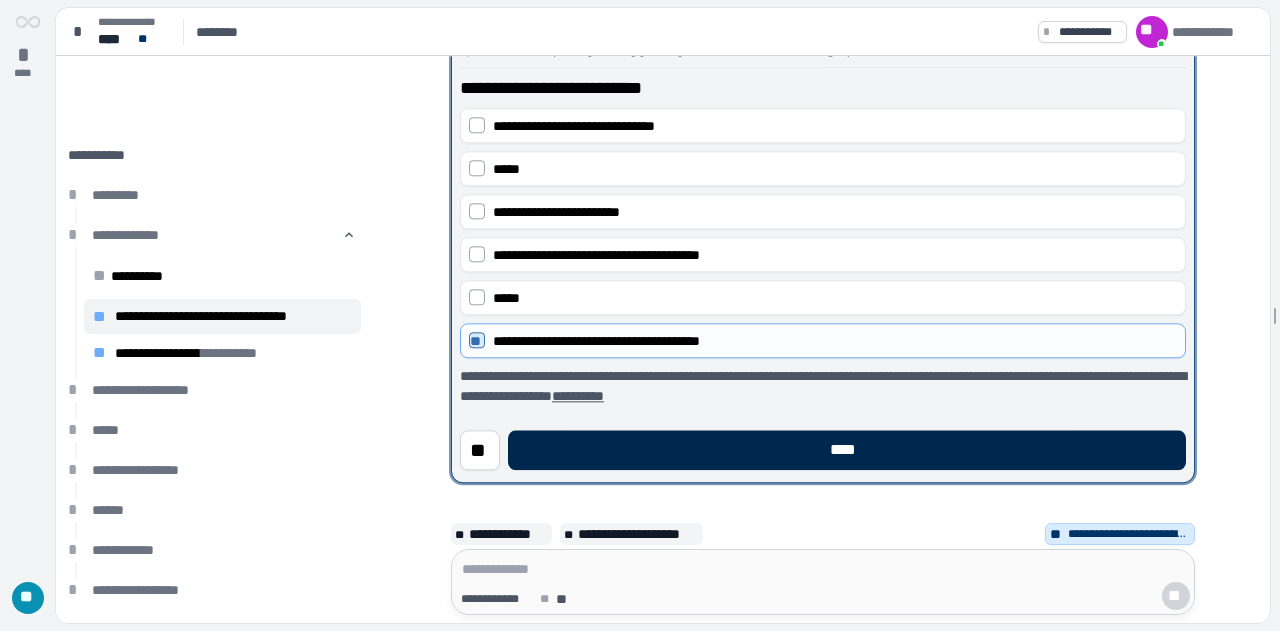 click on "****" at bounding box center [847, 450] 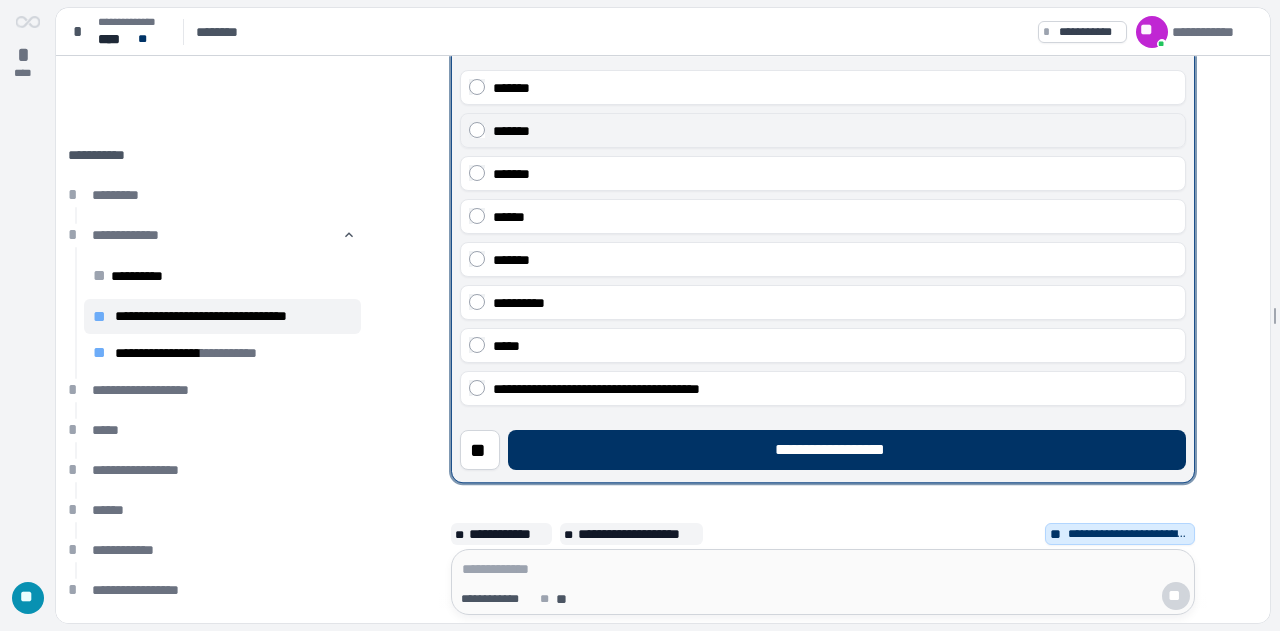 drag, startPoint x: 582, startPoint y: 101, endPoint x: 602, endPoint y: 128, distance: 33.600594 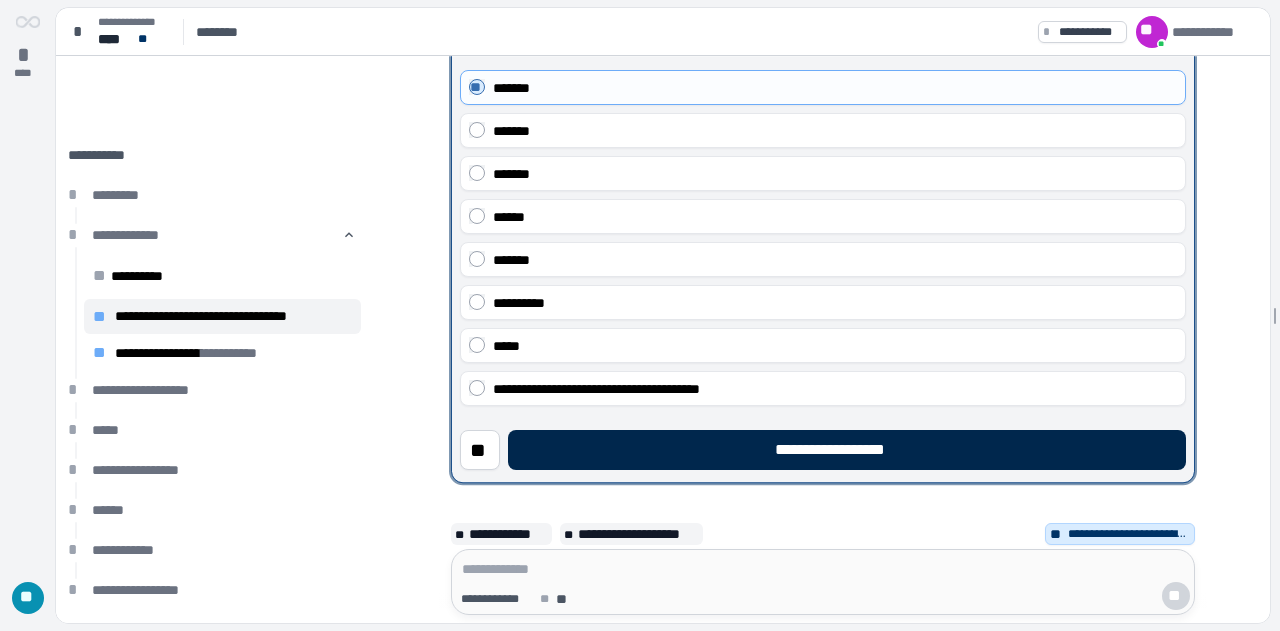 click on "**********" at bounding box center (847, 450) 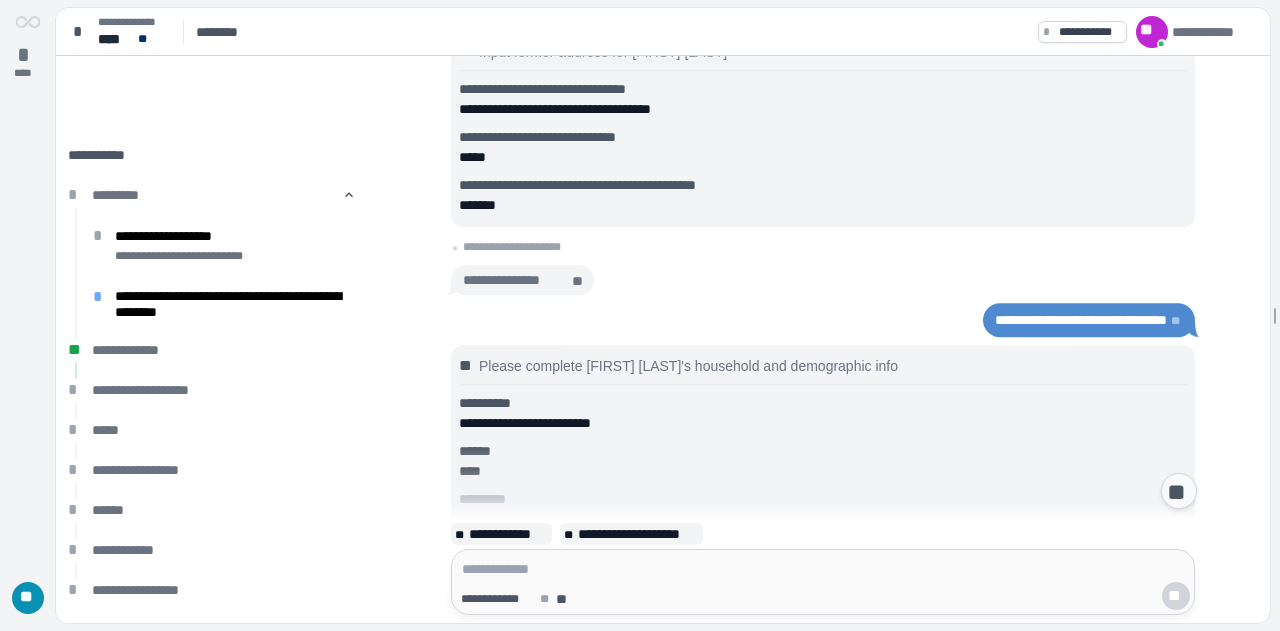 scroll, scrollTop: 300, scrollLeft: 0, axis: vertical 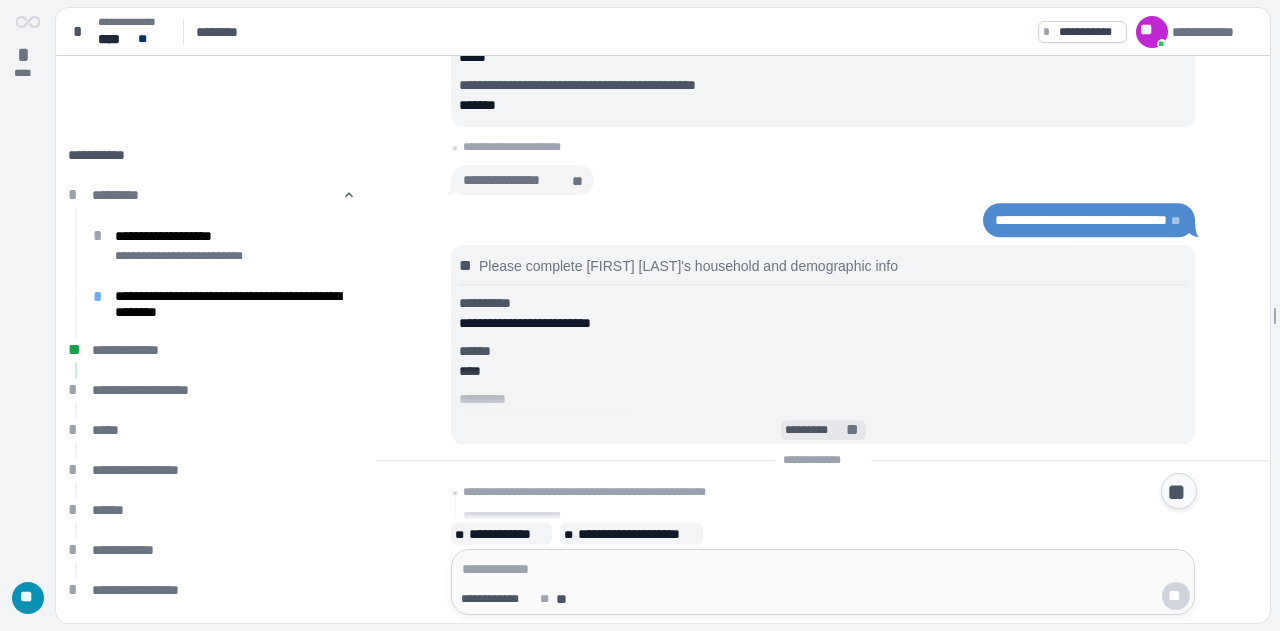 click on "*********" at bounding box center [814, 431] 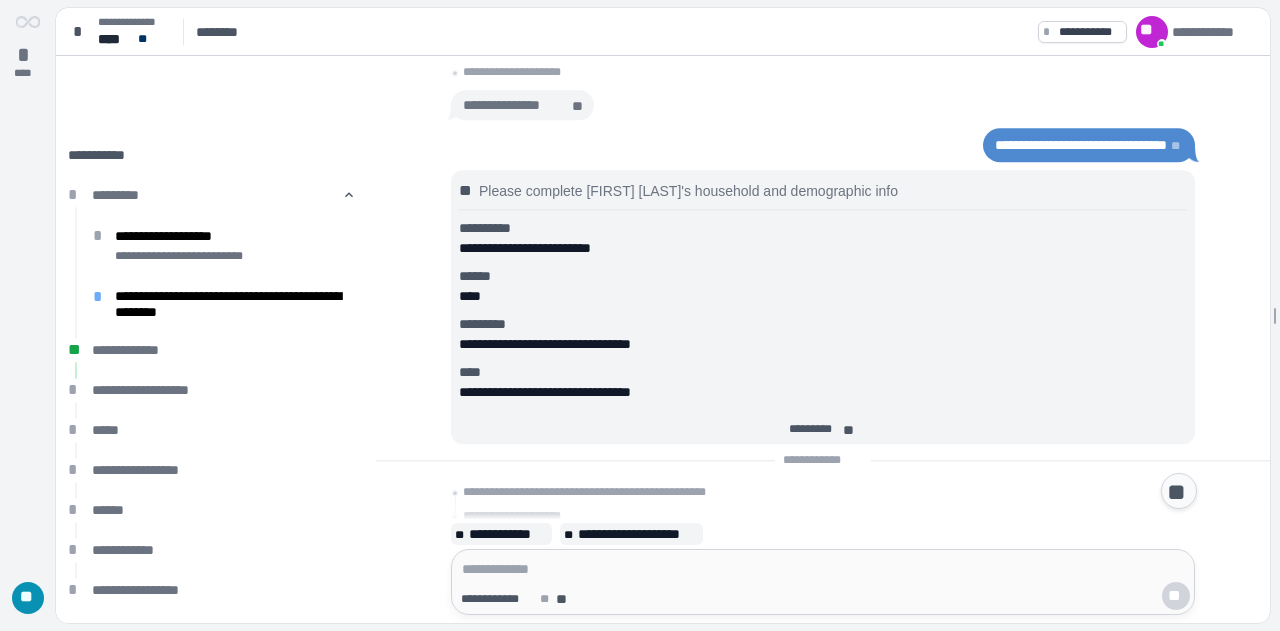 scroll, scrollTop: 500, scrollLeft: 0, axis: vertical 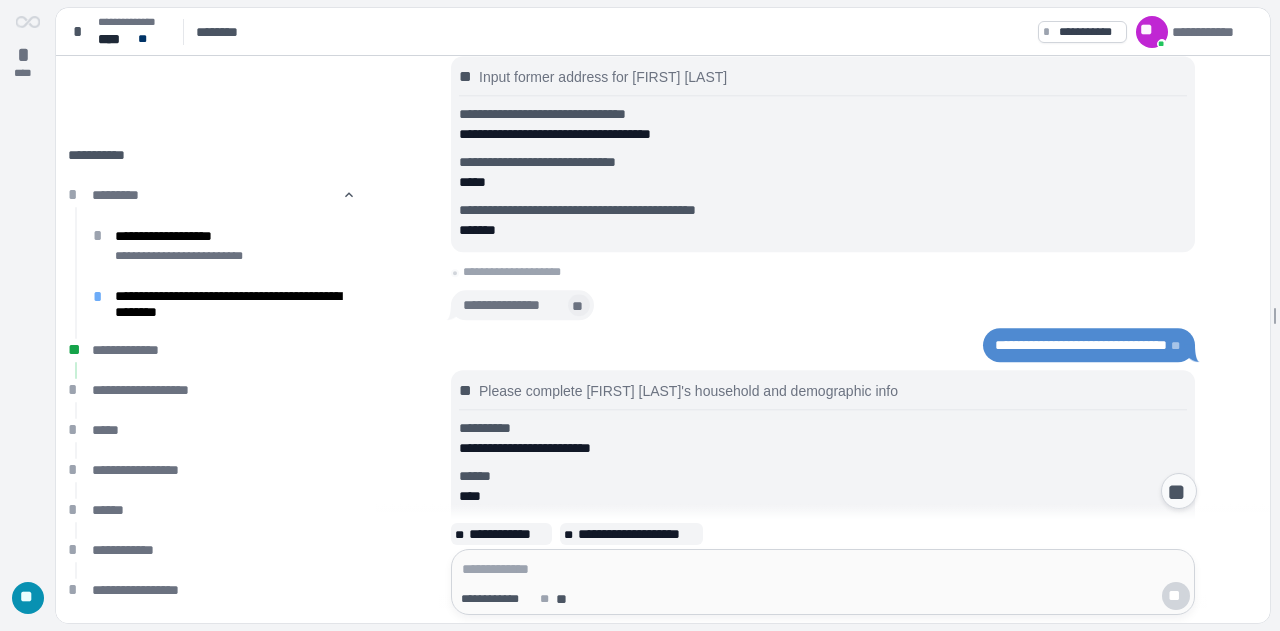 click on "**" at bounding box center (579, 306) 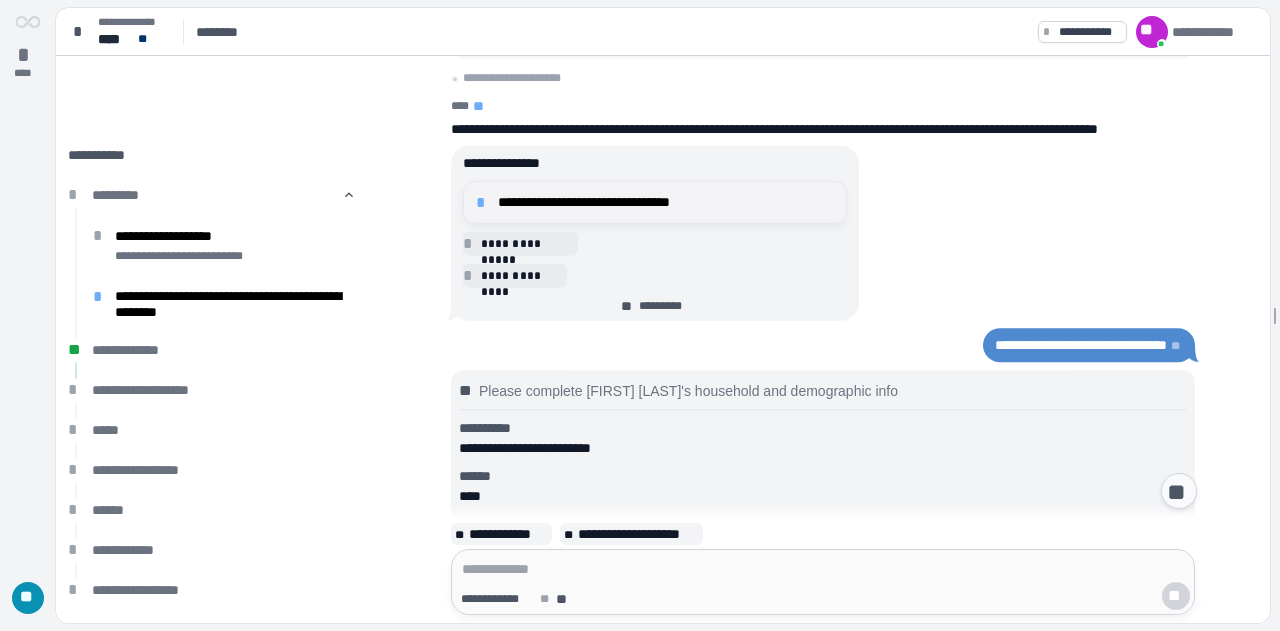 click on "**********" at bounding box center (666, 202) 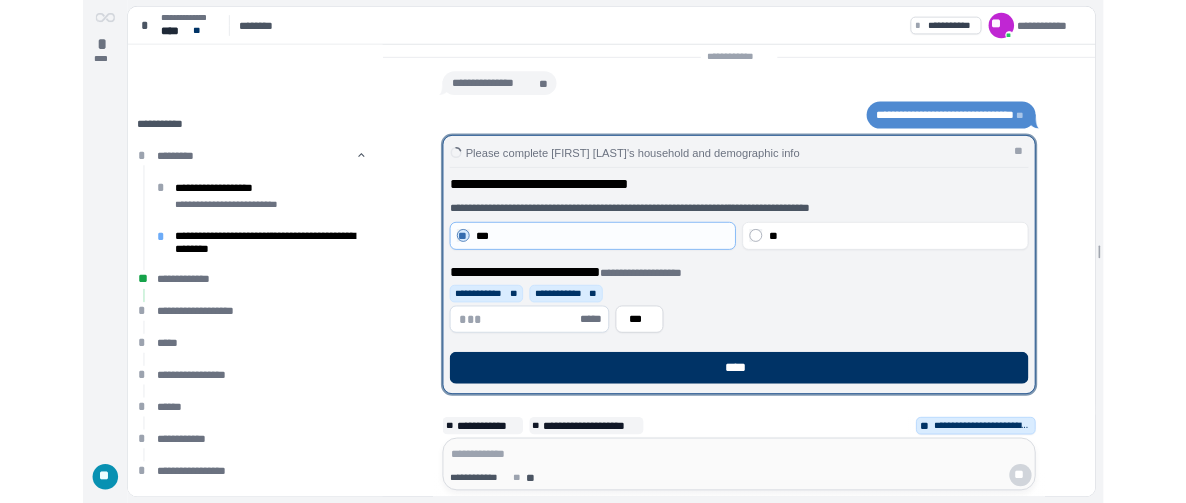 scroll, scrollTop: 0, scrollLeft: 0, axis: both 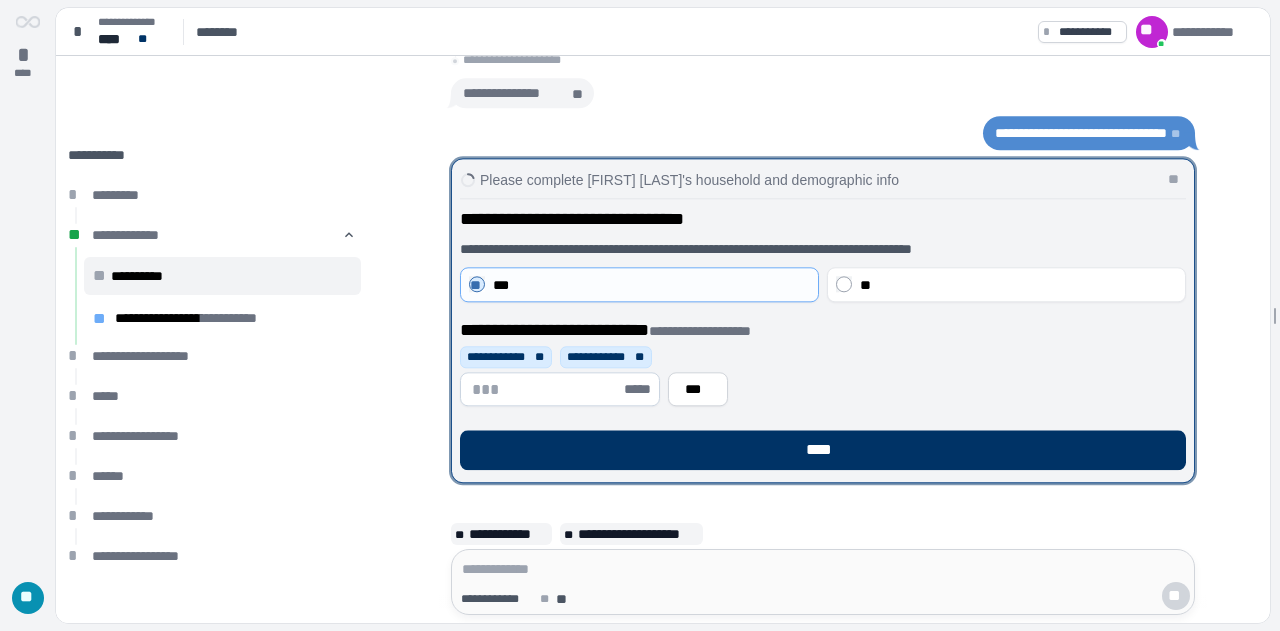 click on "**********" at bounding box center (599, 357) 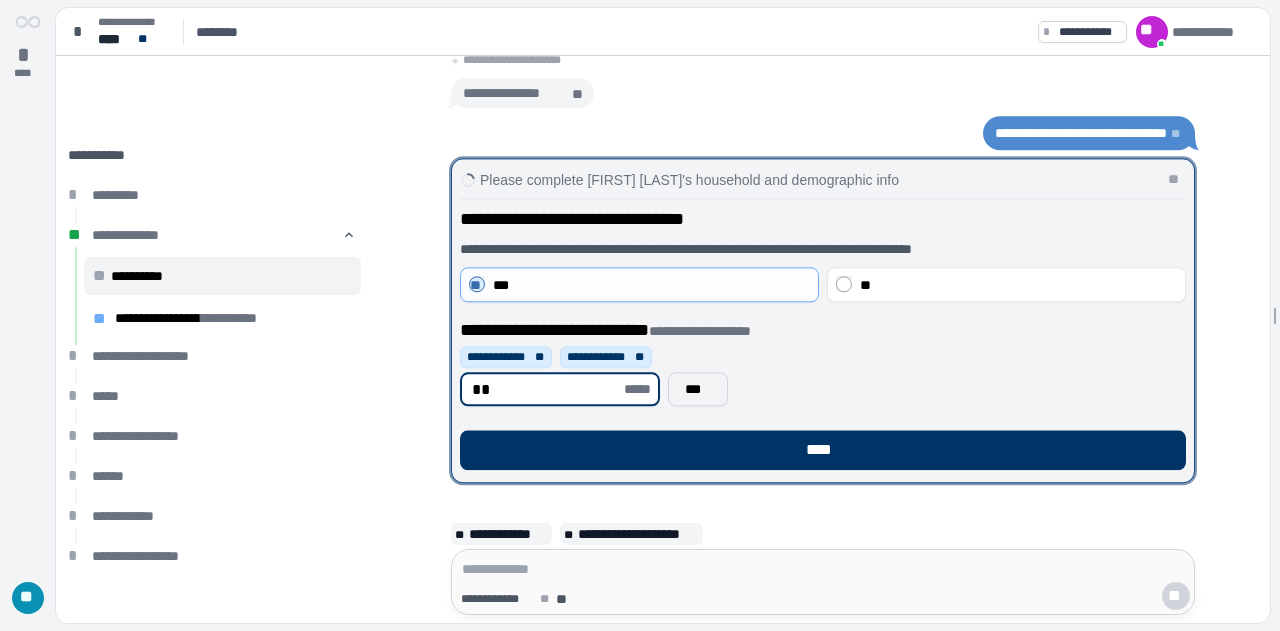 type on "**" 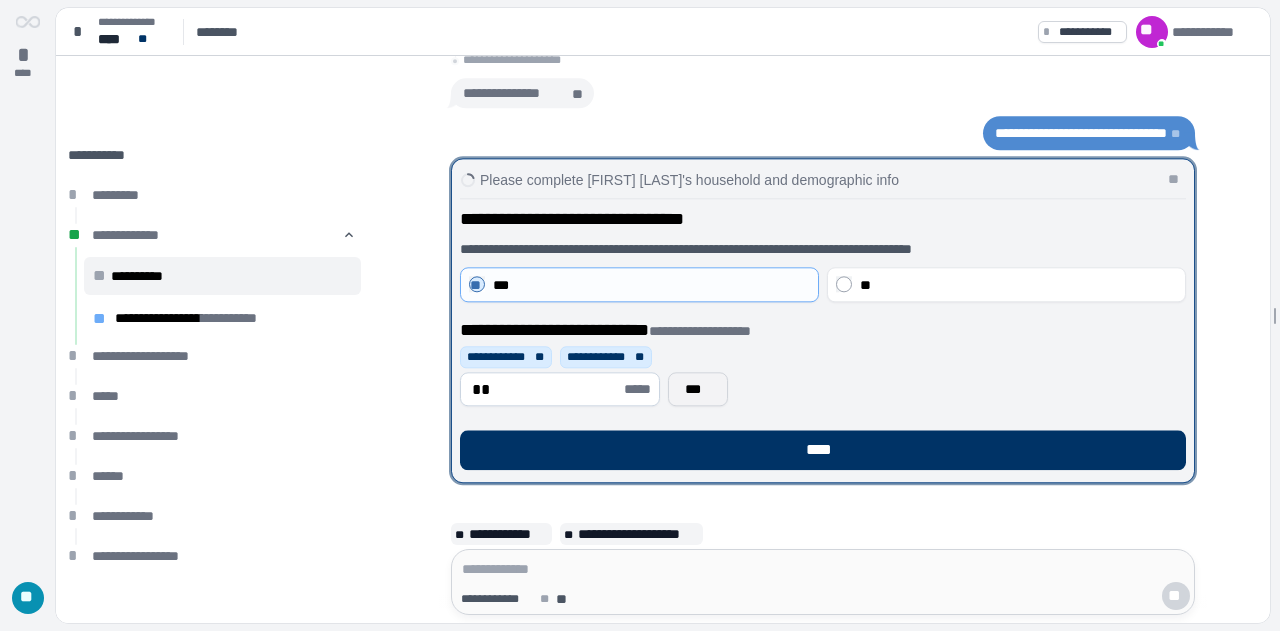 click on "***" at bounding box center (698, 389) 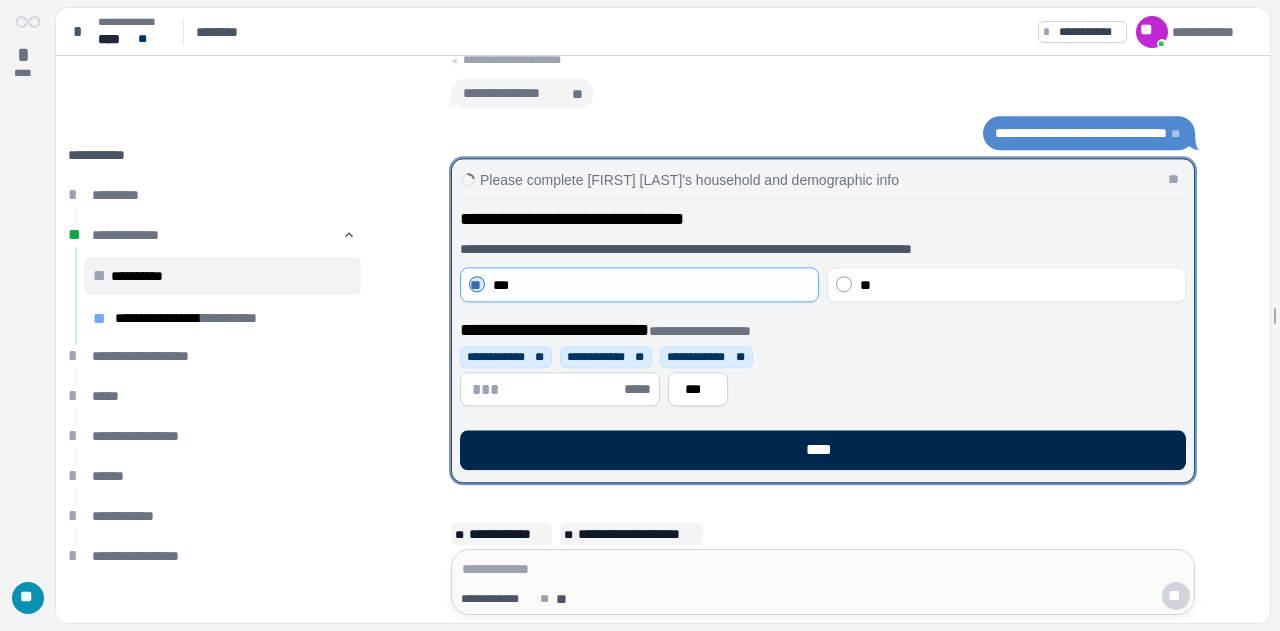 click on "****" at bounding box center [823, 450] 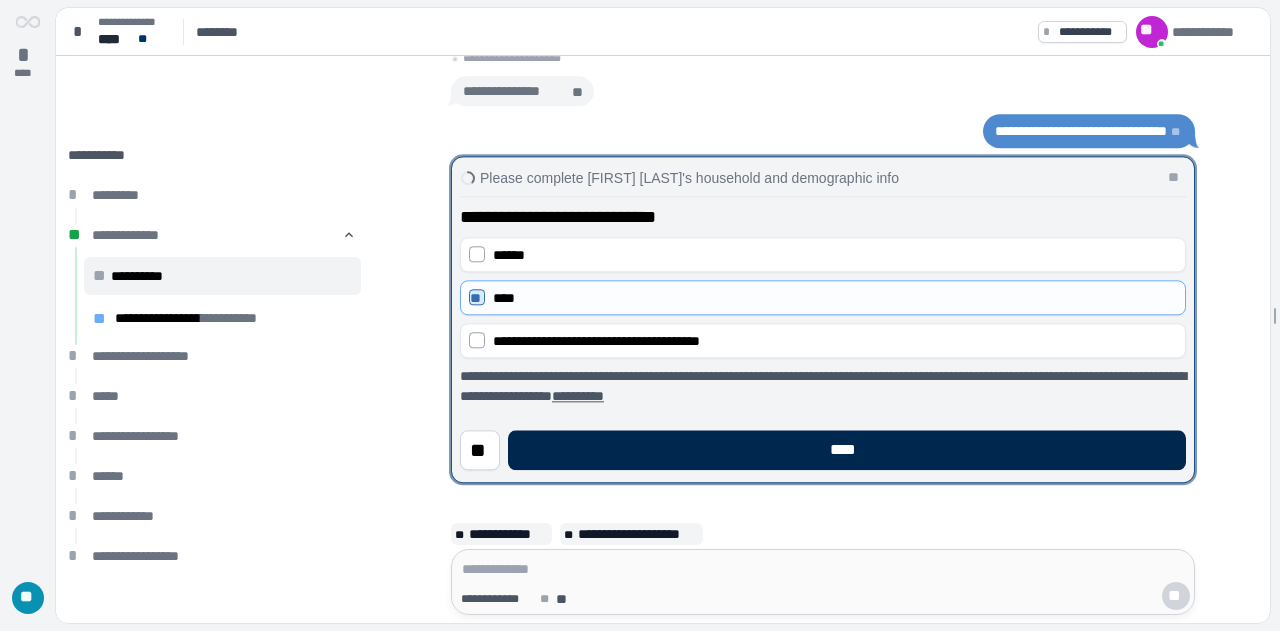 click on "****" at bounding box center [847, 450] 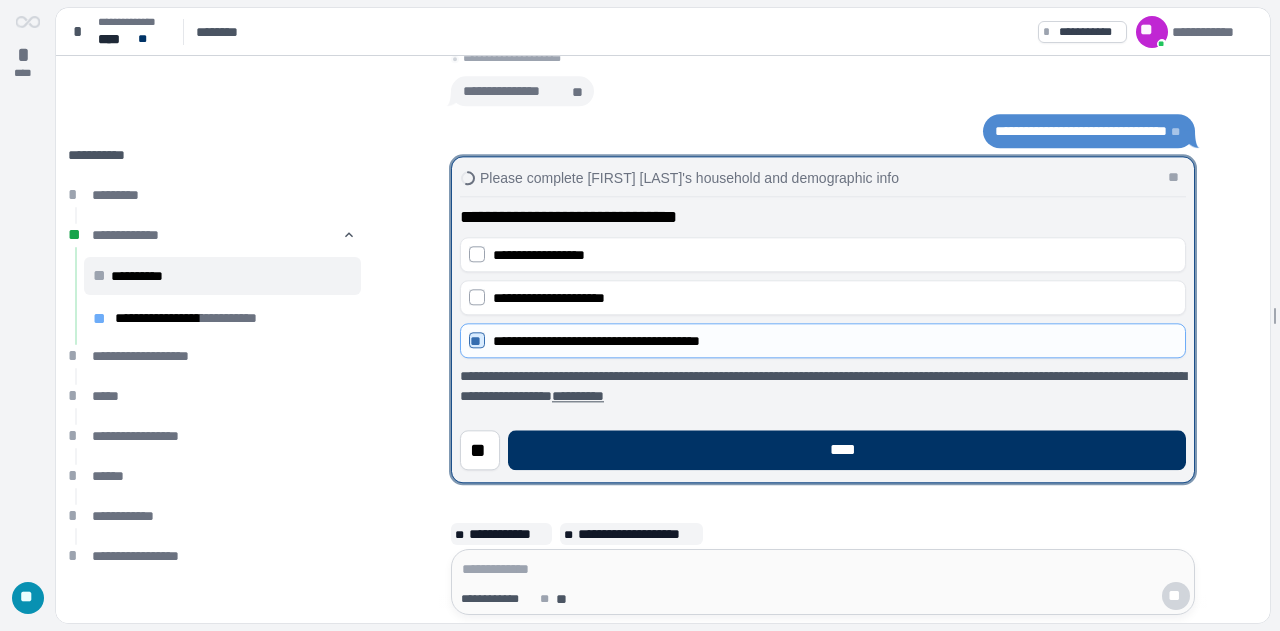click on "****" at bounding box center (847, 450) 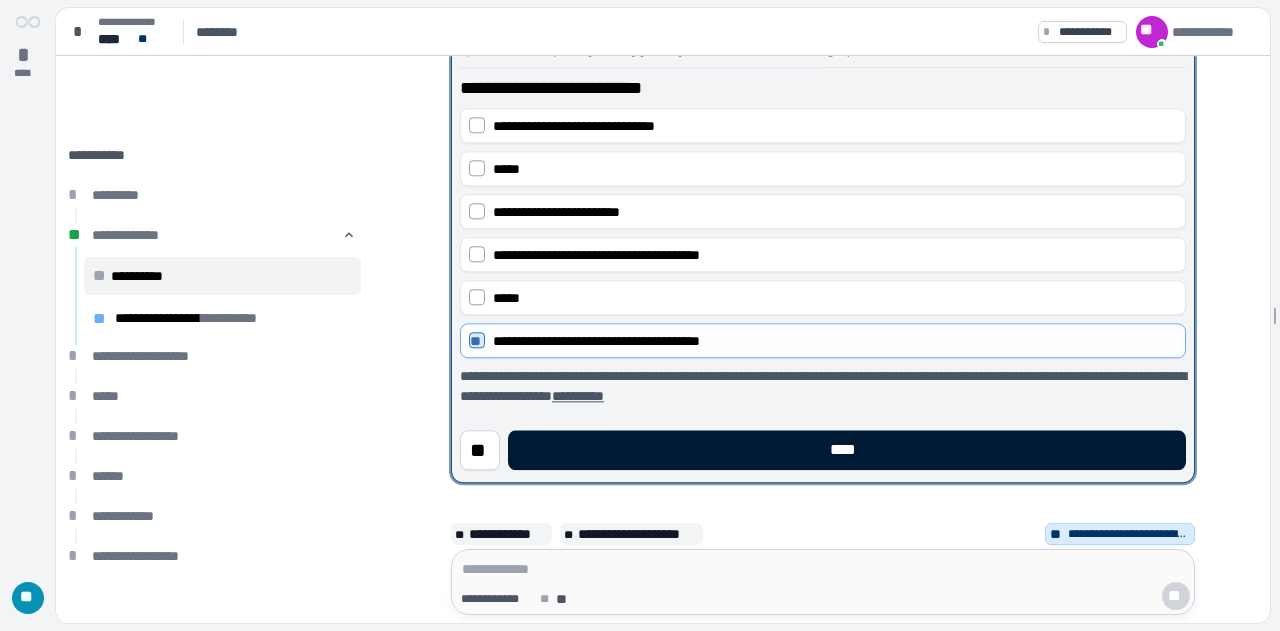 click on "****" at bounding box center (847, 450) 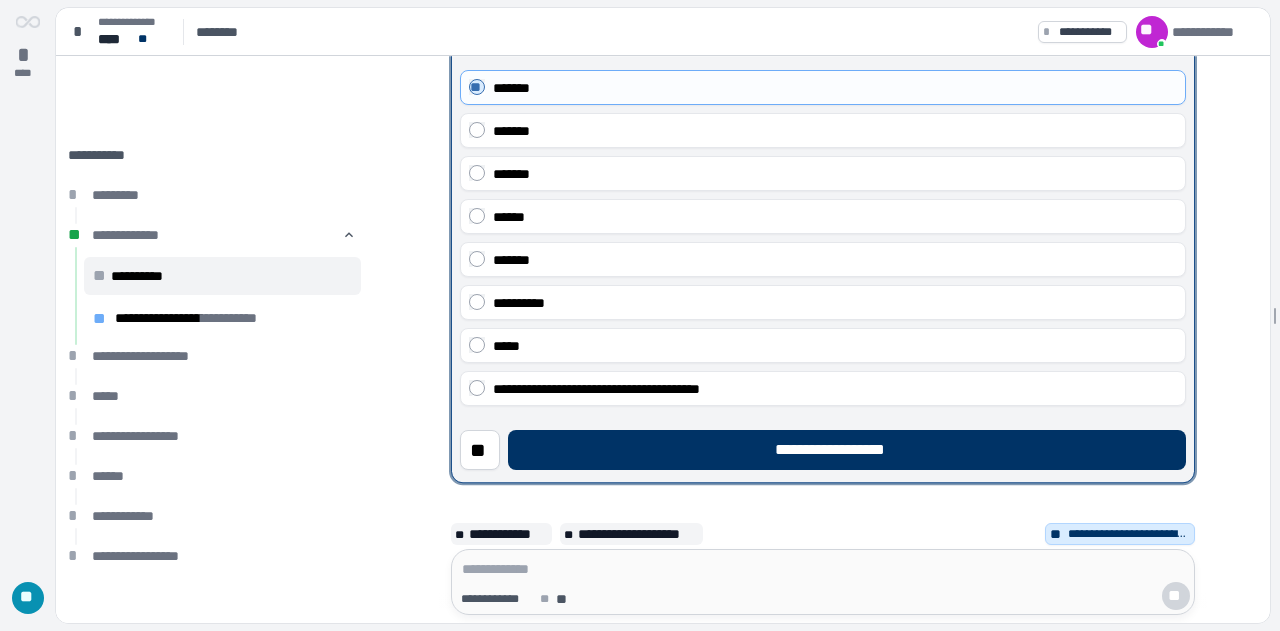 click on "**********" at bounding box center [847, 450] 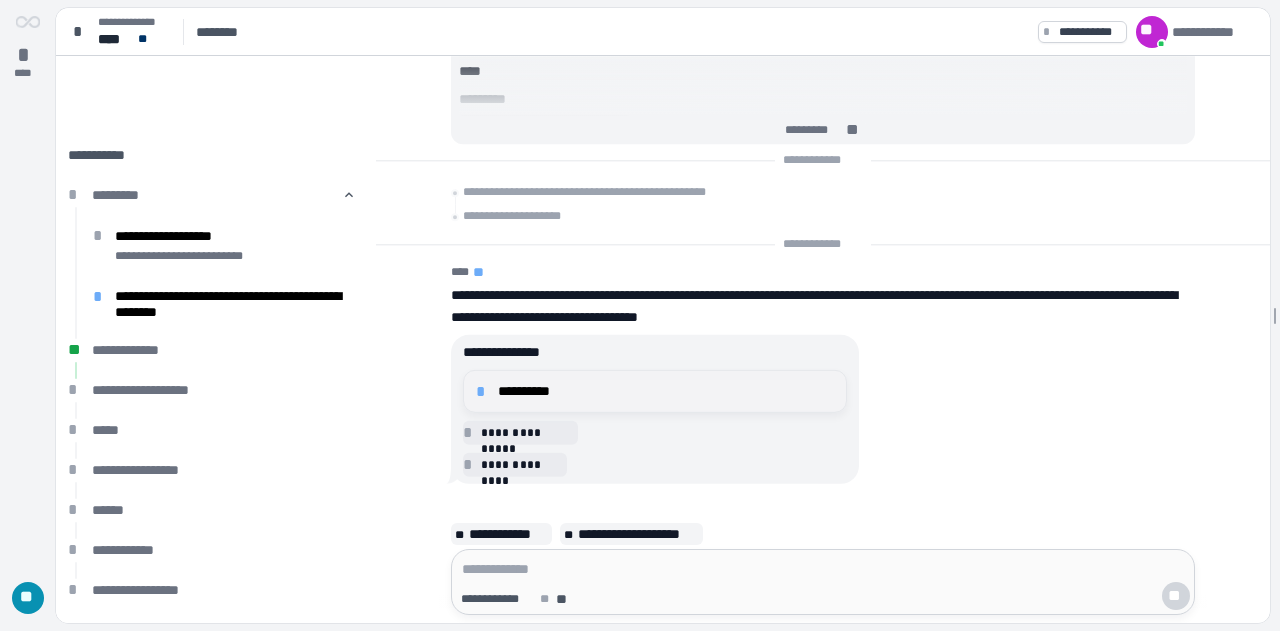 click on "**********" at bounding box center (666, 391) 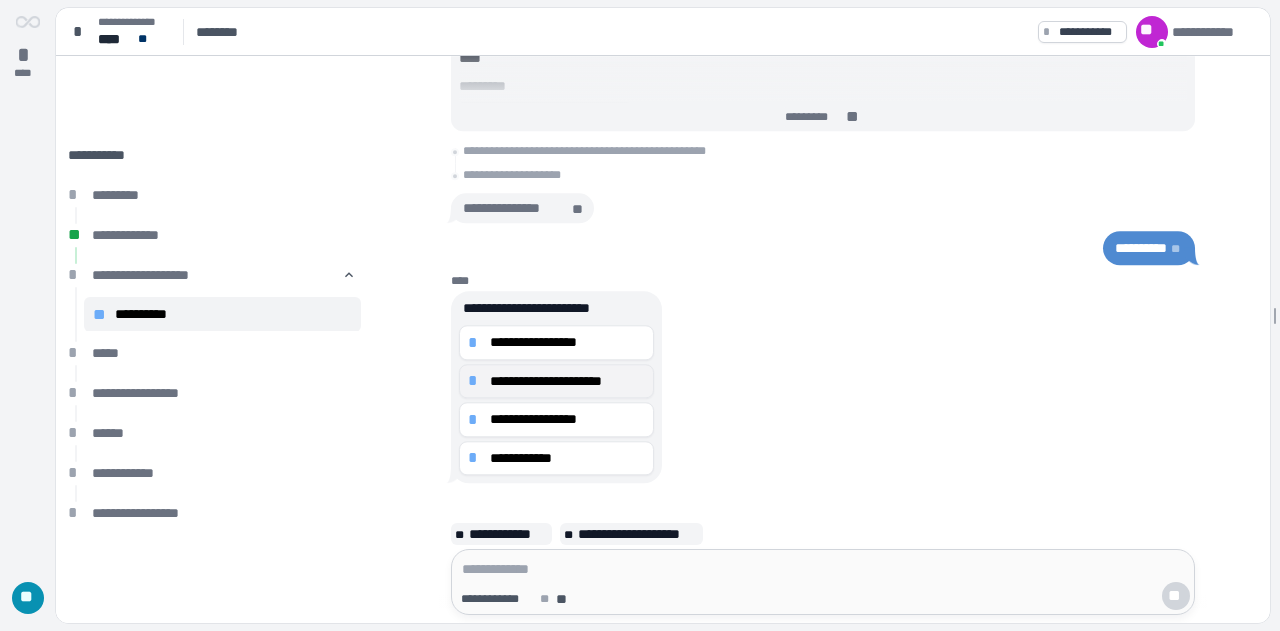 click on "**********" at bounding box center [567, 381] 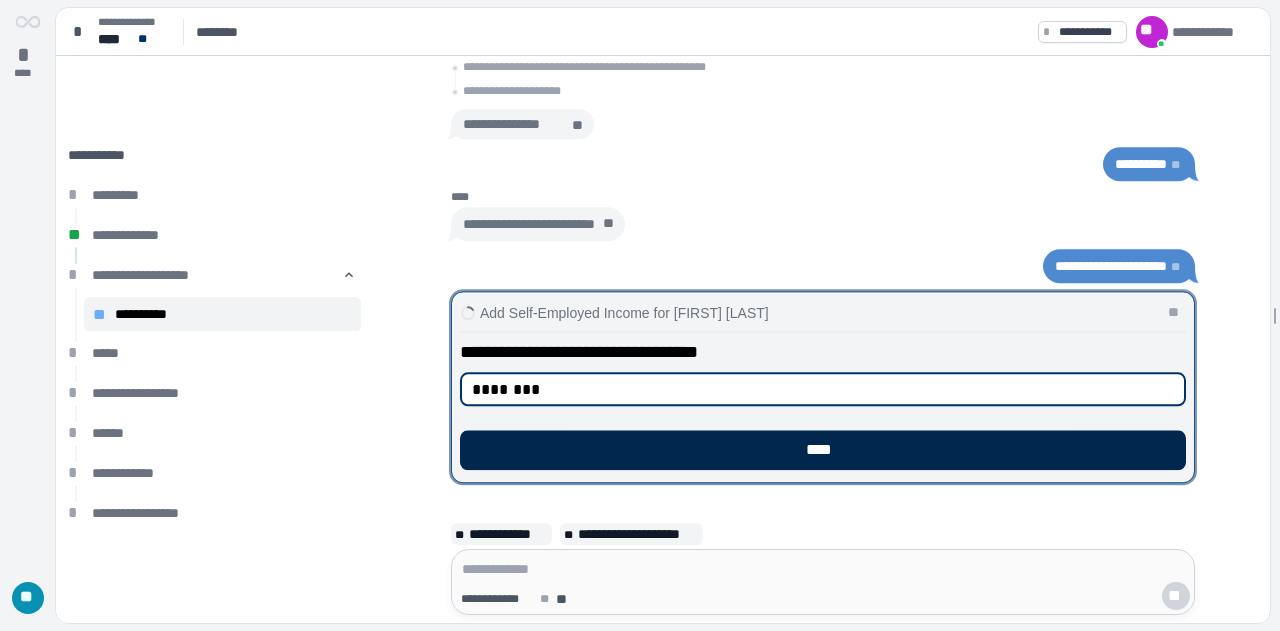 type on "********" 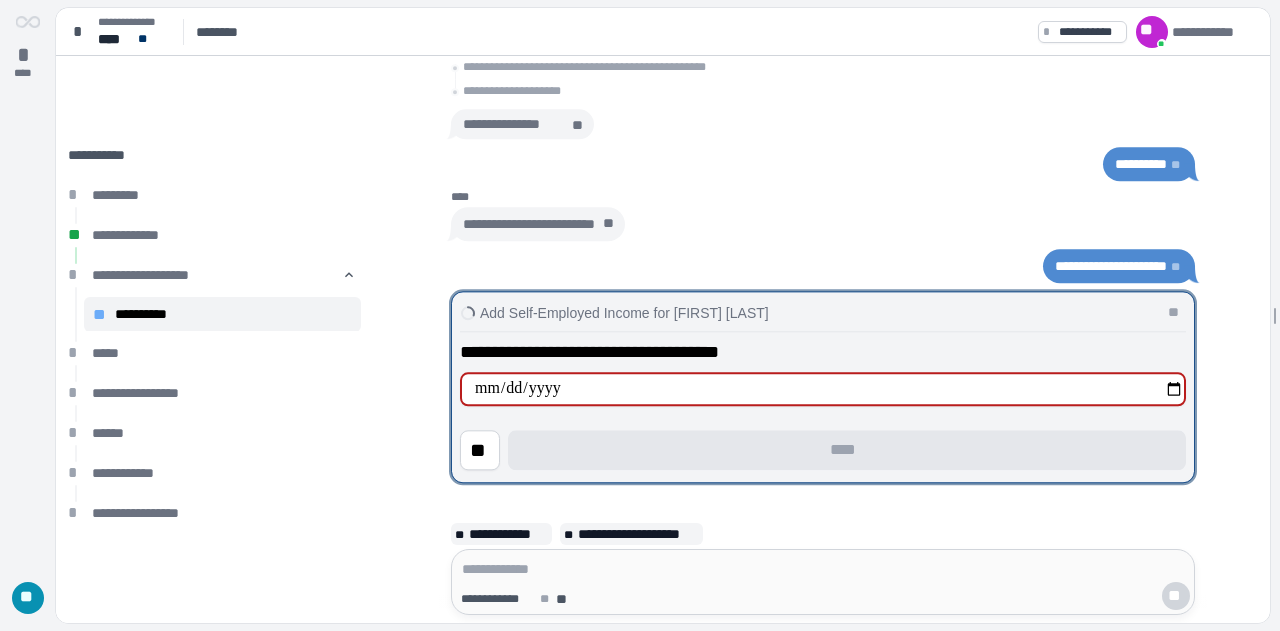type on "**********" 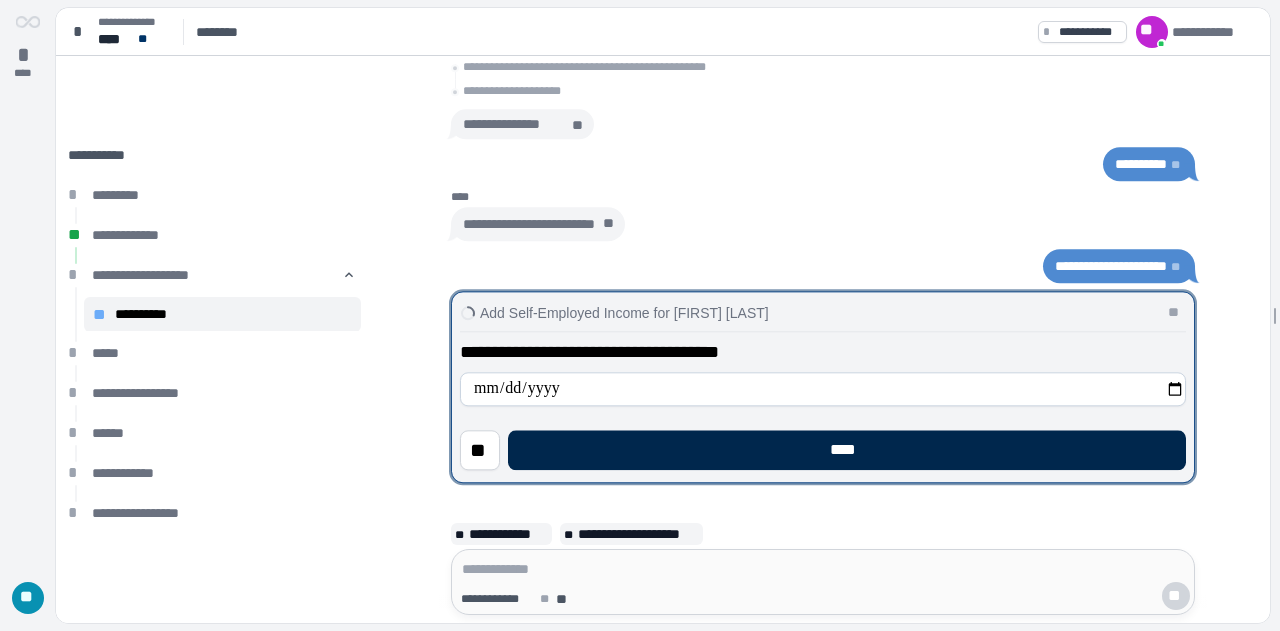 click on "****" at bounding box center [847, 450] 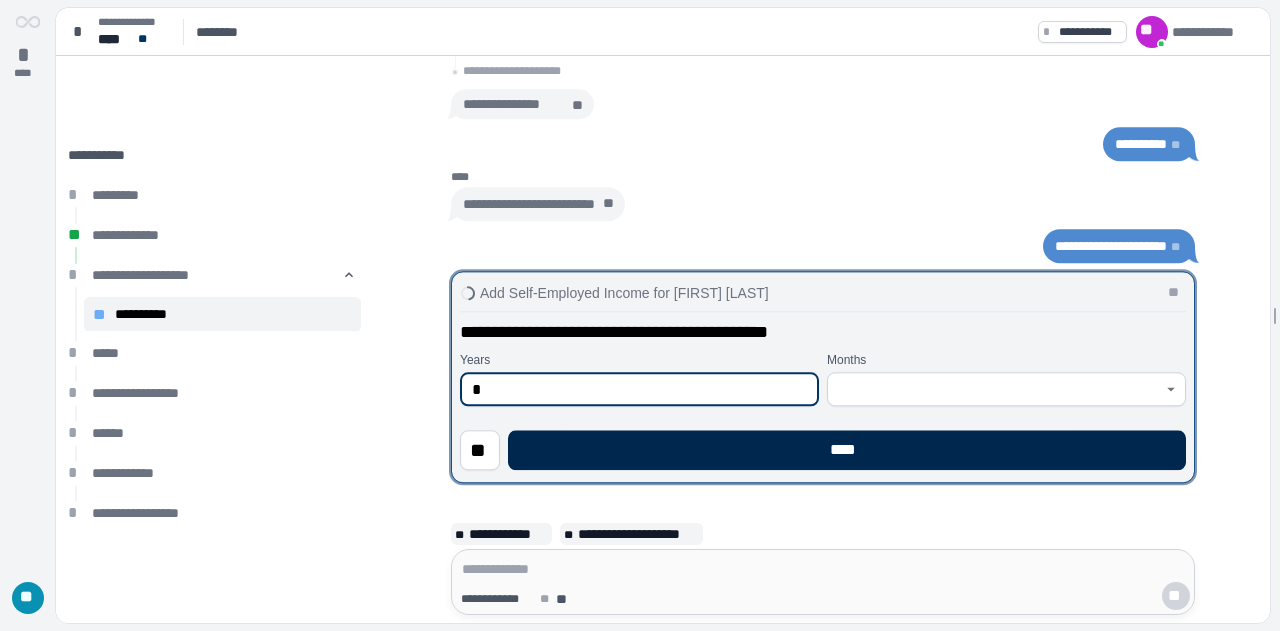 type on "*" 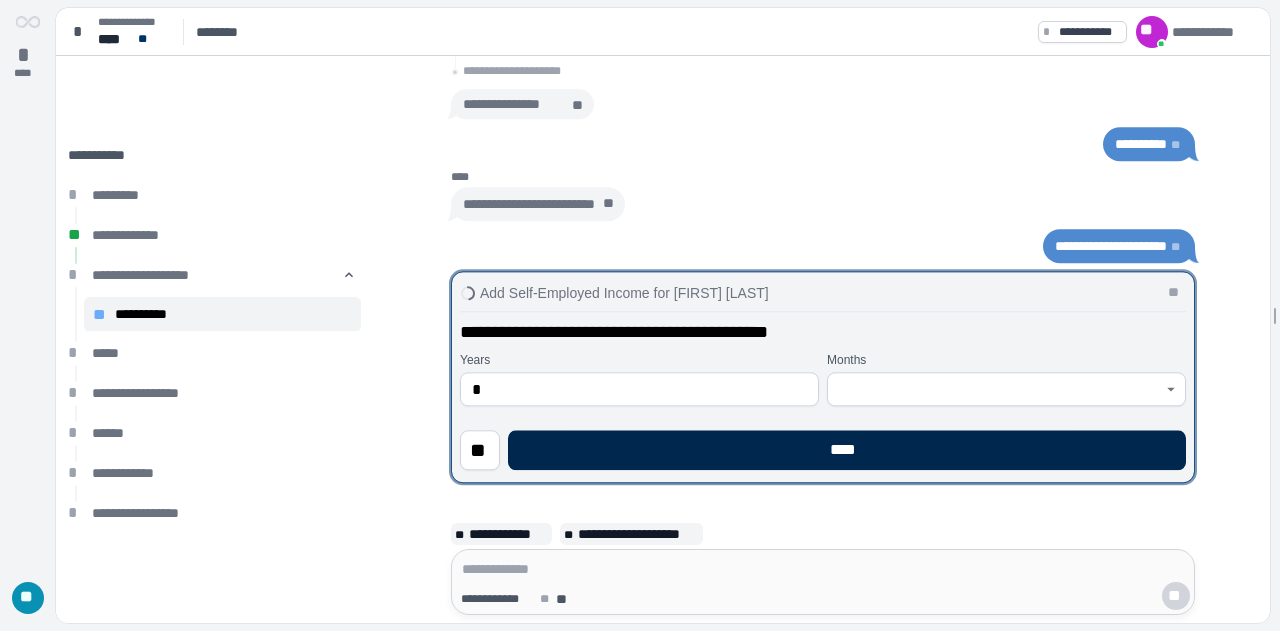 click on "****" at bounding box center (847, 450) 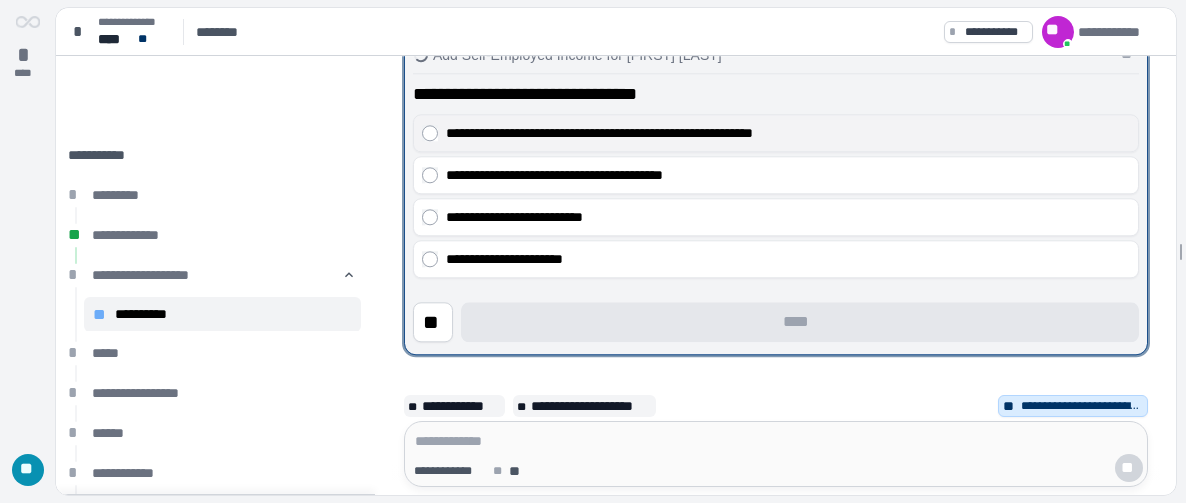 click on "**********" at bounding box center [788, 133] 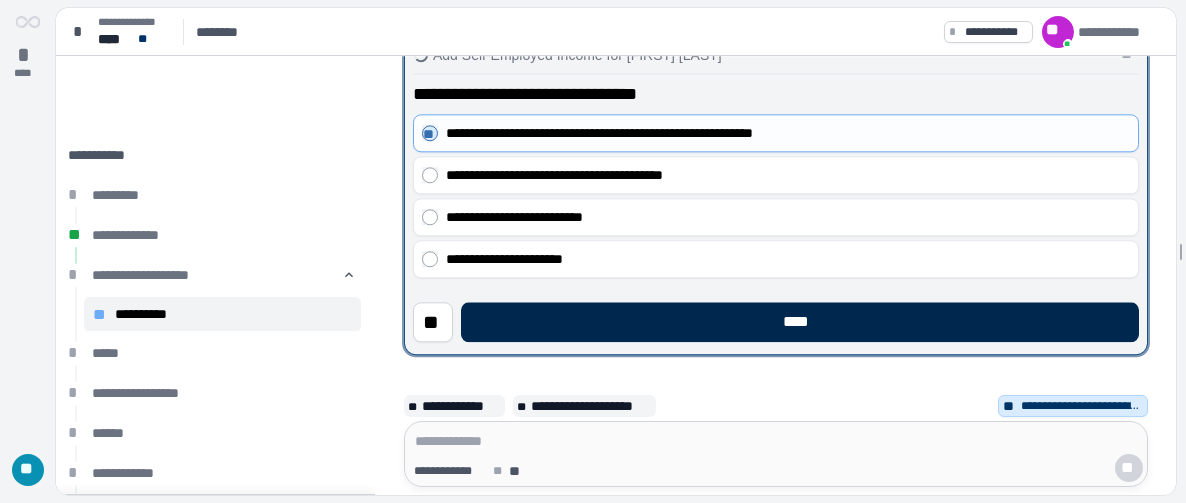 click on "****" at bounding box center (800, 322) 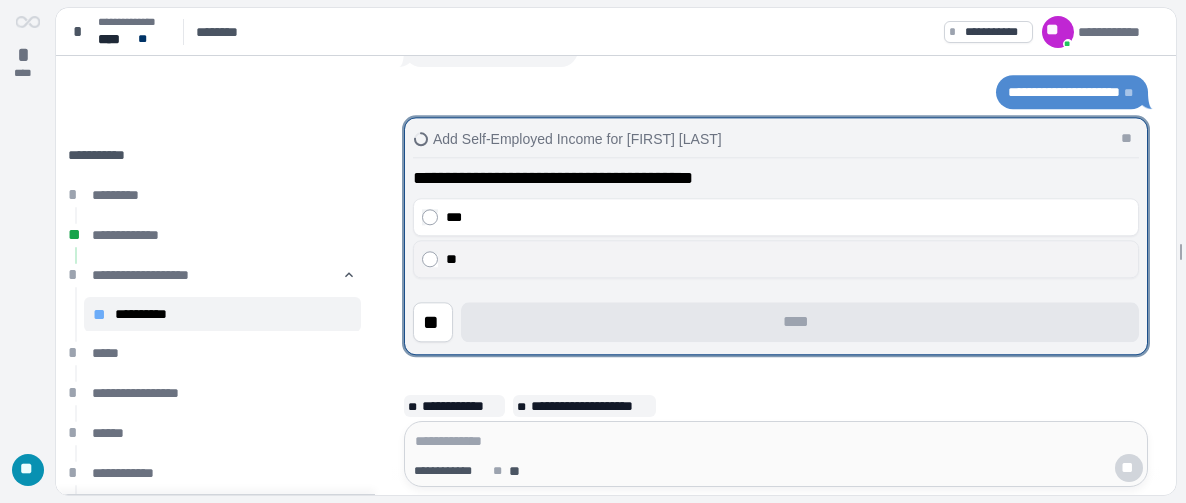 click on "**" at bounding box center [788, 259] 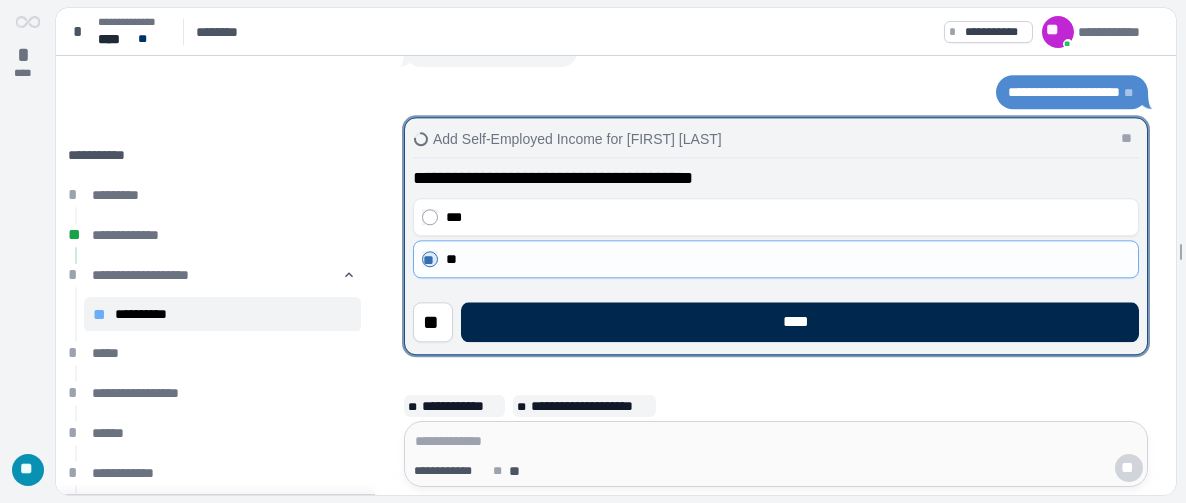 click on "****" at bounding box center [800, 322] 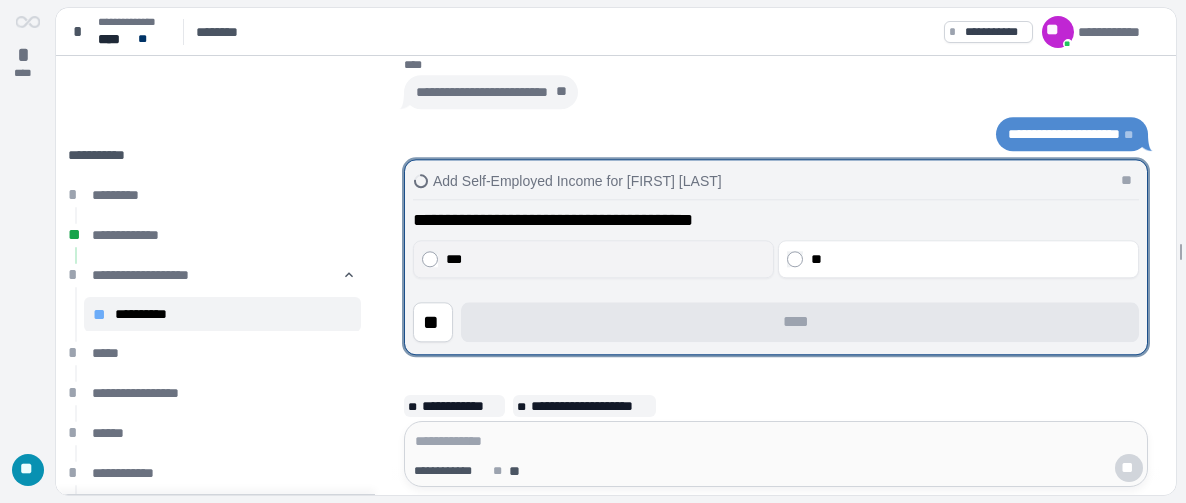 click on "***" at bounding box center (606, 259) 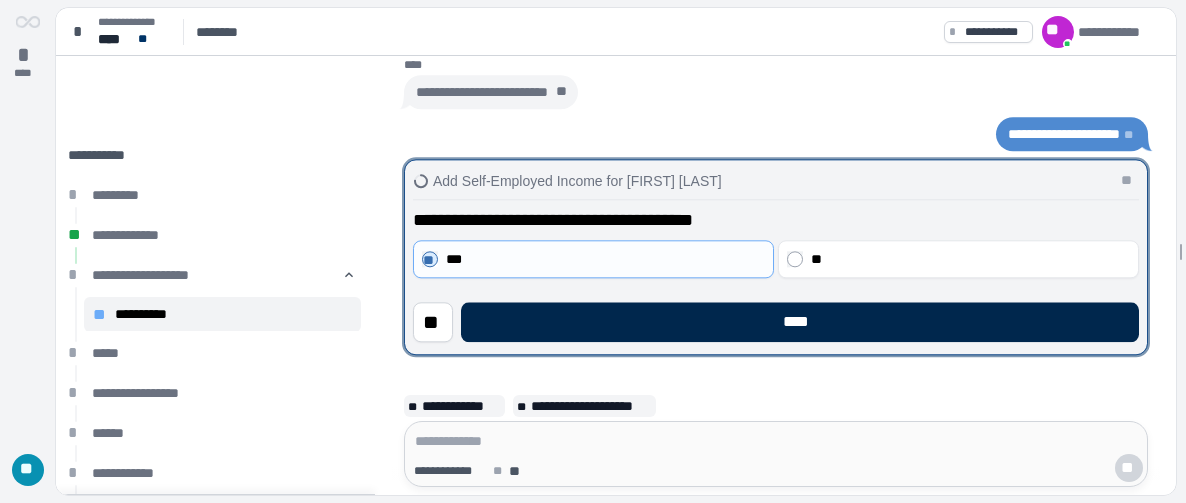 click on "****" at bounding box center [800, 322] 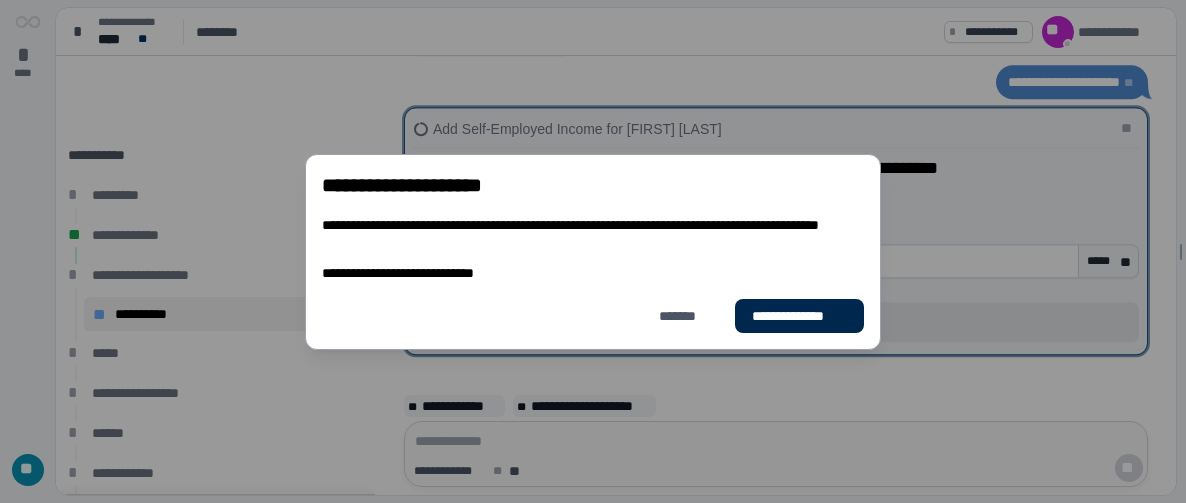 click on "**********" at bounding box center [799, 316] 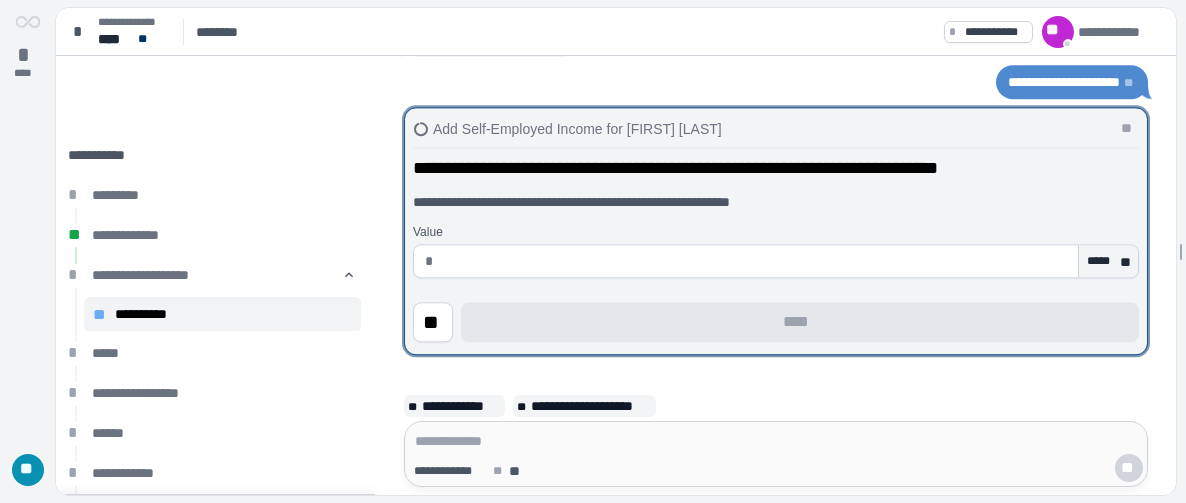 click at bounding box center [756, 261] 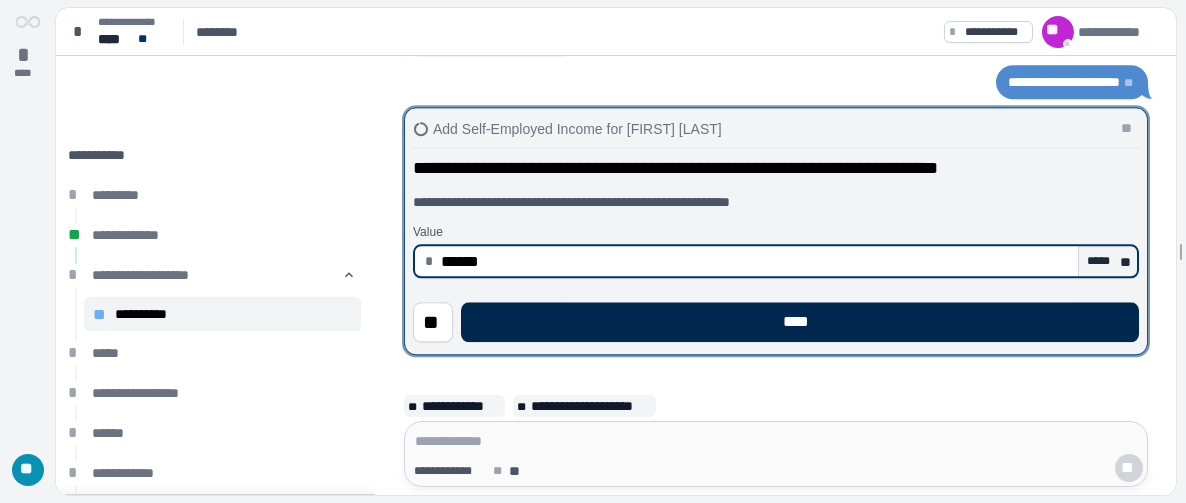 type on "*********" 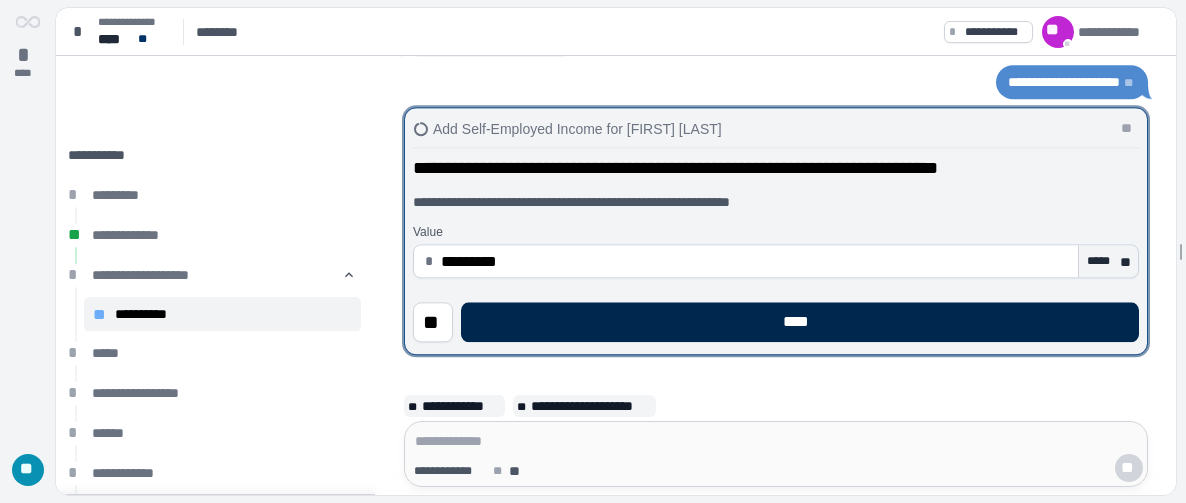 click on "****" at bounding box center [800, 322] 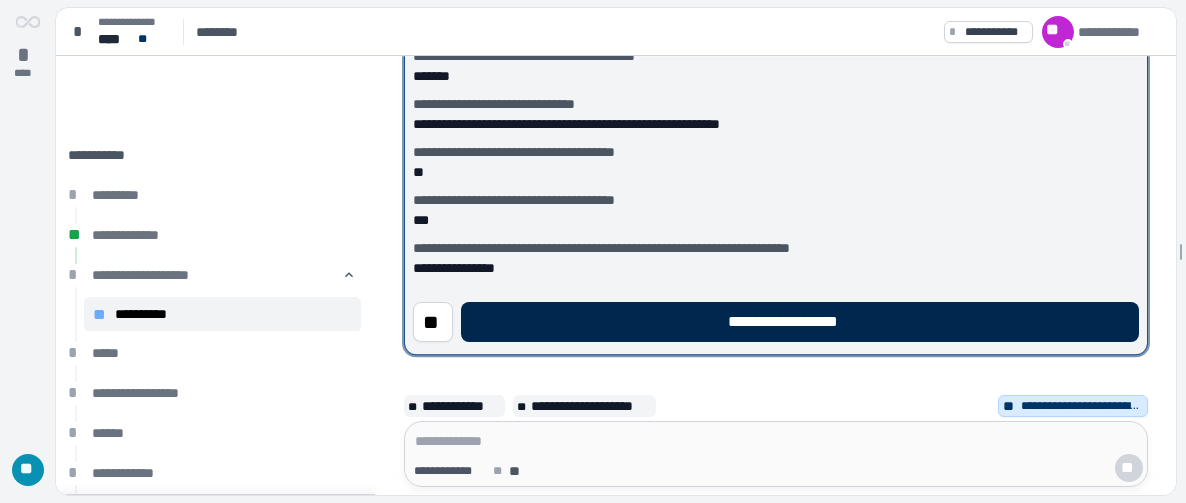click on "**********" at bounding box center (800, 322) 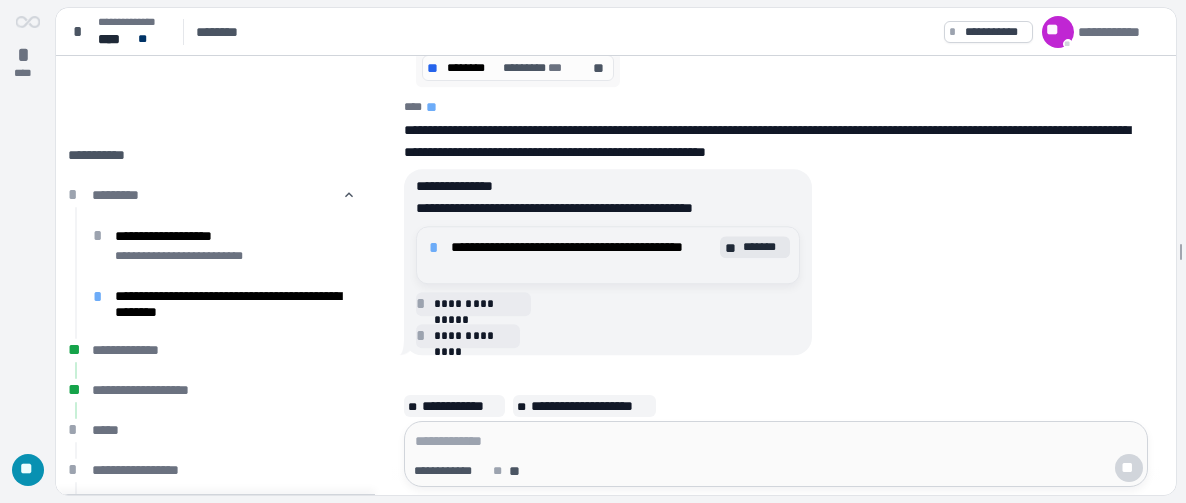 click on "**********" at bounding box center (583, 255) 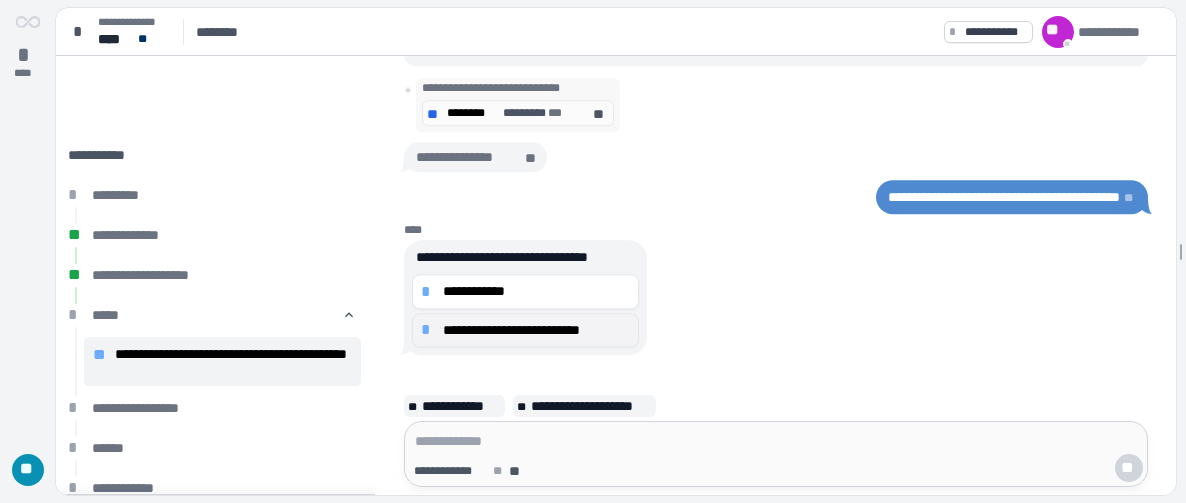 click on "**********" at bounding box center [536, 291] 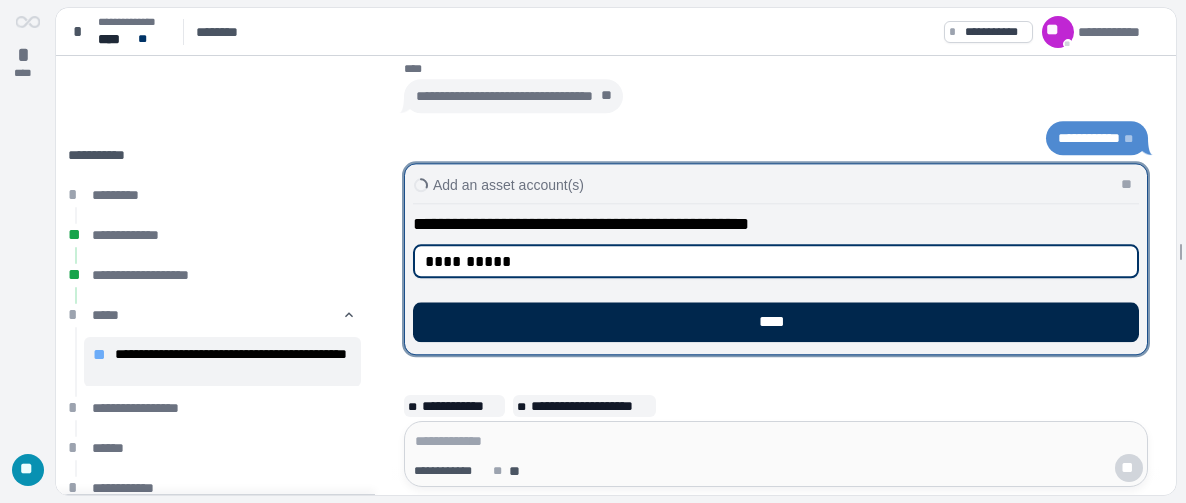 type on "**********" 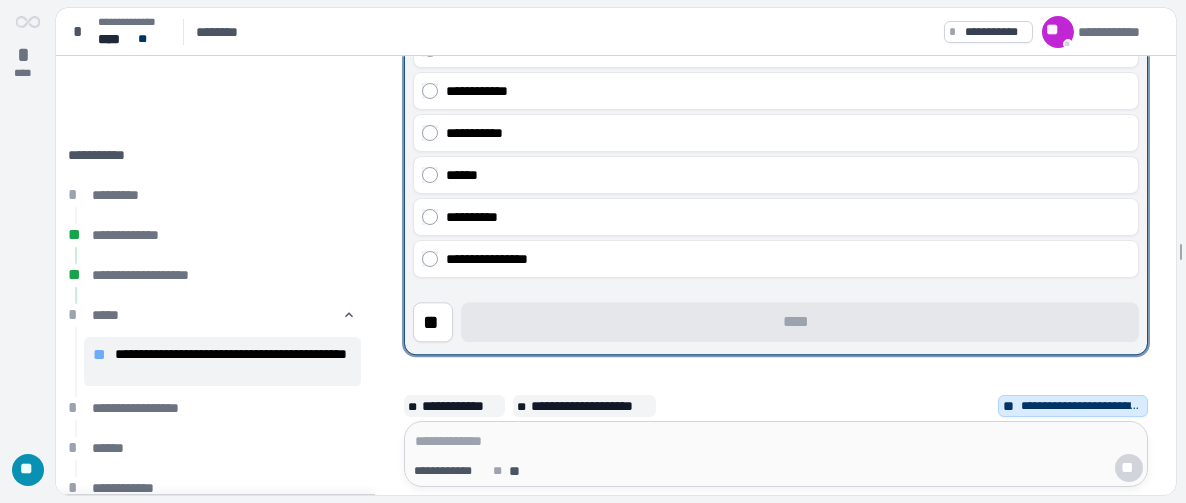 scroll, scrollTop: 100, scrollLeft: 0, axis: vertical 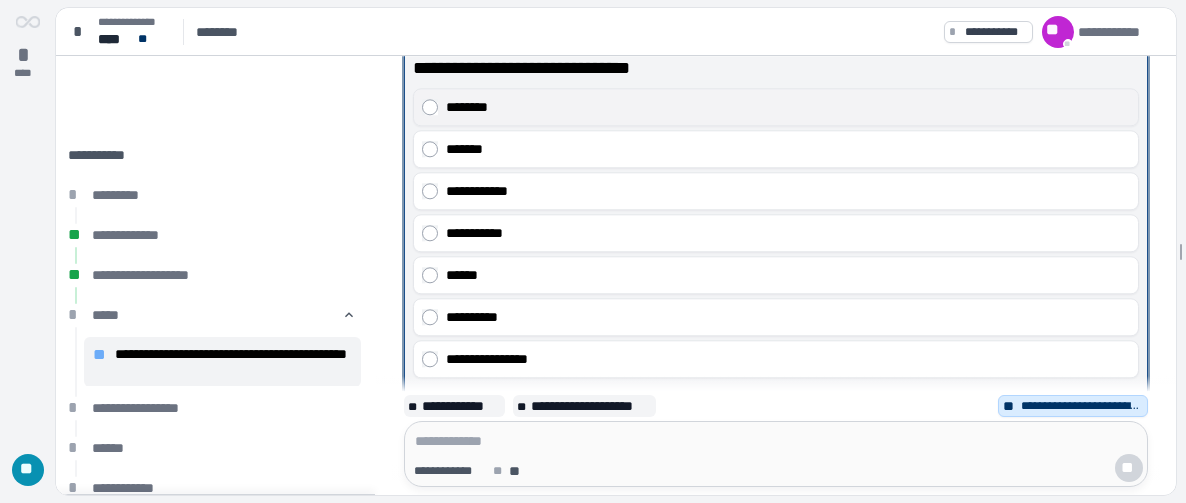 click on "********" at bounding box center [788, 107] 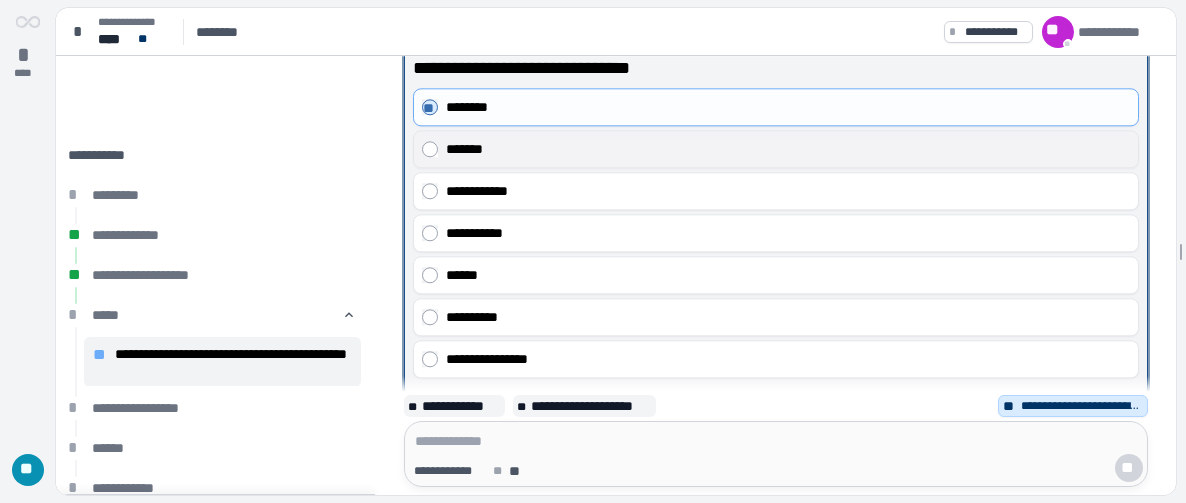 click on "*******" at bounding box center [788, 149] 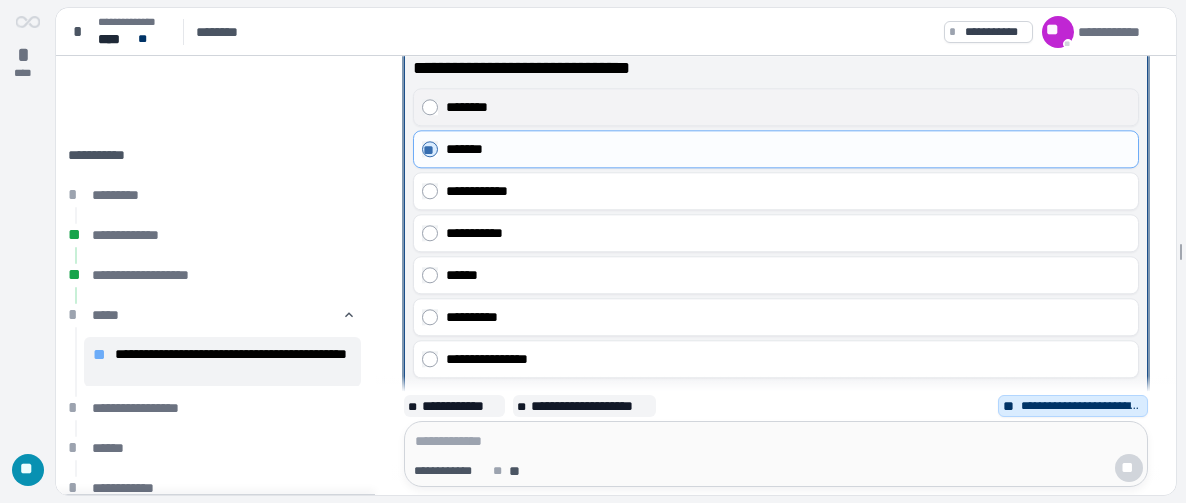 click on "********" at bounding box center (776, 107) 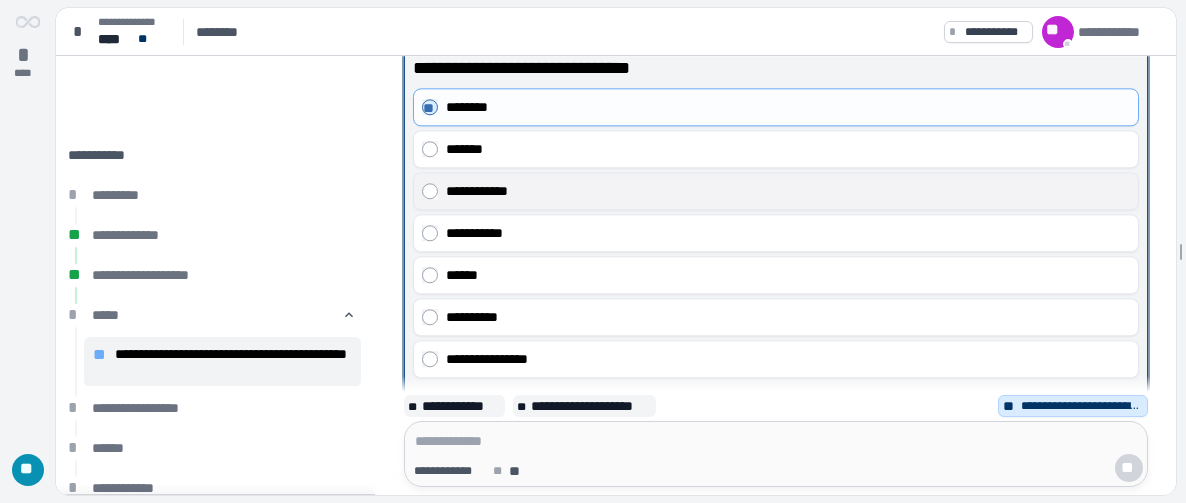 scroll, scrollTop: 0, scrollLeft: 0, axis: both 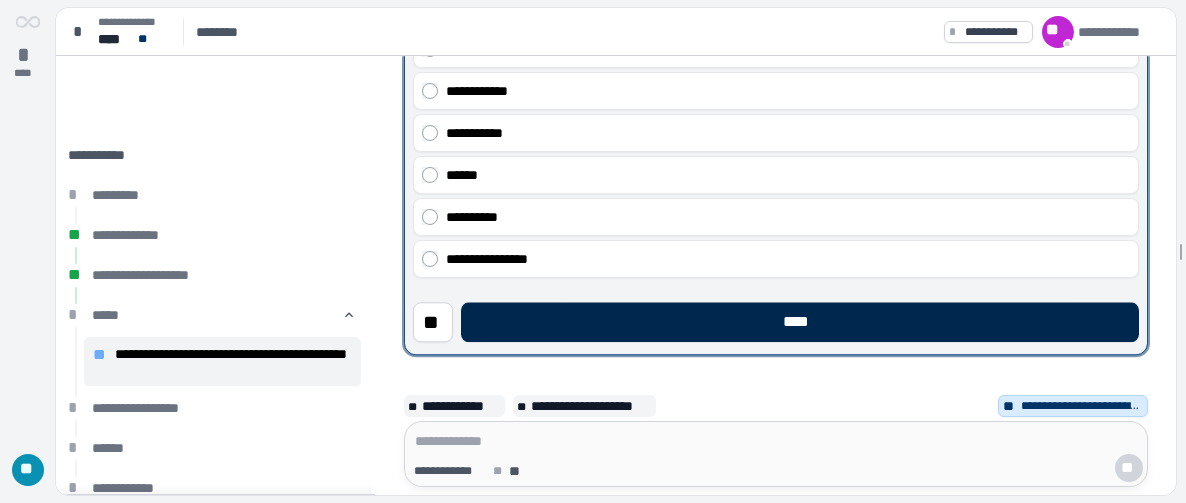 click on "****" at bounding box center (800, 322) 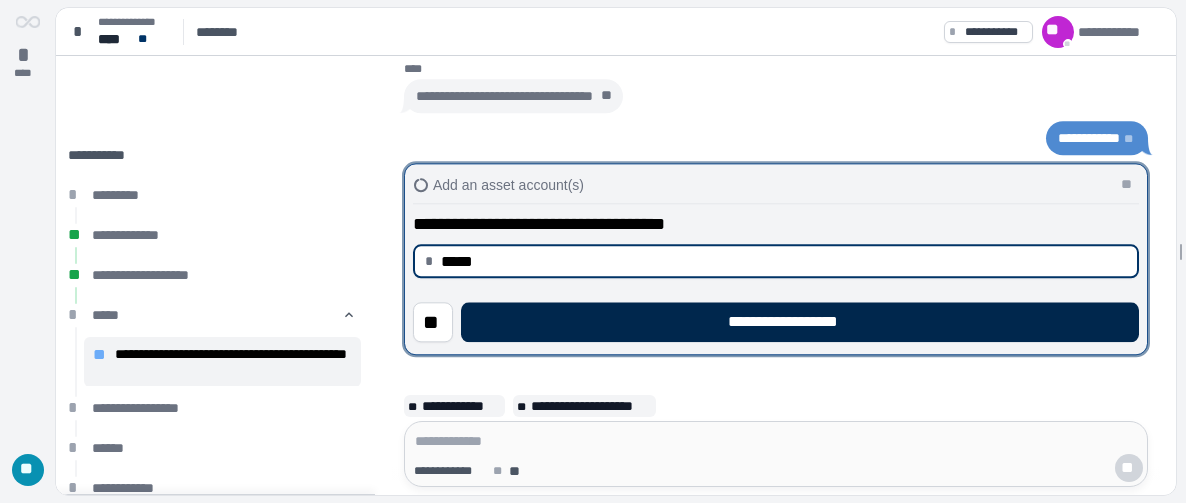 type on "********" 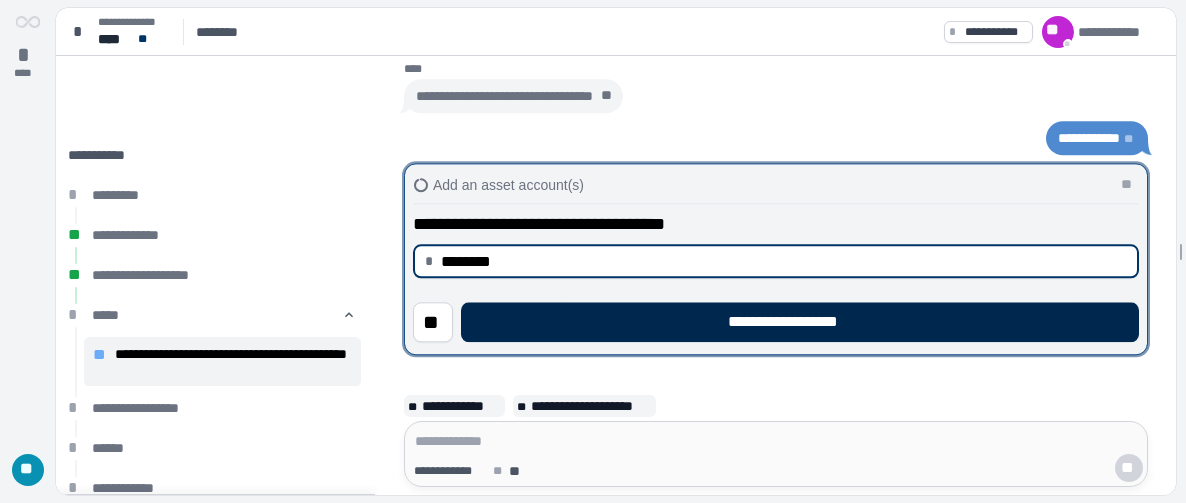 click on "**********" at bounding box center (800, 322) 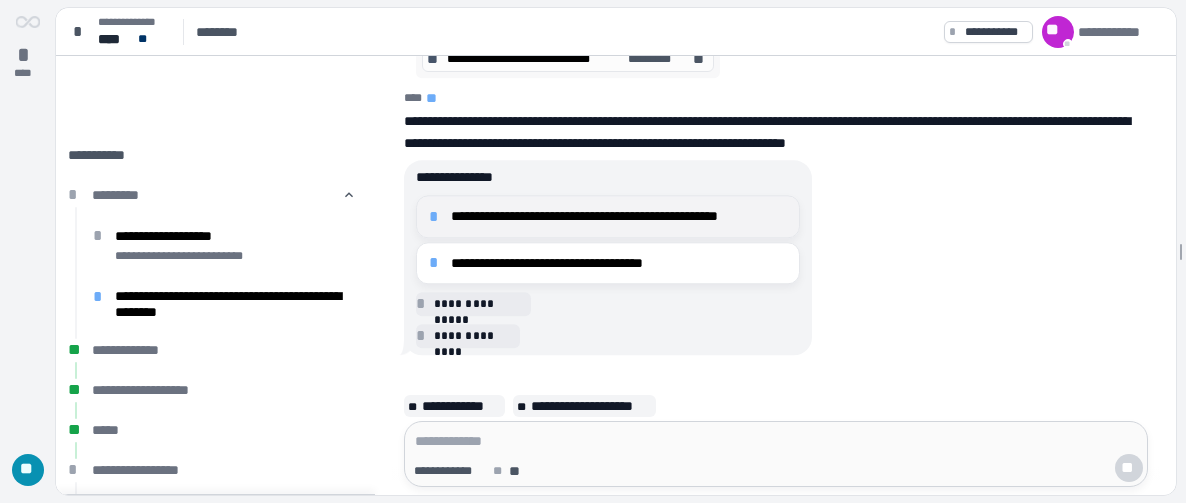 click on "**********" at bounding box center [608, 216] 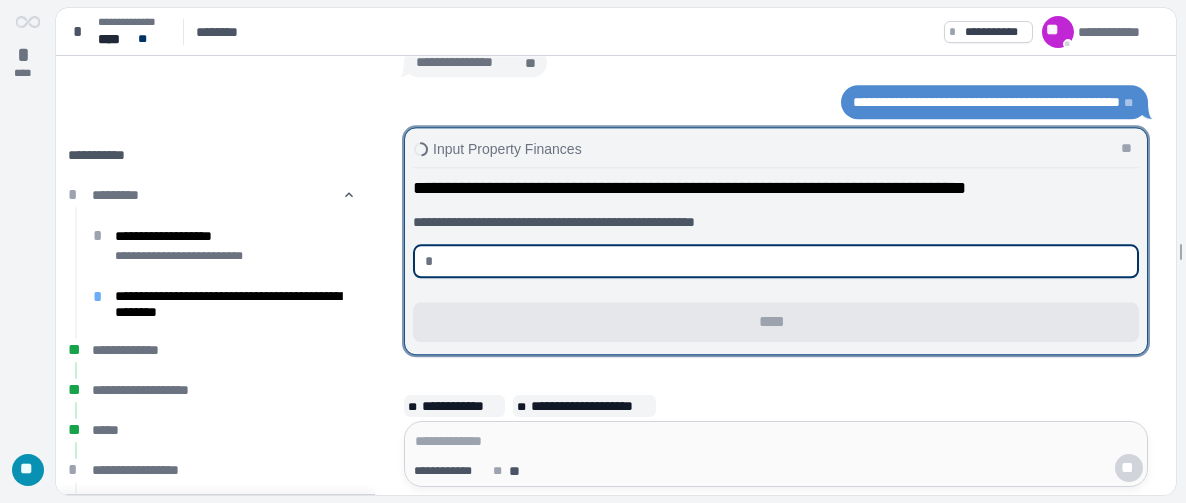 click at bounding box center [784, 261] 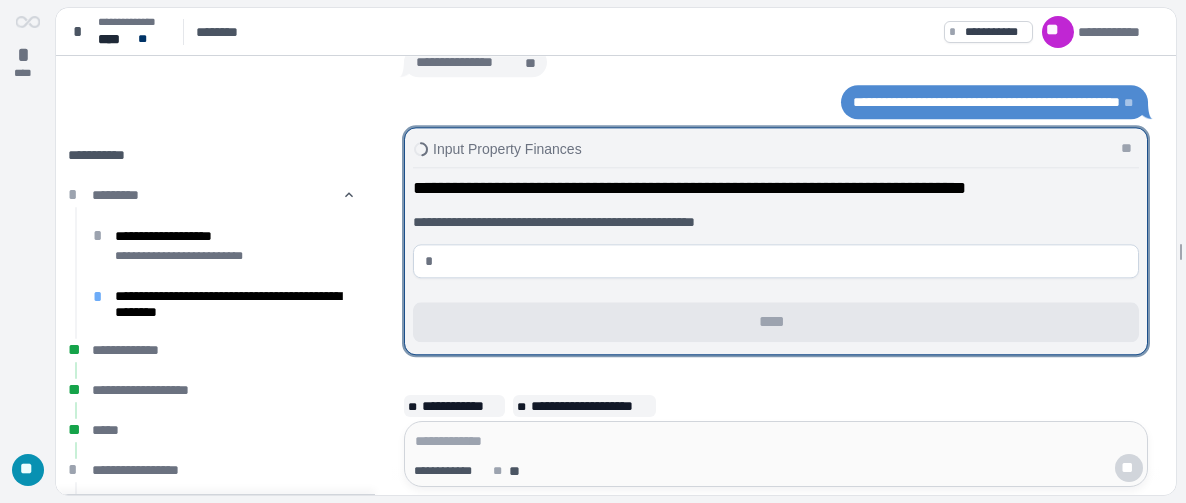 click on "[FIRST] [LAST]" at bounding box center [776, 406] 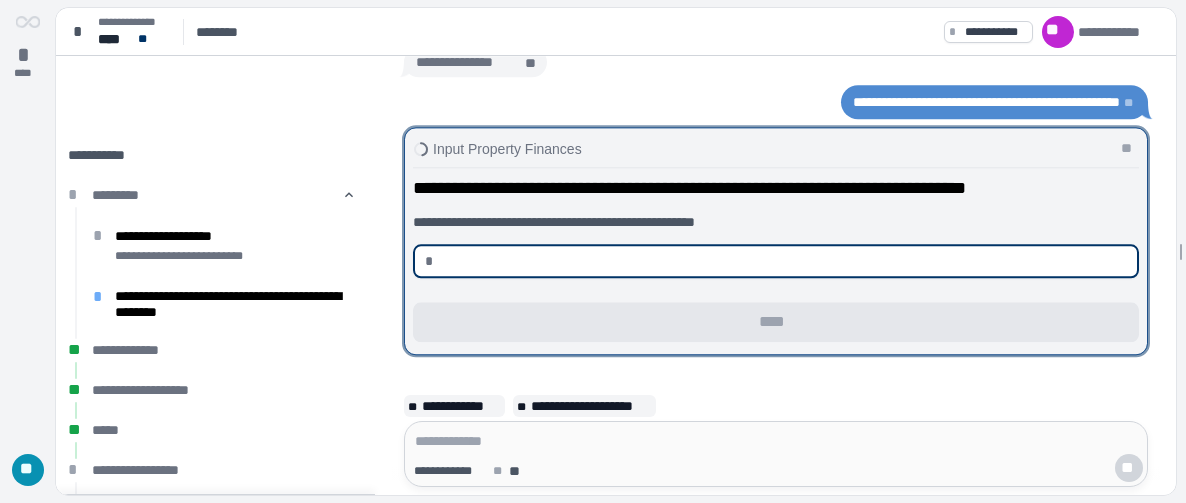 click on "[FIRST] [LAST]" at bounding box center [776, 406] 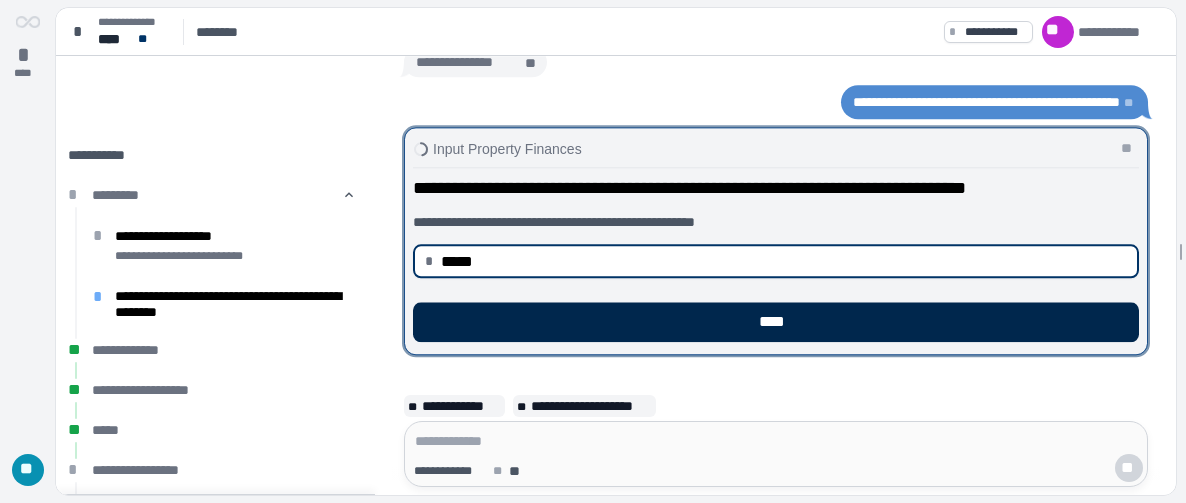 type on "********" 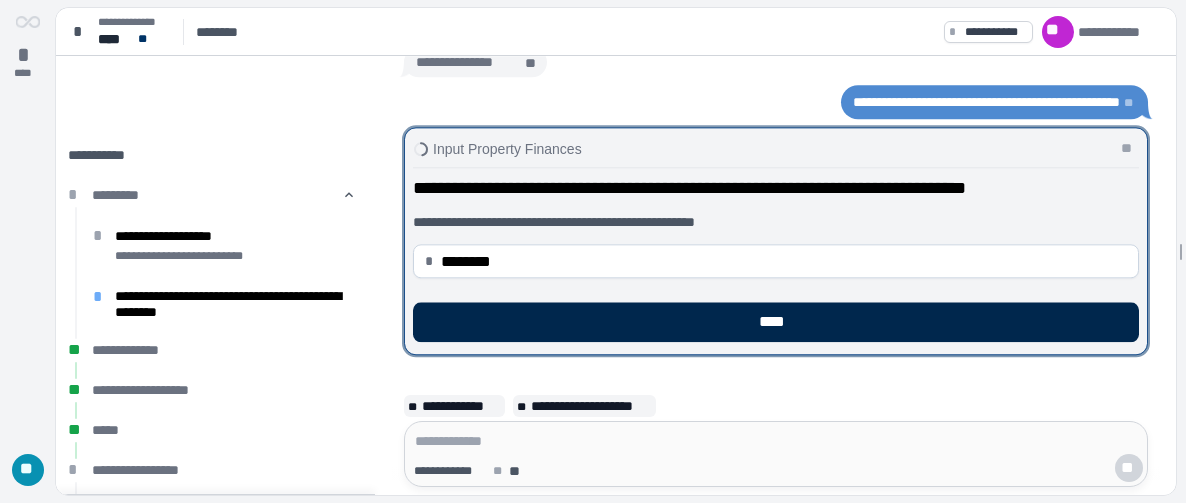 click on "****" at bounding box center [776, 322] 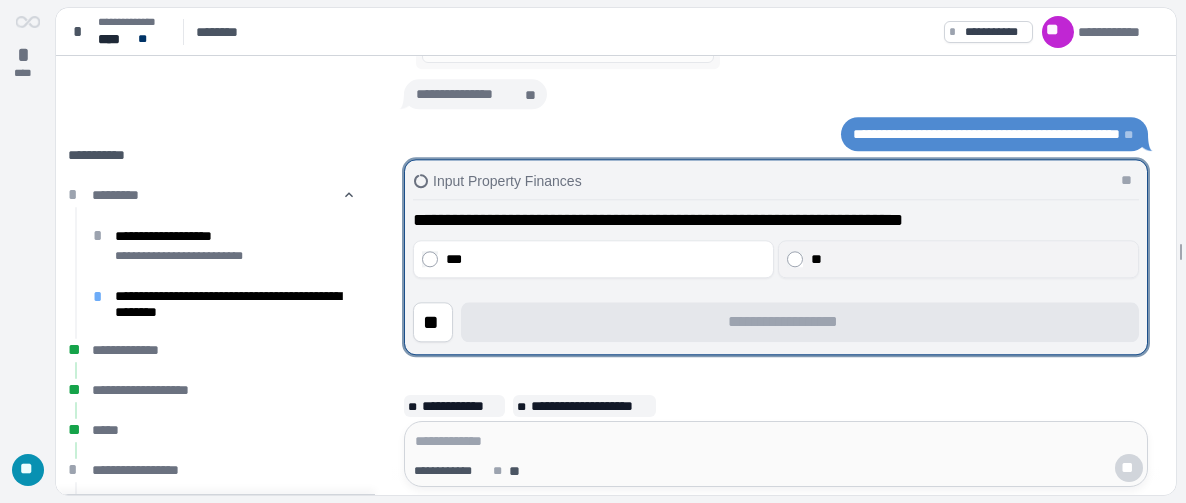 click on "**" at bounding box center (971, 259) 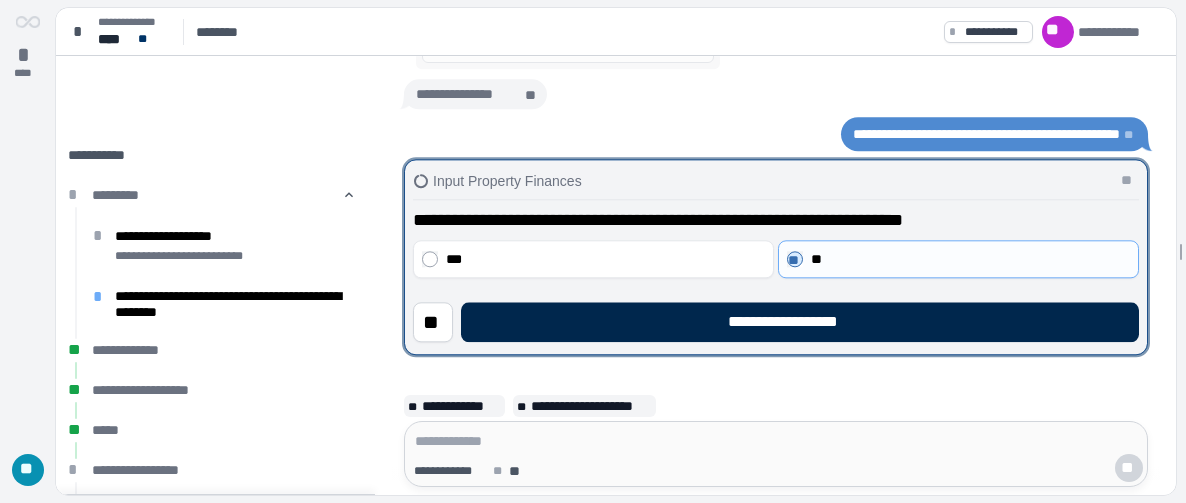click on "**********" at bounding box center [800, 322] 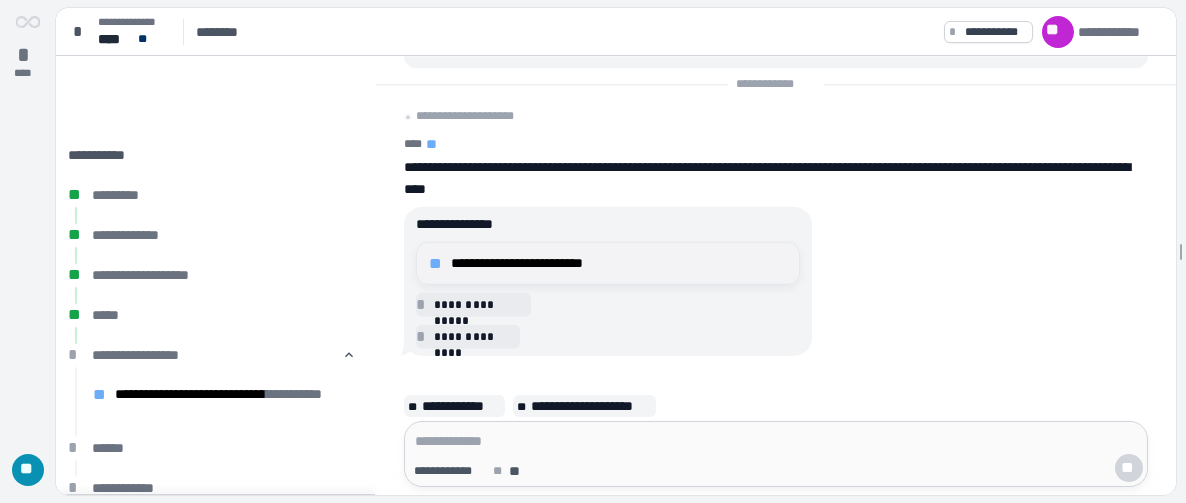 click on "**********" at bounding box center (608, 263) 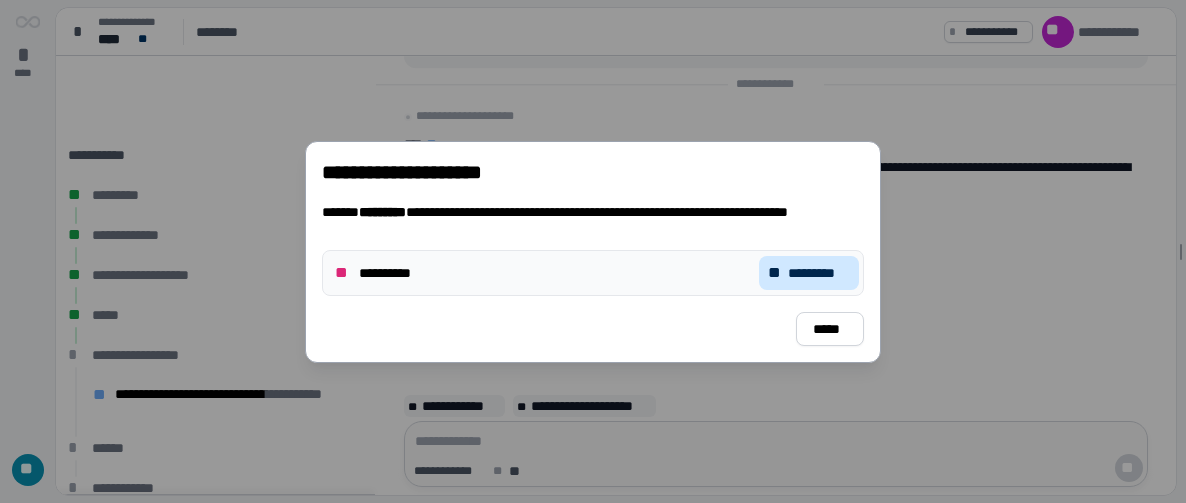 click on "** *********" at bounding box center (809, 273) 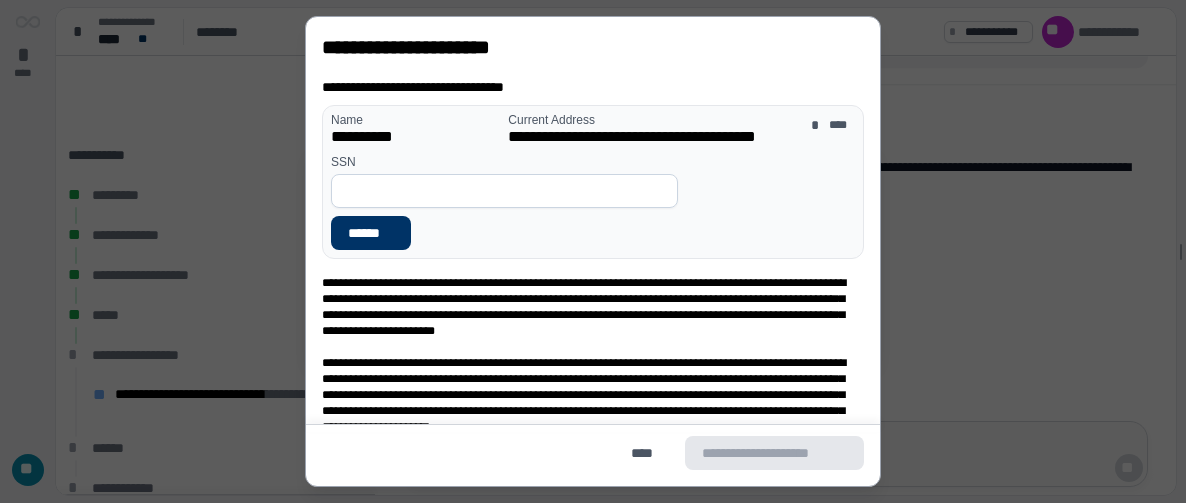 click at bounding box center [504, 191] 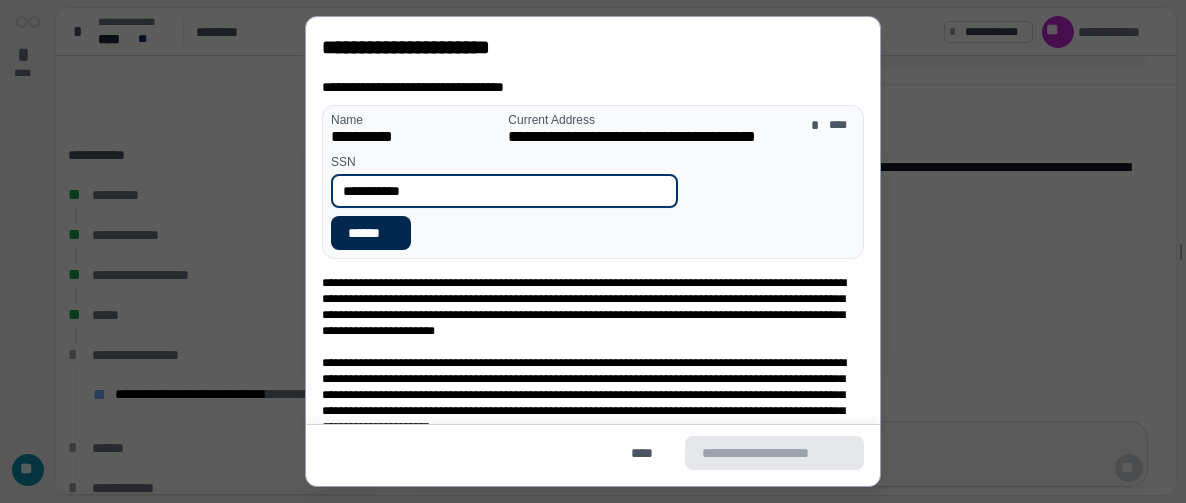 type on "**********" 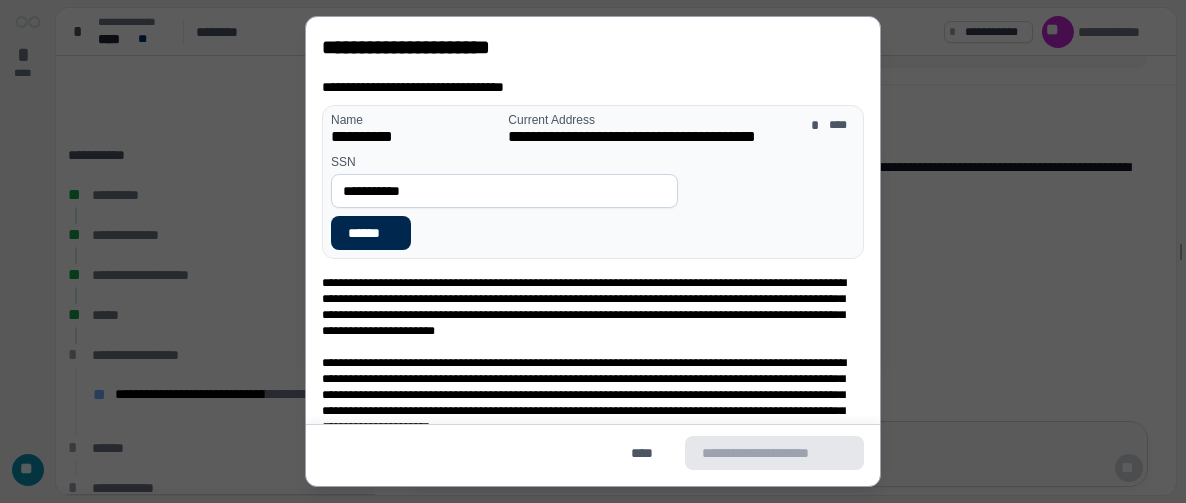 click on "******" at bounding box center [371, 233] 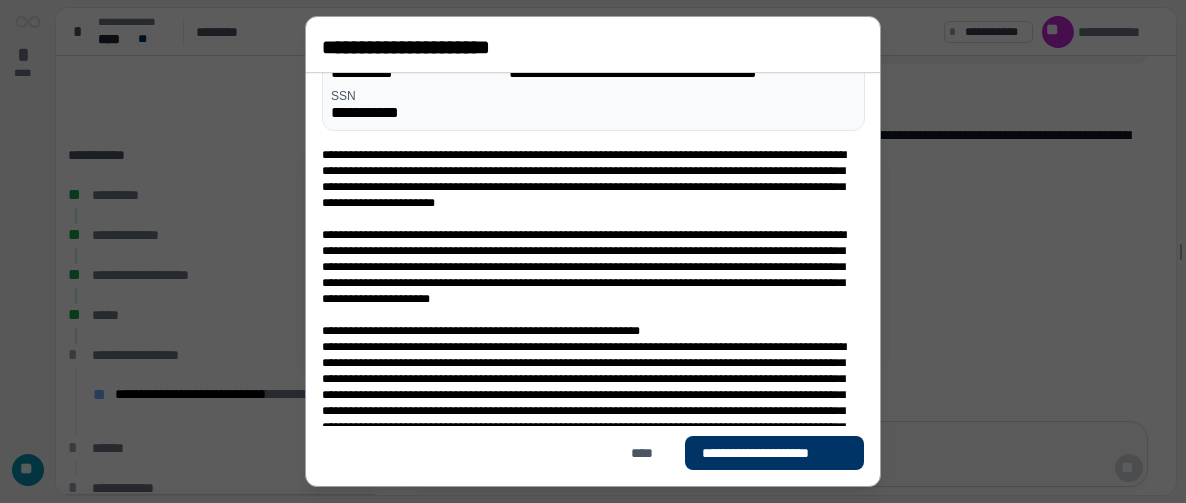 scroll, scrollTop: 92, scrollLeft: 0, axis: vertical 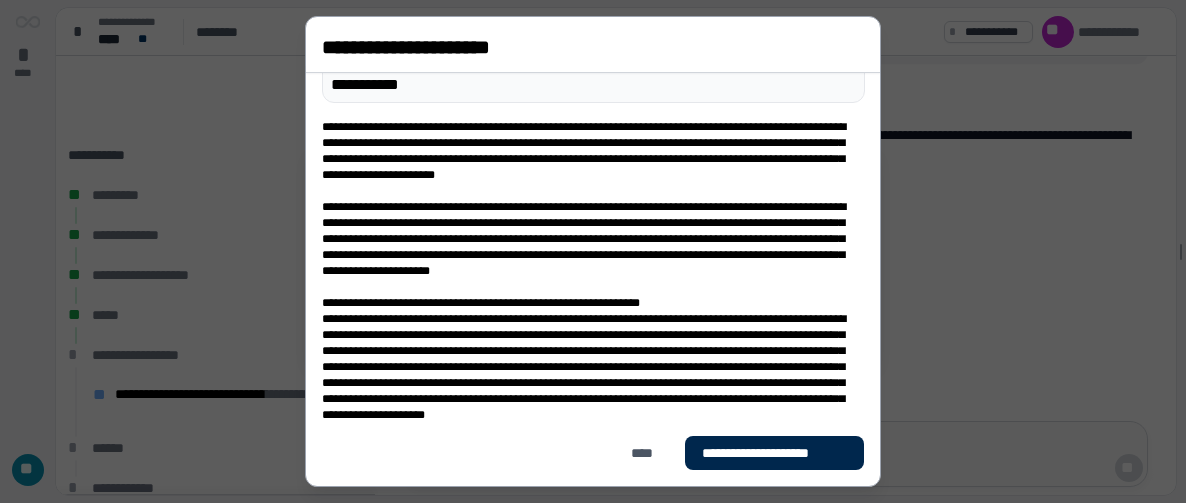 click on "**********" at bounding box center [774, 453] 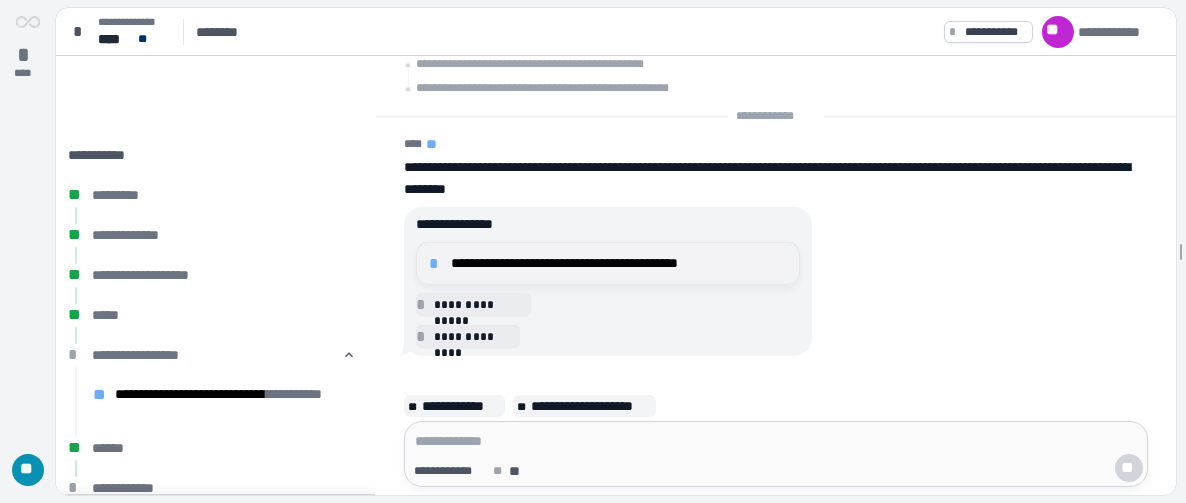 click on "**********" at bounding box center (619, 263) 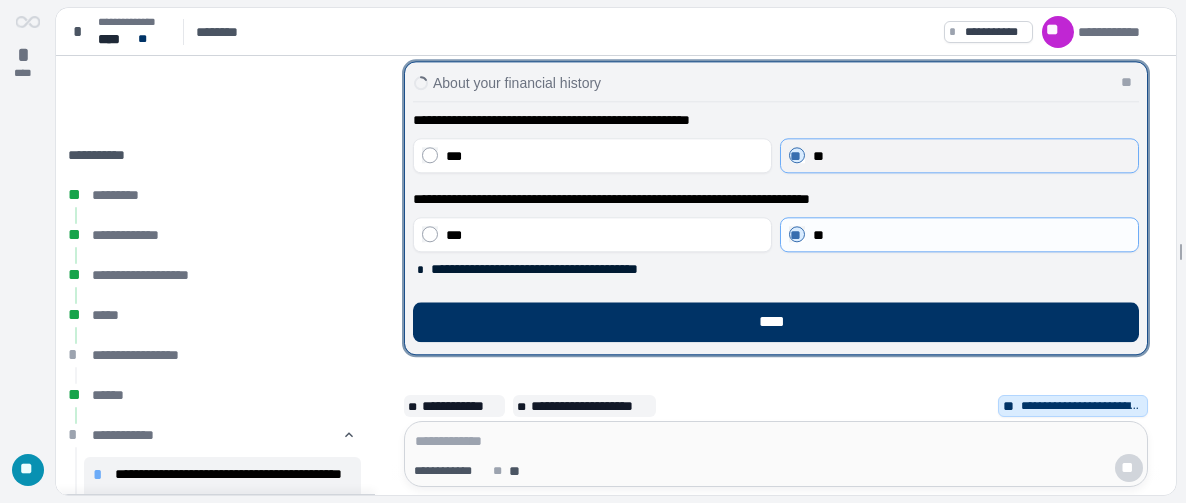 click on "** **" at bounding box center (959, 155) 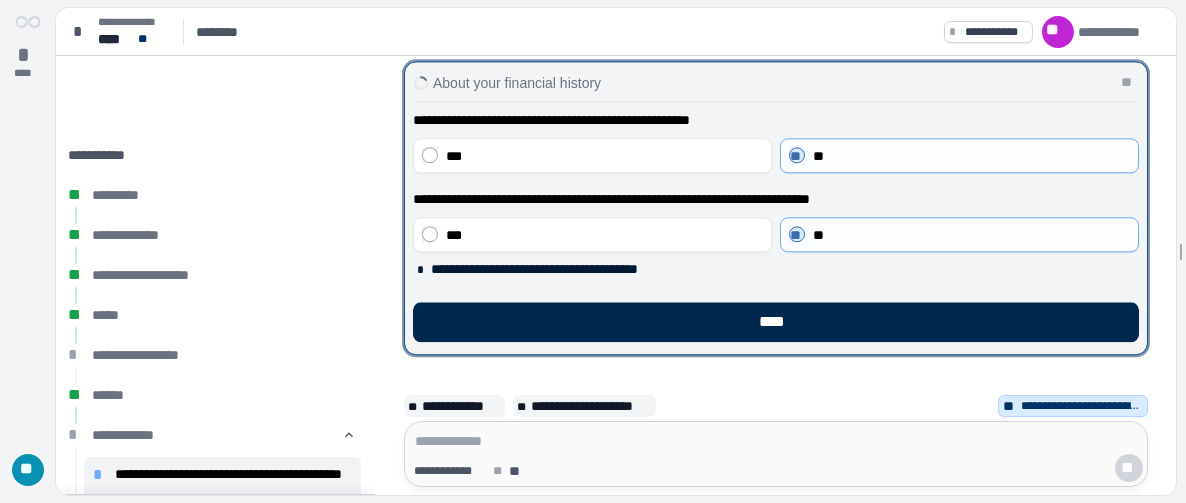 click on "****" at bounding box center (776, 322) 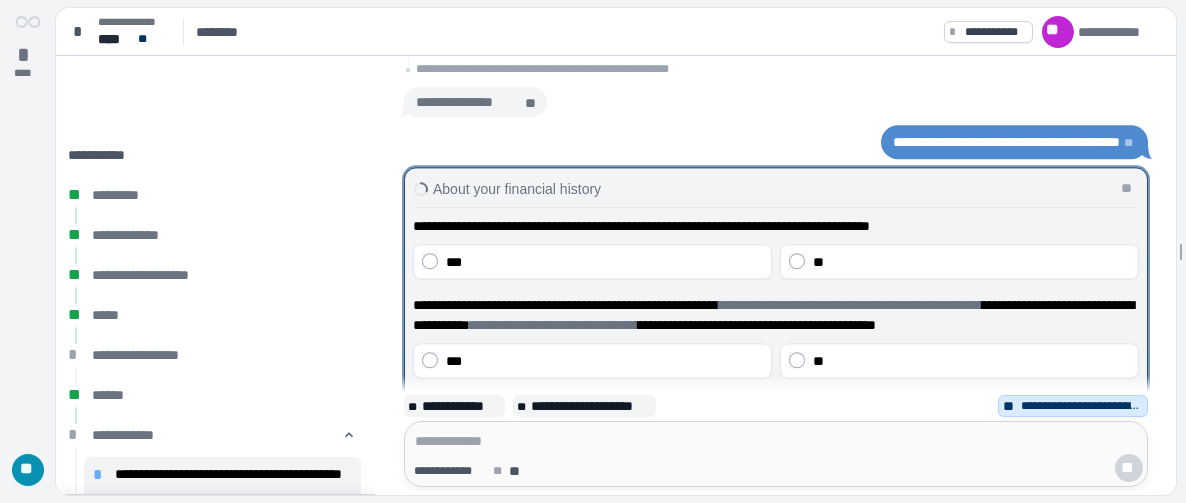 scroll, scrollTop: 4, scrollLeft: 0, axis: vertical 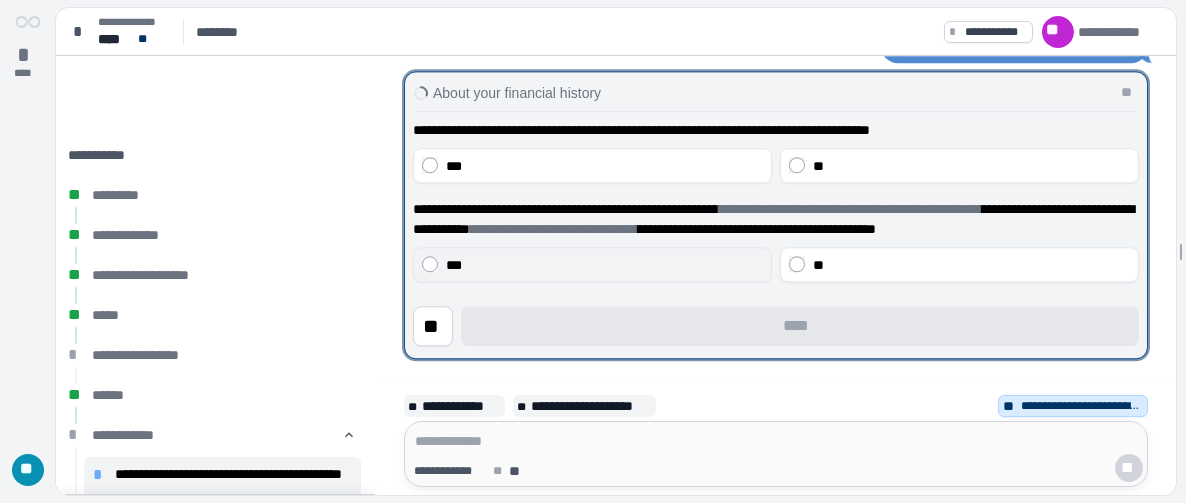 click on "***" at bounding box center [604, 265] 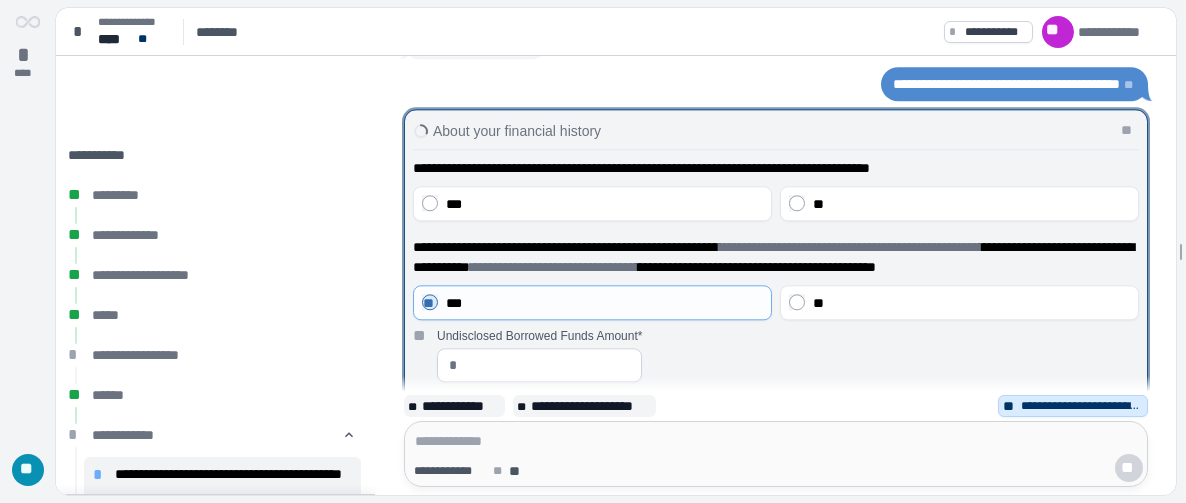 scroll, scrollTop: 4, scrollLeft: 0, axis: vertical 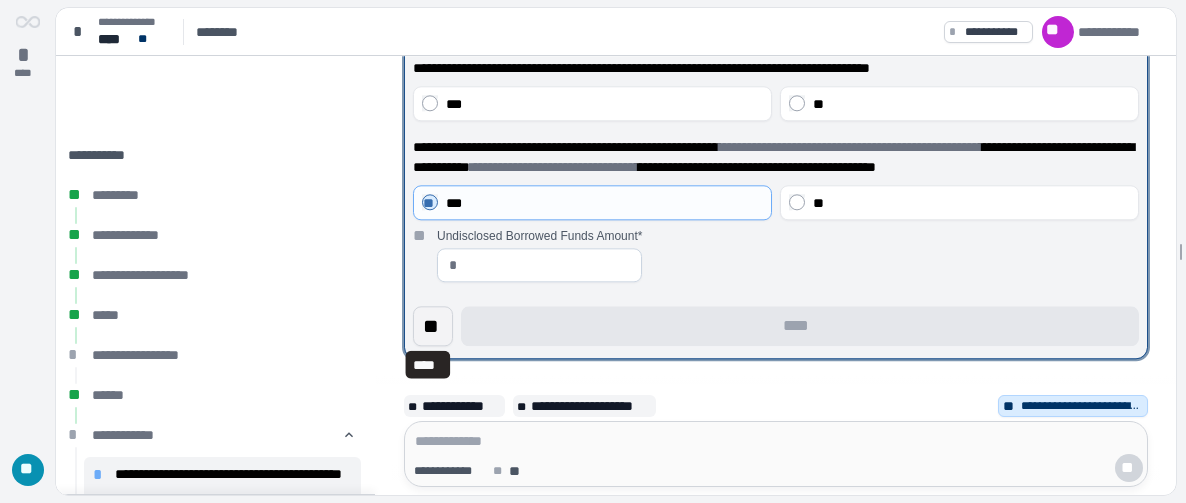 click on "**" at bounding box center (433, 326) 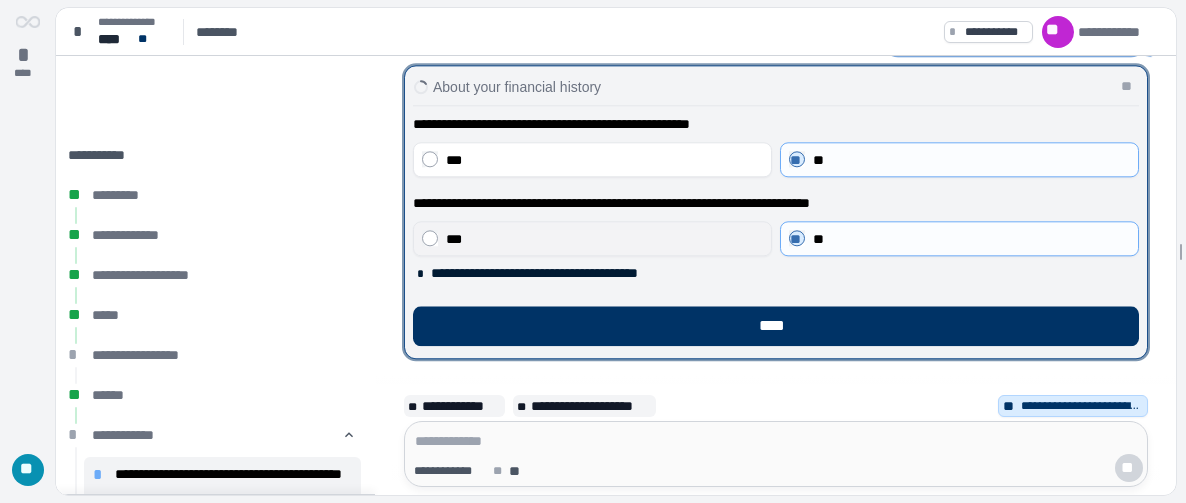 click on "***" at bounding box center (592, 238) 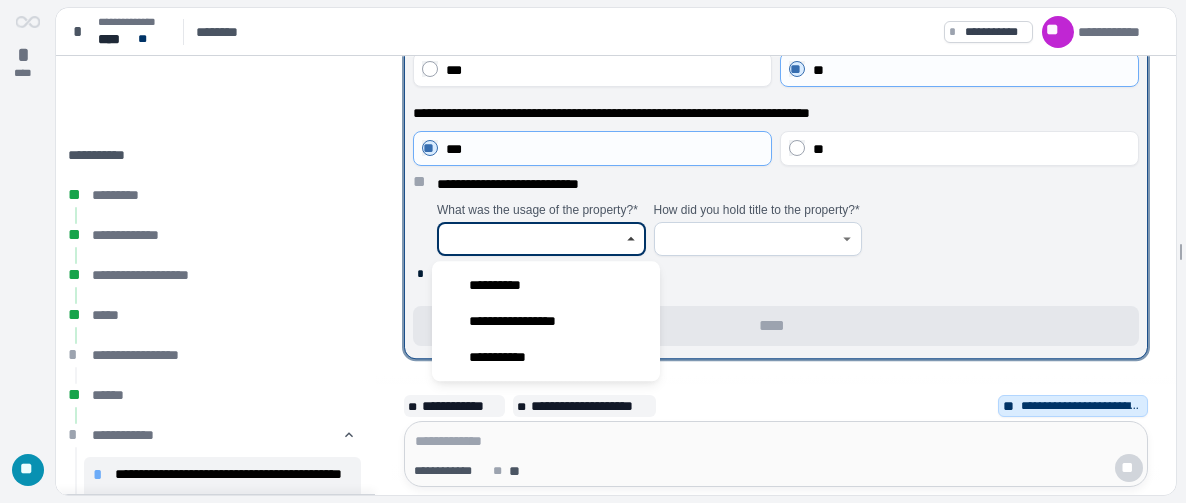 click at bounding box center (530, 239) 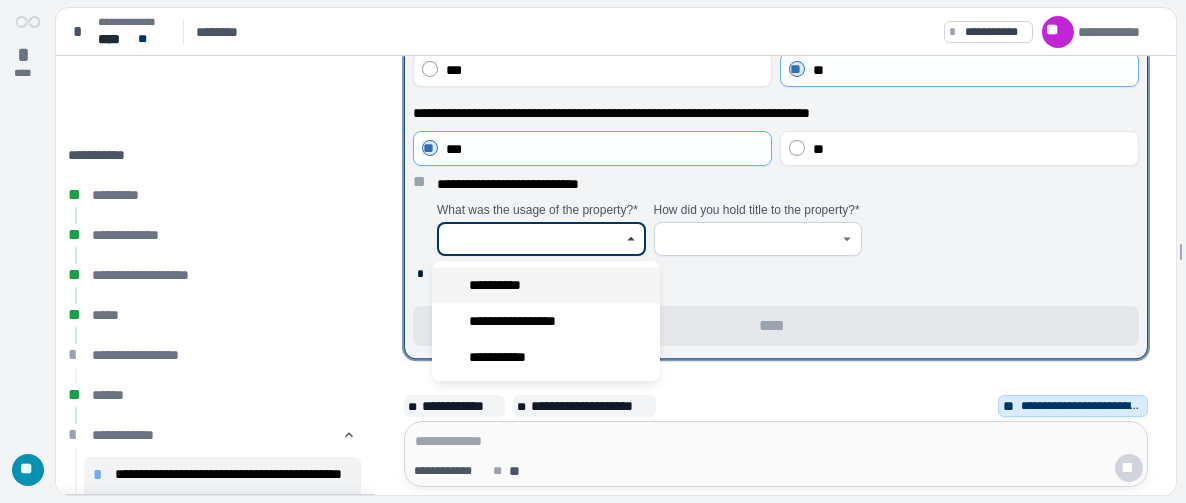 click on "**********" at bounding box center [546, 285] 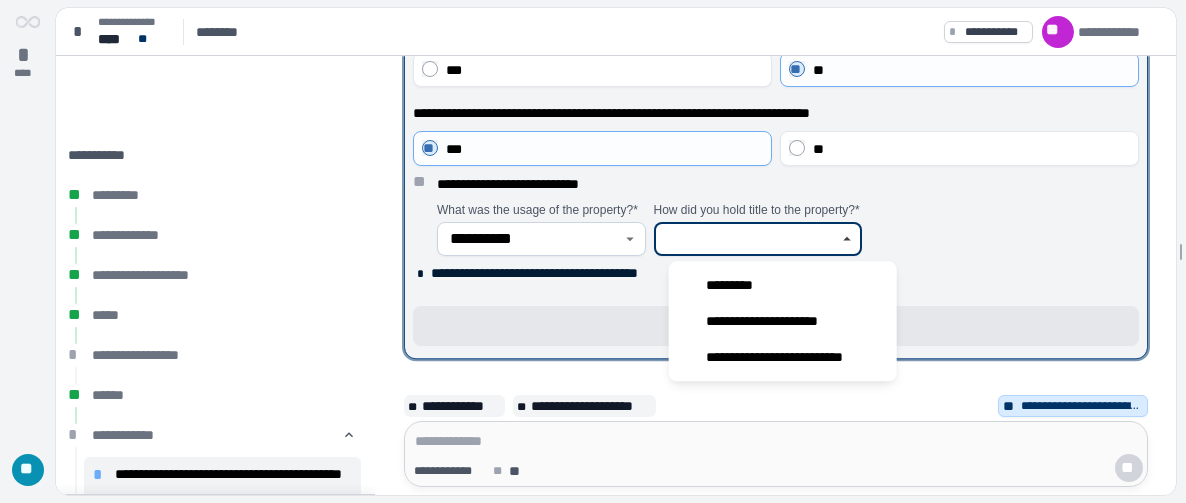 click at bounding box center [747, 239] 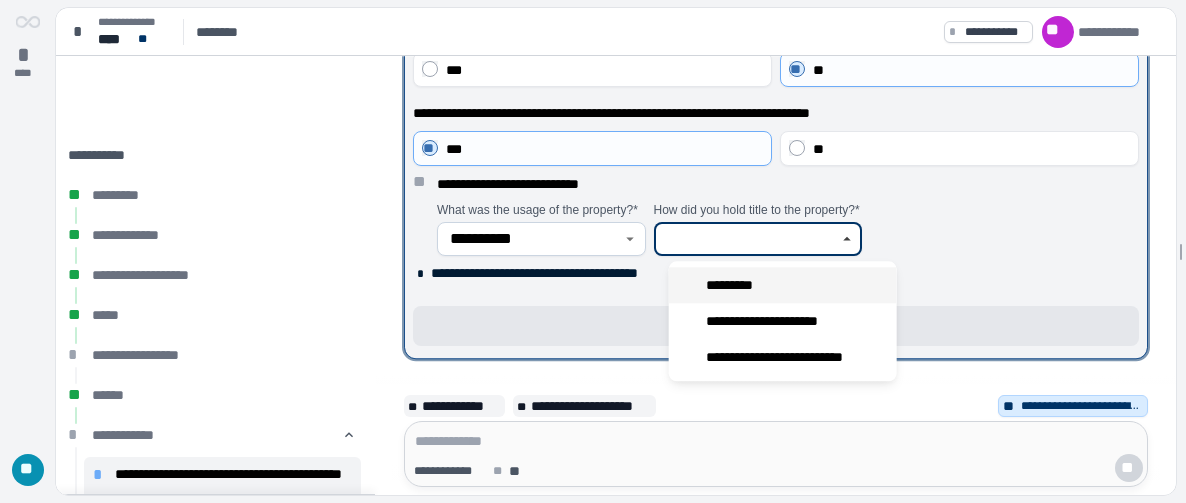 click on "*********" at bounding box center (735, 285) 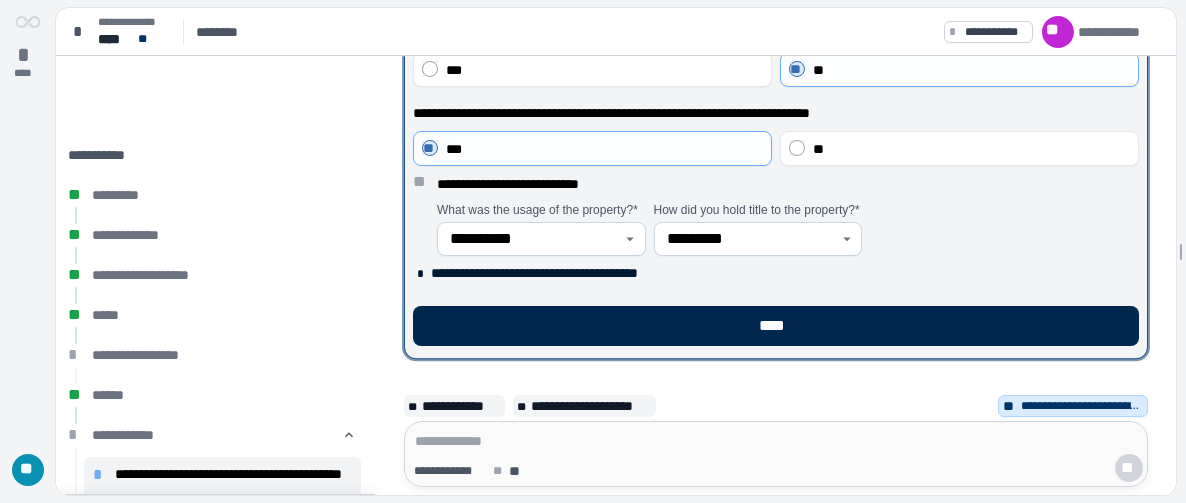 click on "****" at bounding box center [776, 326] 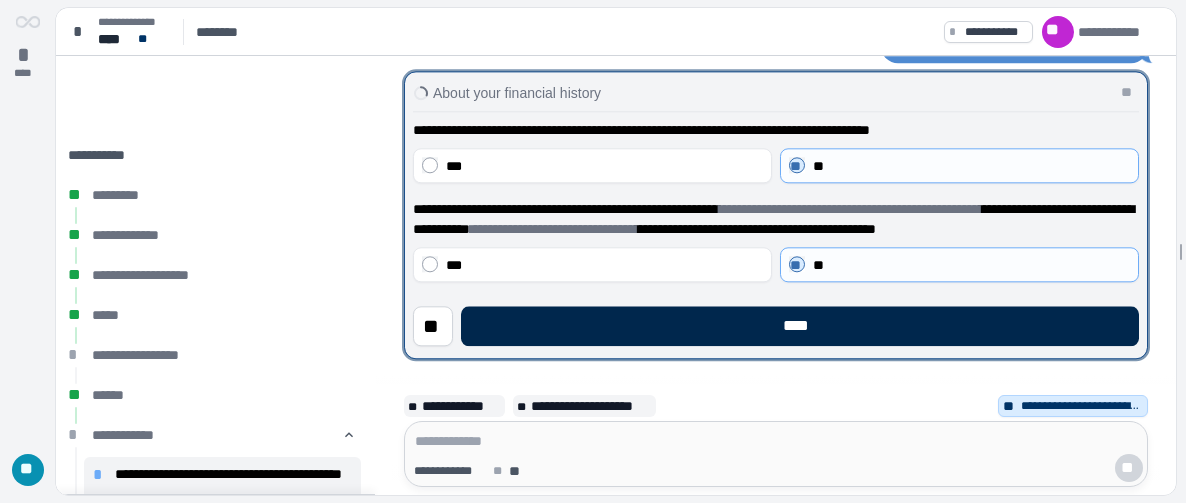 click on "****" at bounding box center (800, 326) 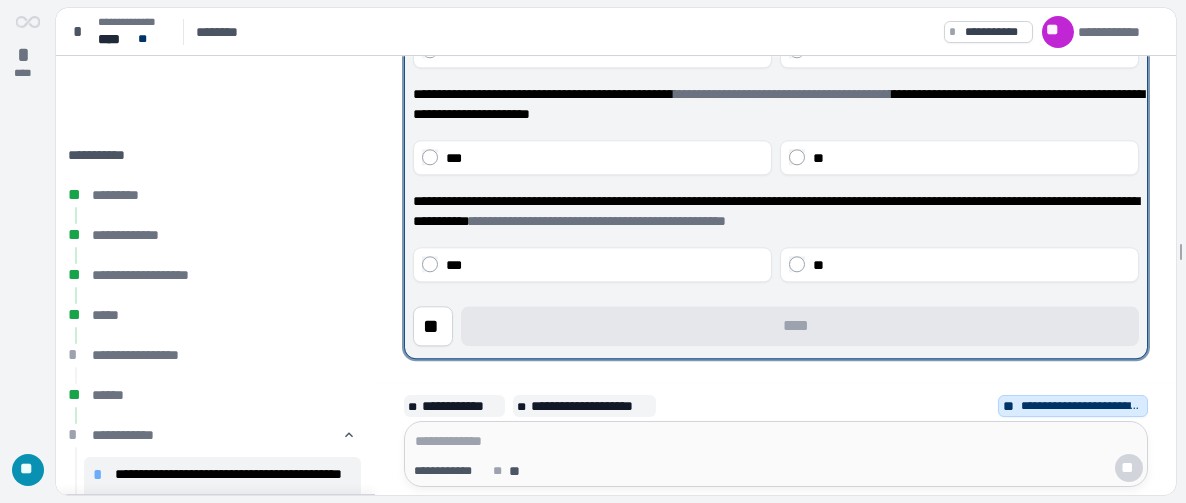 scroll, scrollTop: 204, scrollLeft: 0, axis: vertical 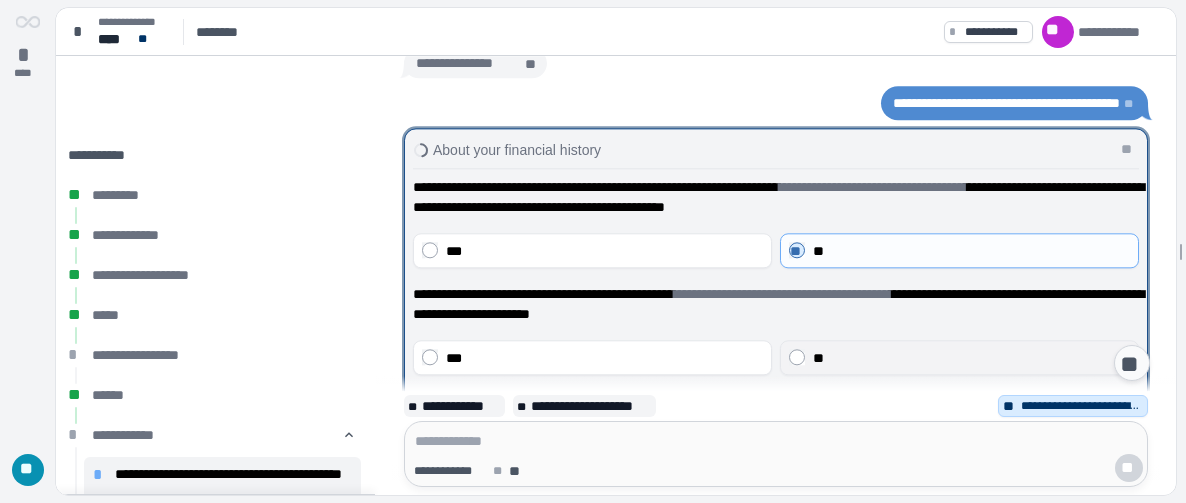 click on "**" at bounding box center (818, 358) 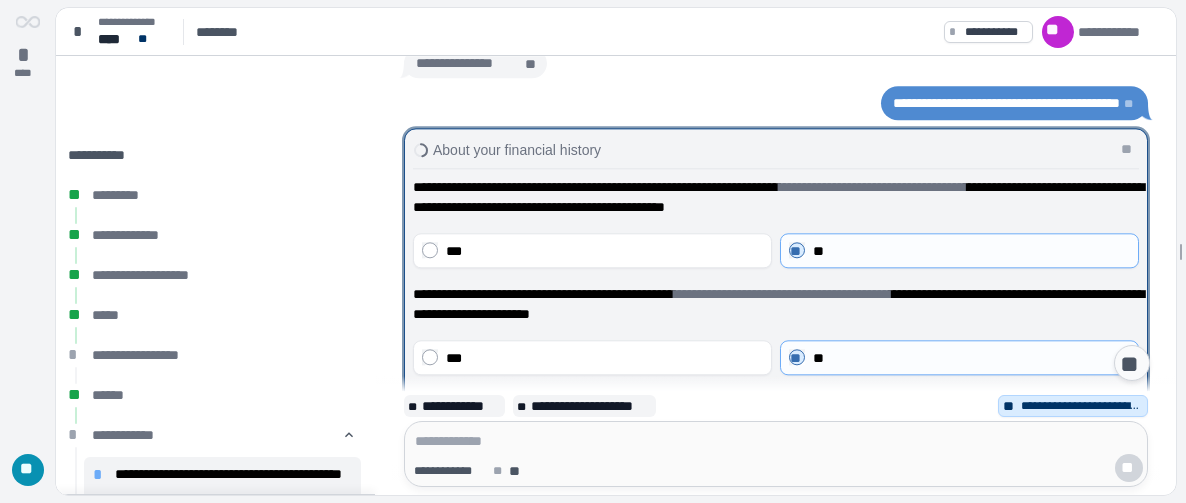 scroll, scrollTop: 104, scrollLeft: 0, axis: vertical 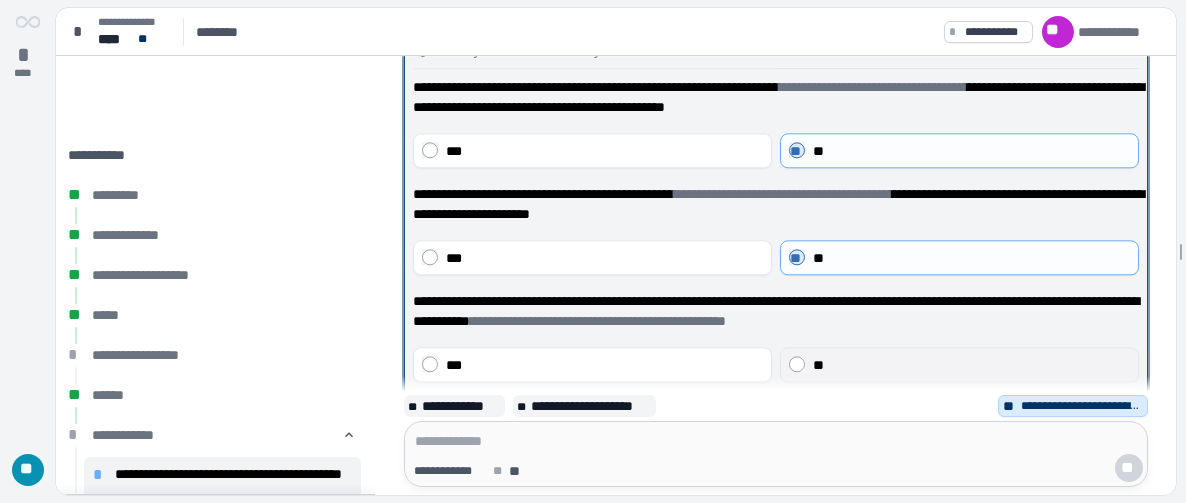 click on "**" at bounding box center [818, 365] 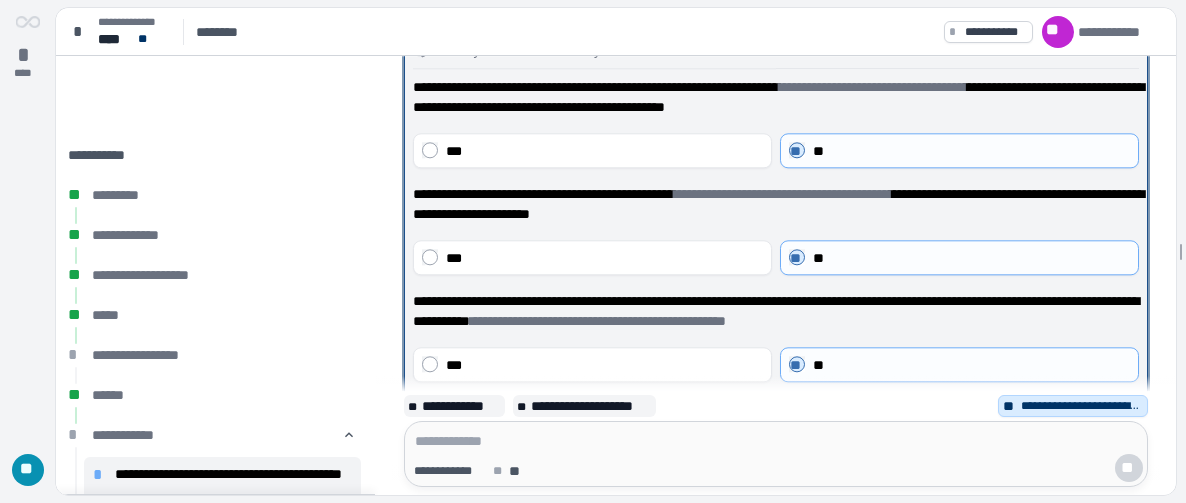 scroll, scrollTop: 4, scrollLeft: 0, axis: vertical 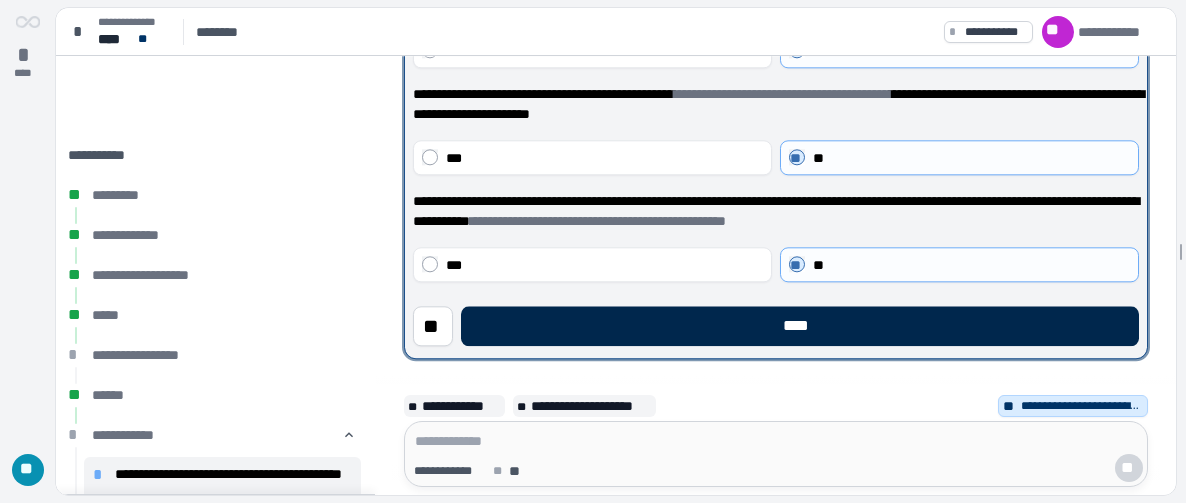 click on "****" at bounding box center [800, 326] 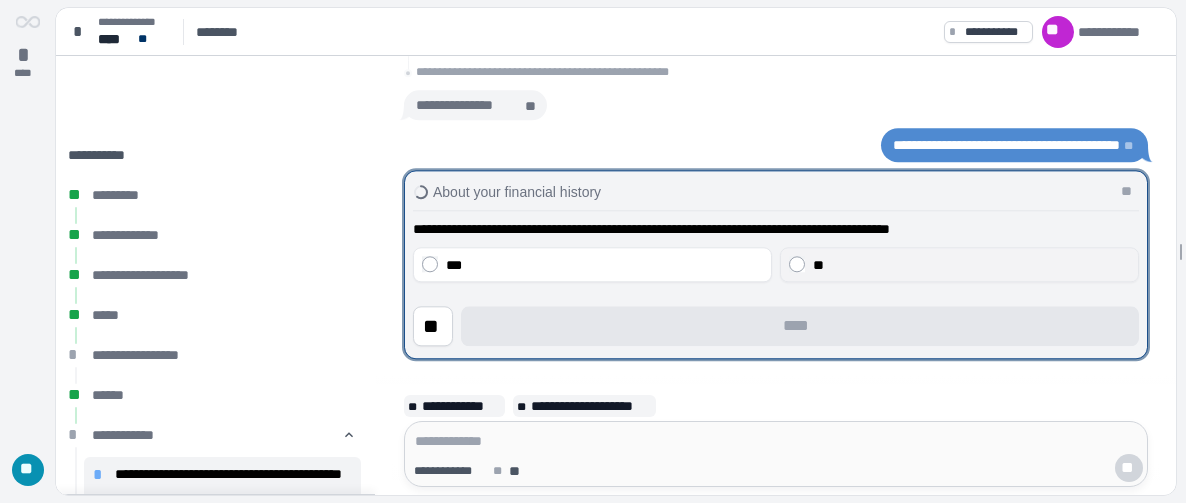 click on "**" at bounding box center [959, 264] 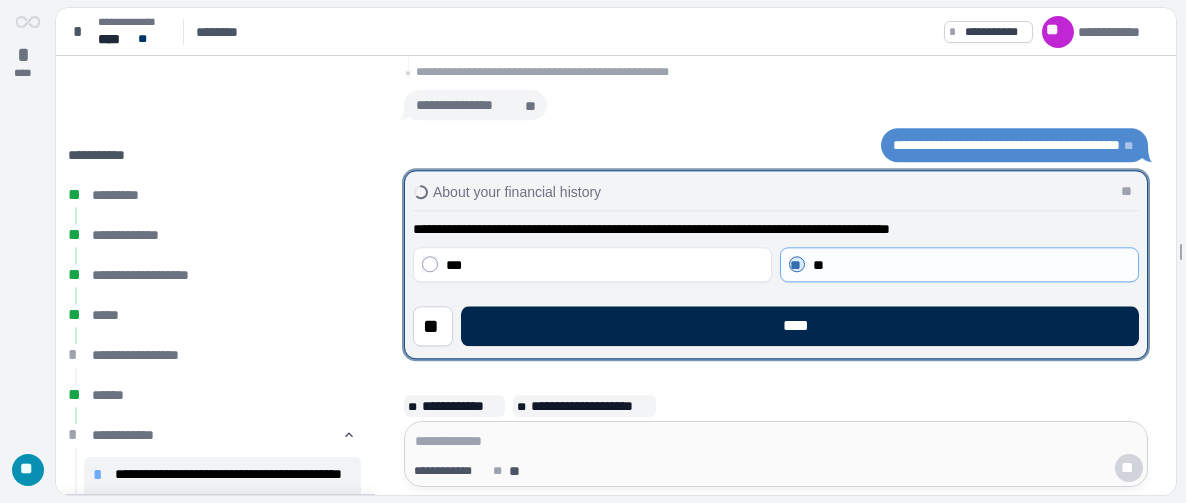 click on "****" at bounding box center (800, 326) 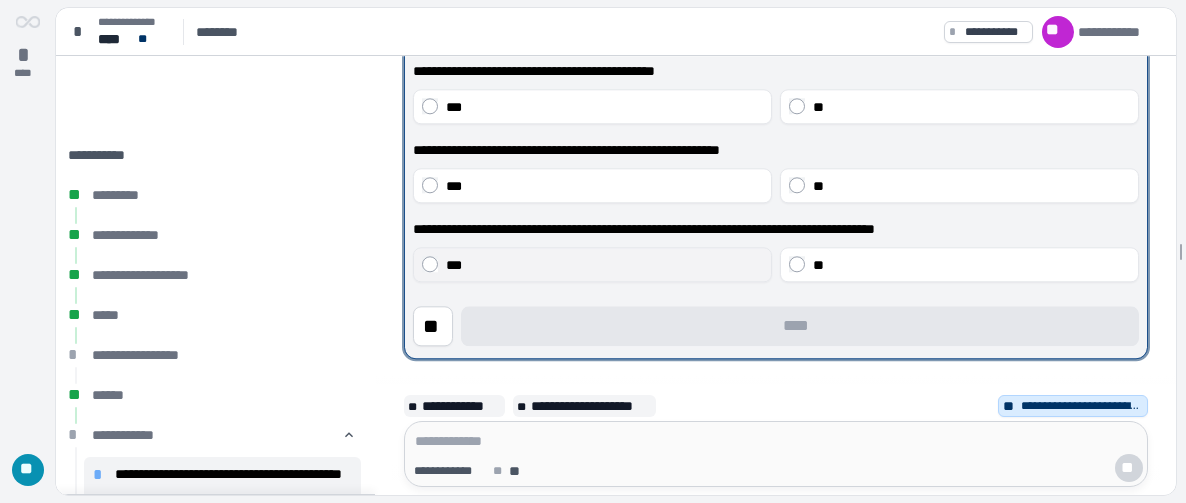 scroll, scrollTop: 104, scrollLeft: 0, axis: vertical 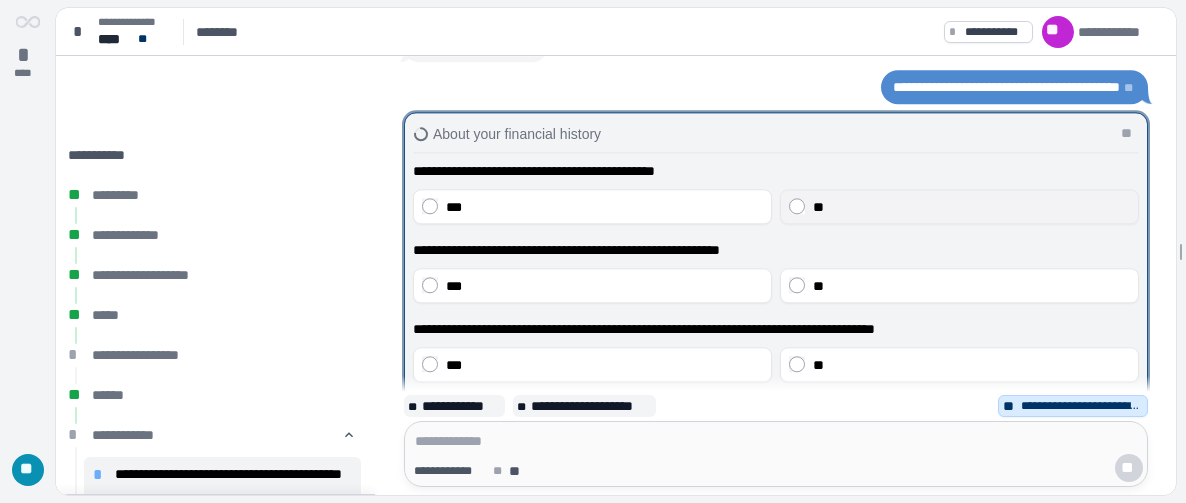 click on "**" at bounding box center [959, 206] 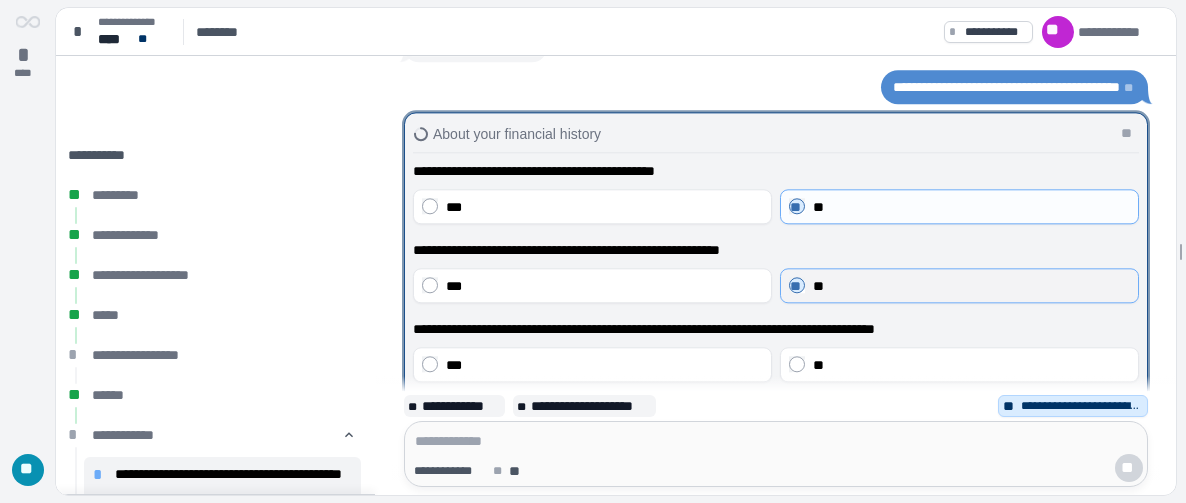 scroll, scrollTop: 4, scrollLeft: 0, axis: vertical 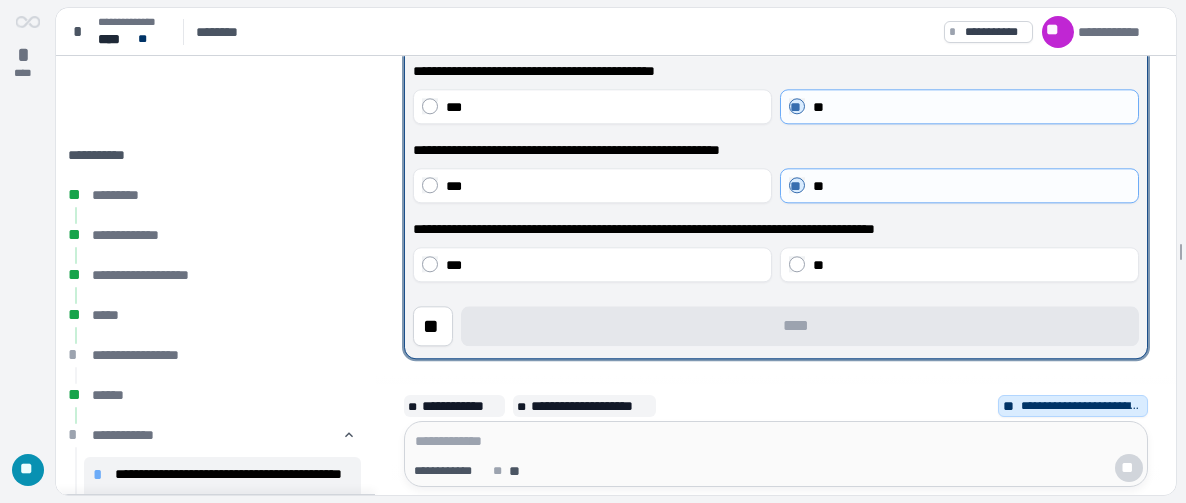 click on "[ADDRESS]" at bounding box center [776, 171] 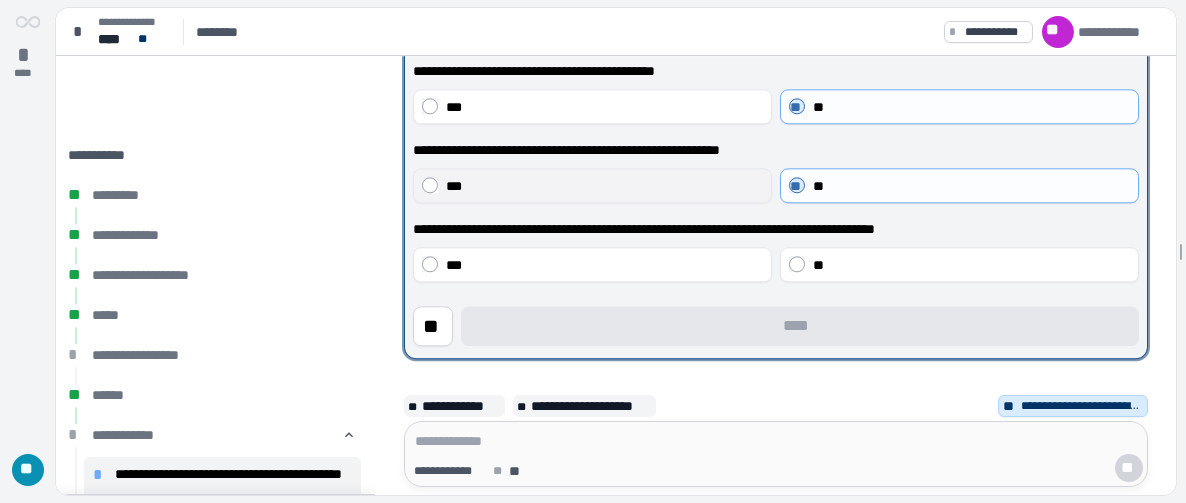 click on "***" at bounding box center (604, 186) 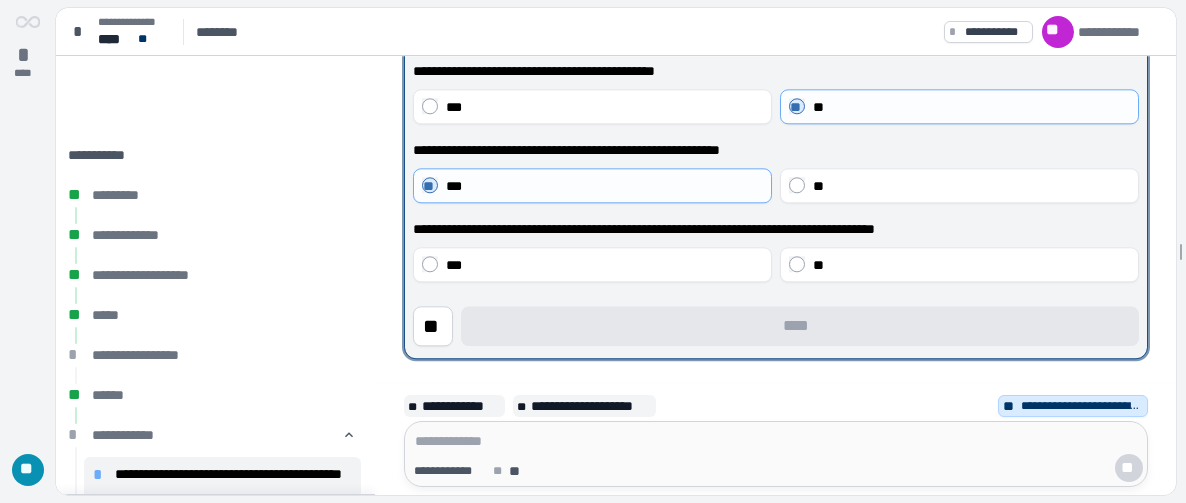 click on "**" at bounding box center (959, 185) 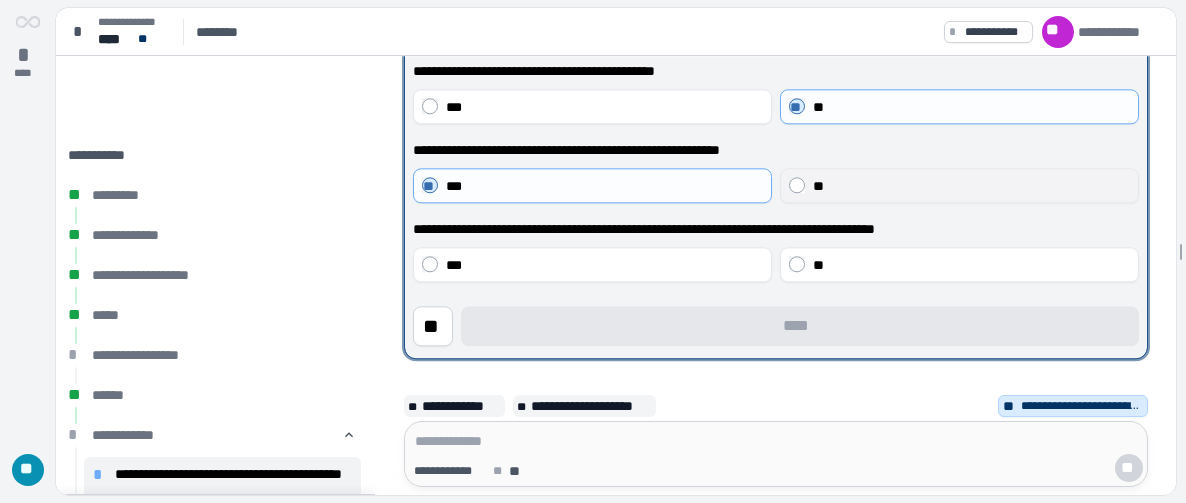 click on "**" at bounding box center [818, 186] 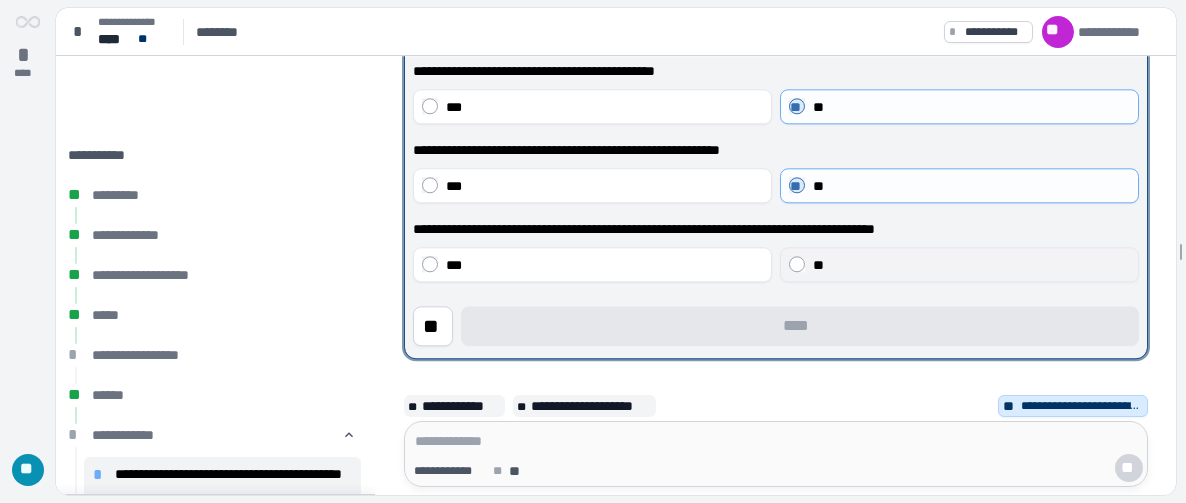 click on "**" at bounding box center [959, 264] 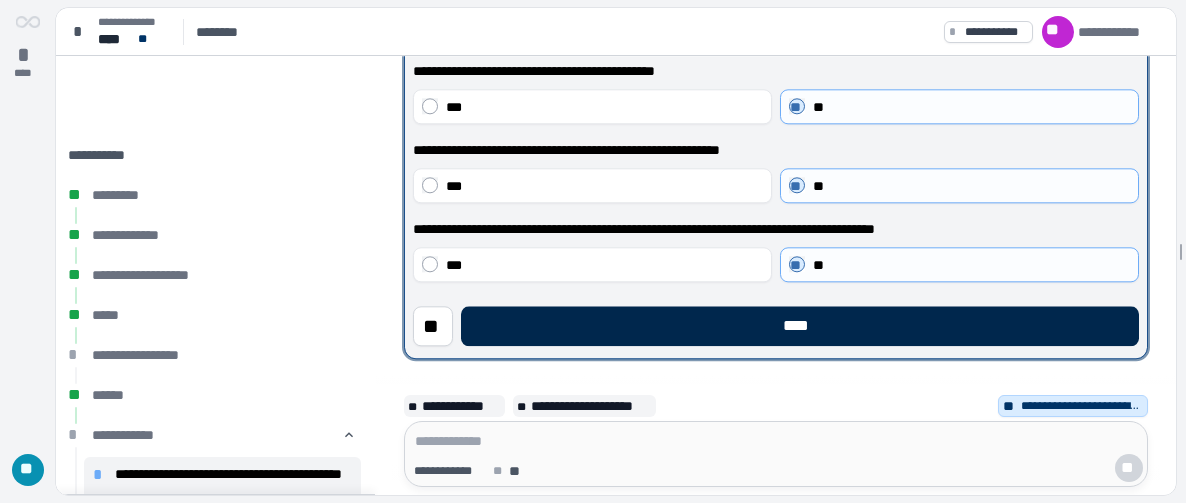 click on "****" at bounding box center [800, 326] 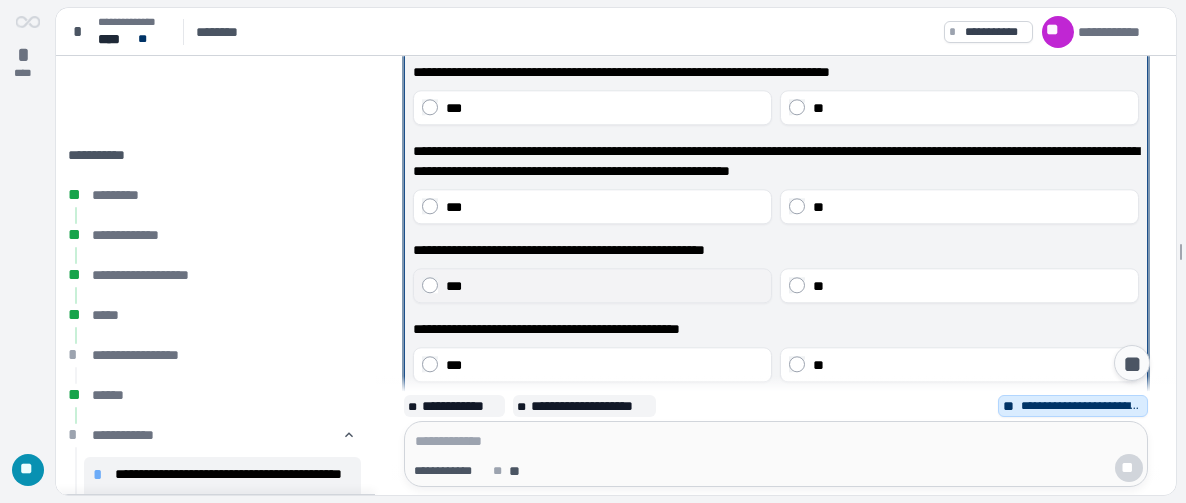 scroll, scrollTop: 204, scrollLeft: 0, axis: vertical 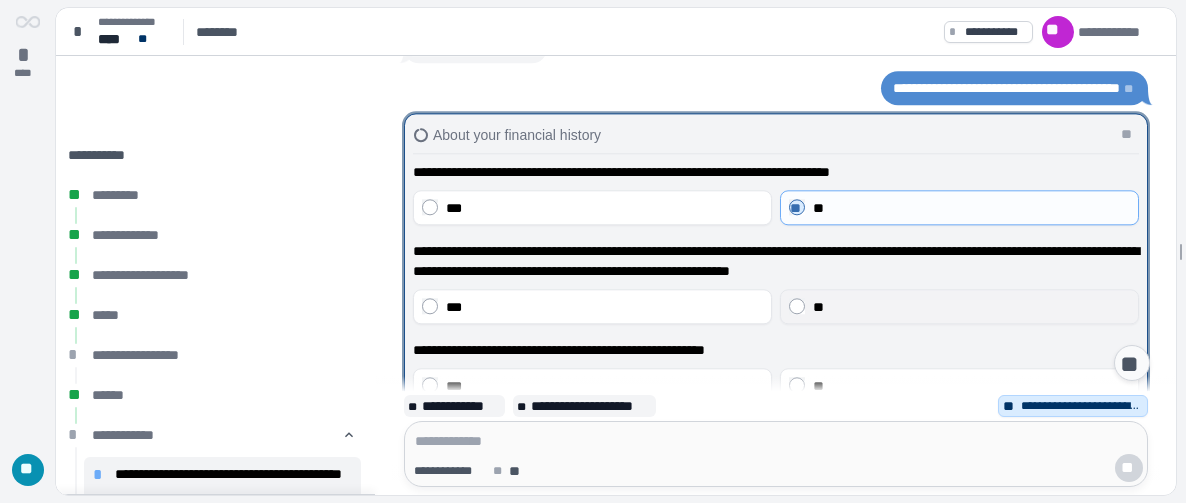 click on "**" at bounding box center [959, 306] 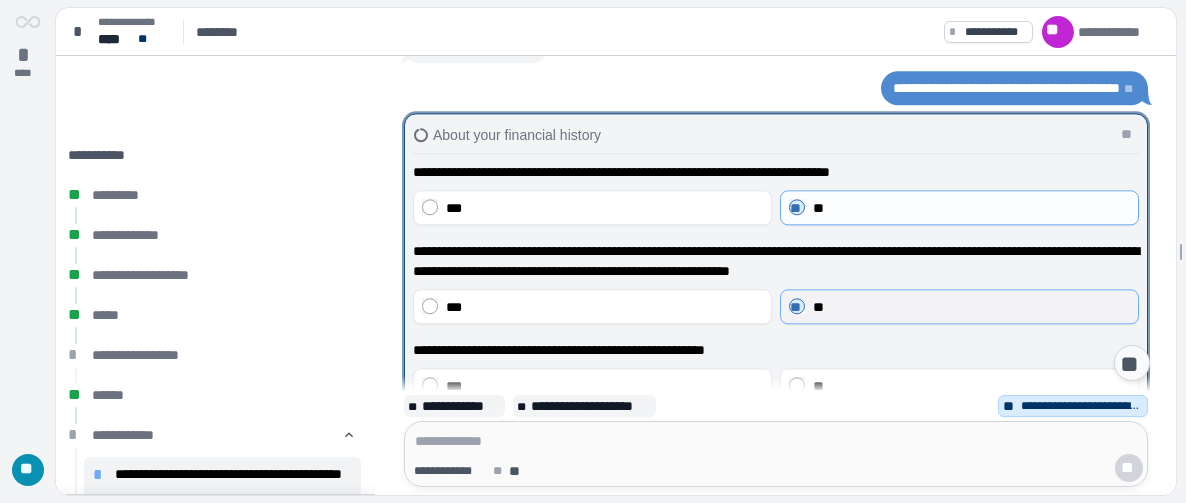 scroll, scrollTop: 106, scrollLeft: 0, axis: vertical 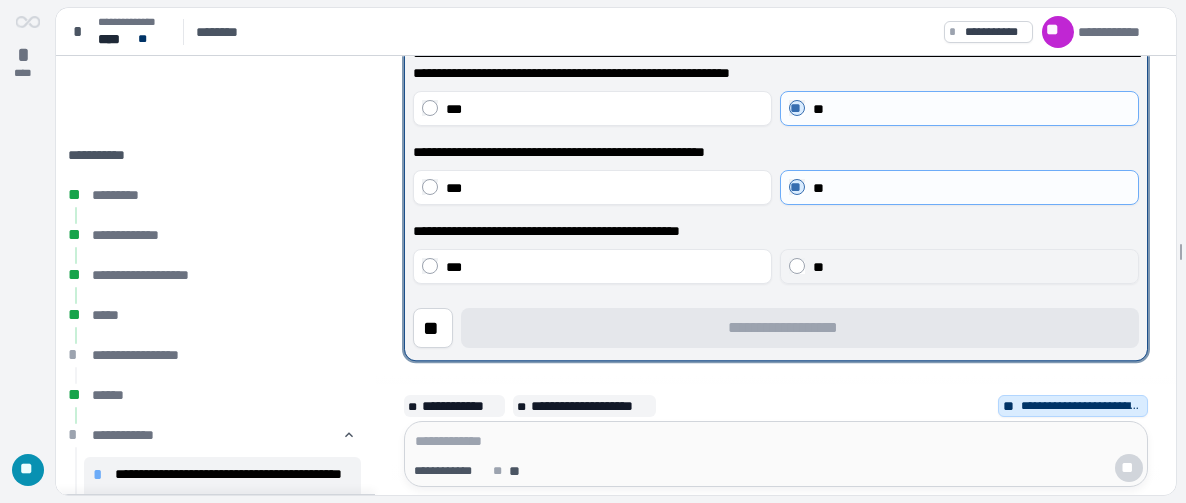 click on "**" at bounding box center (959, 266) 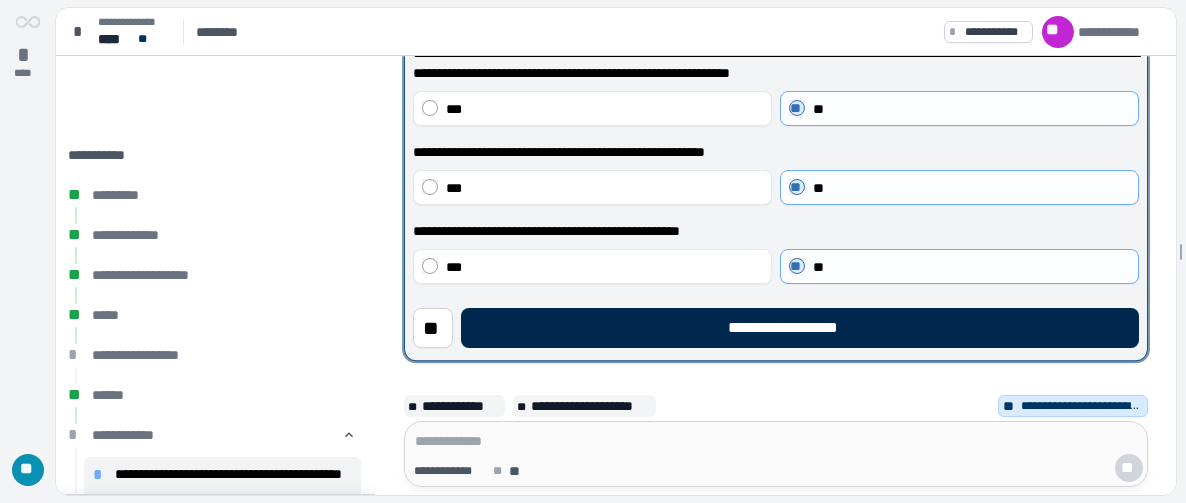 click on "**********" at bounding box center [800, 328] 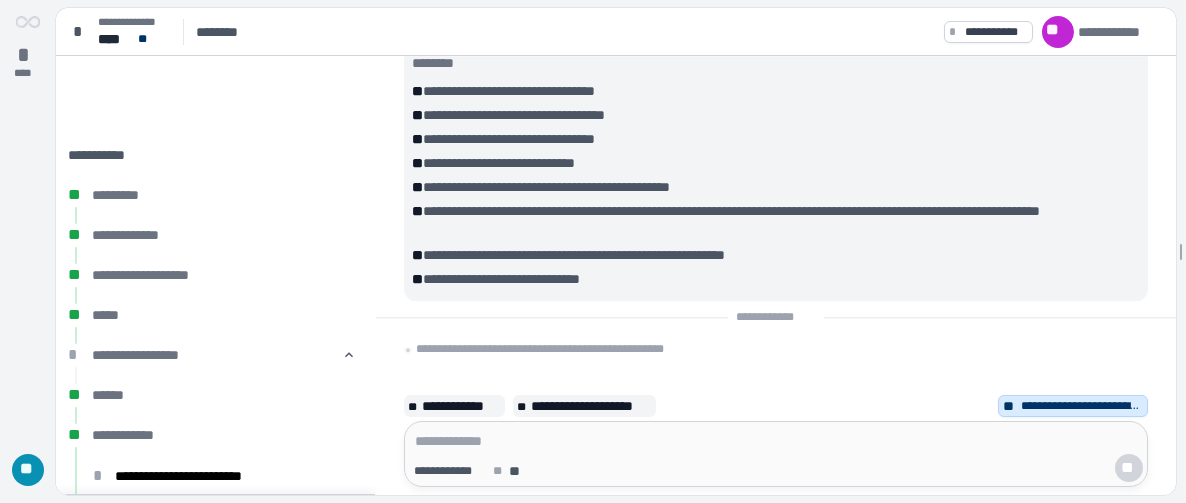 scroll, scrollTop: 0, scrollLeft: 0, axis: both 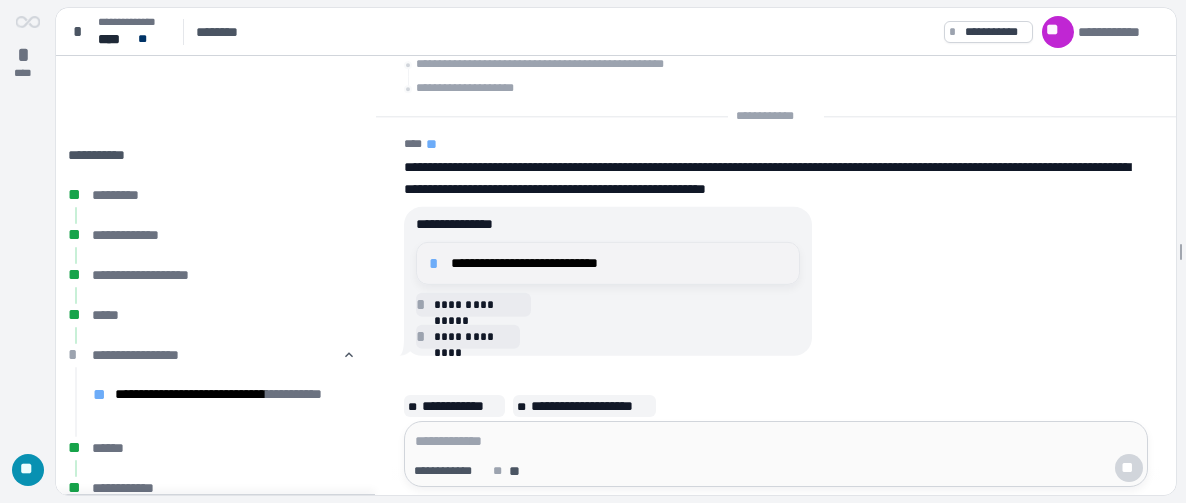 click on "**********" at bounding box center [608, 263] 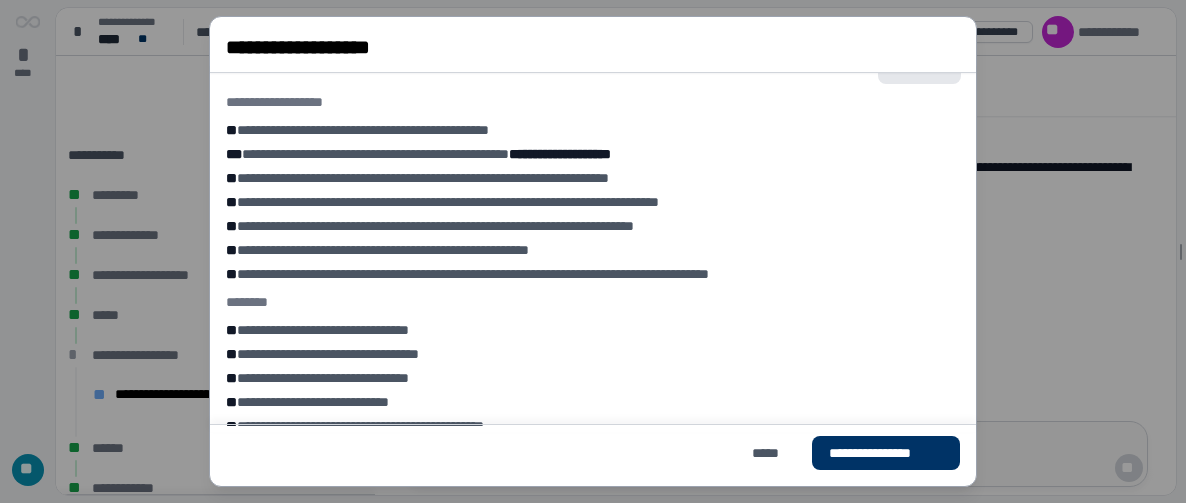 scroll, scrollTop: 771, scrollLeft: 0, axis: vertical 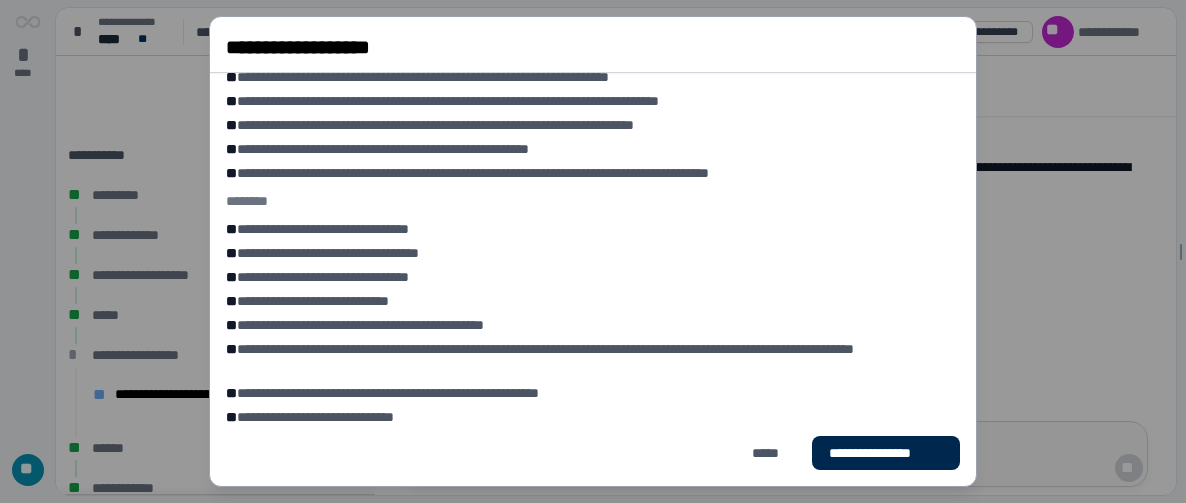 click on "**********" at bounding box center (886, 453) 